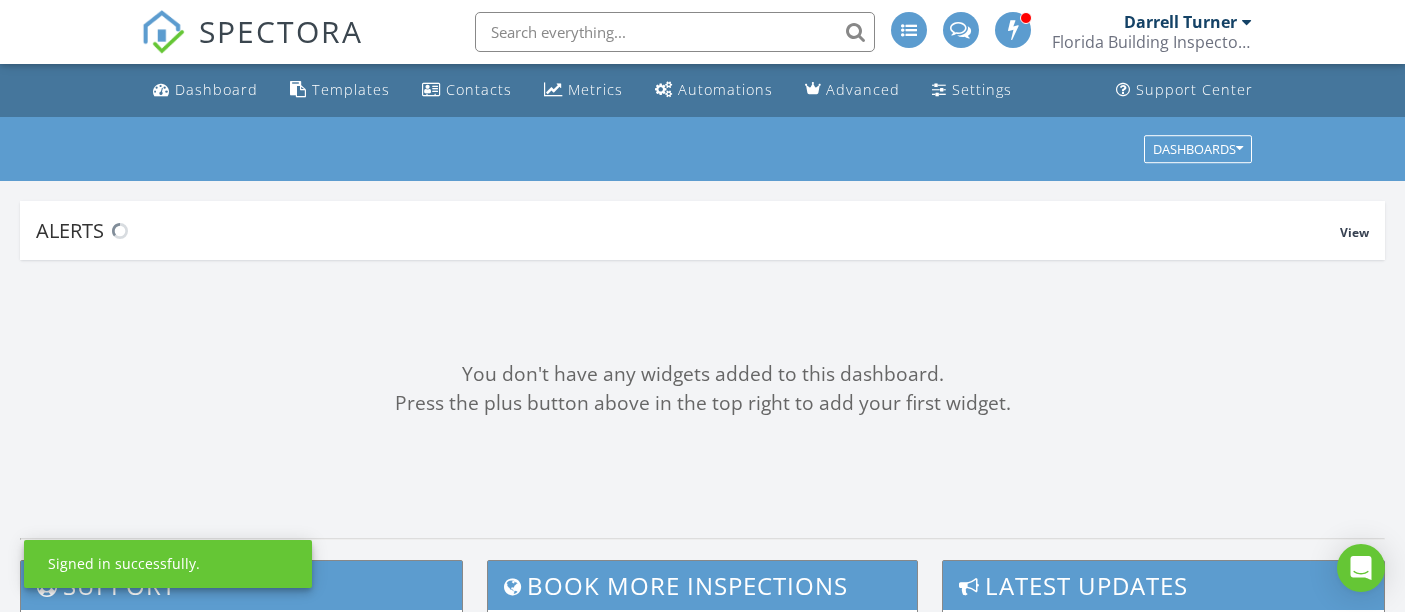 scroll, scrollTop: 0, scrollLeft: 0, axis: both 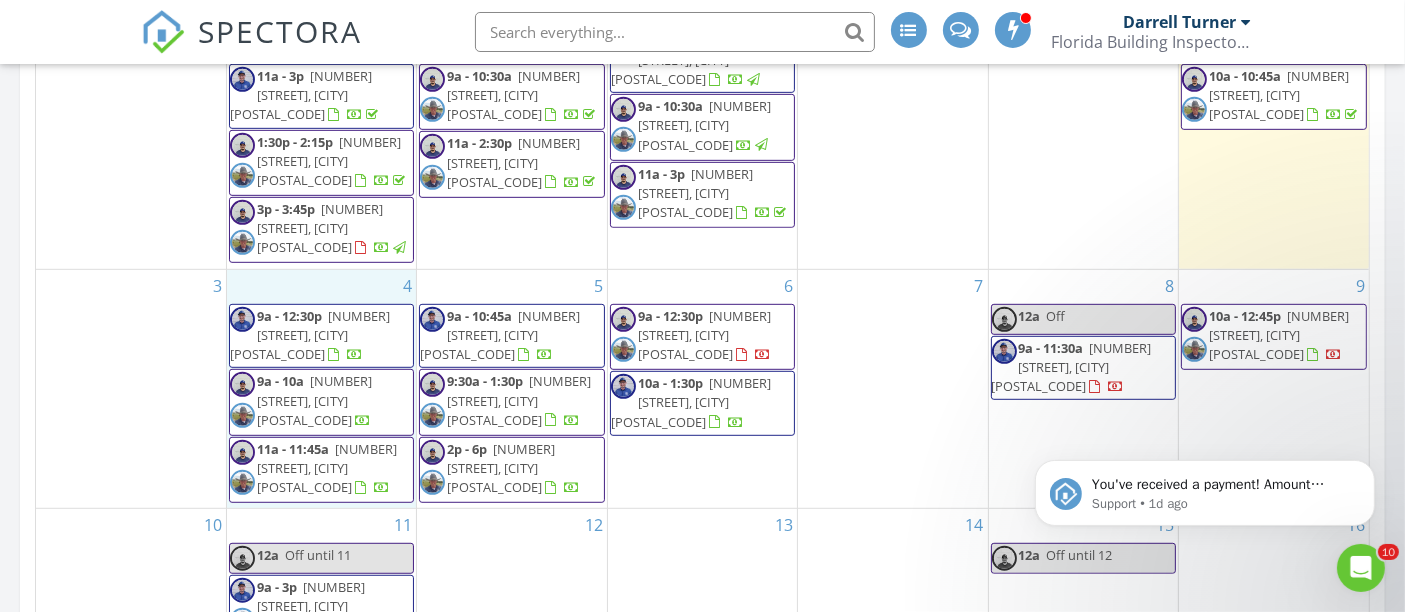 click on "4
9a - 12:30p
3309 Paisley Circle, Orlando 32817
9a - 10a
1553 Orange Vly Rdg, Ocoee 34761
11a - 11:45a
25525 Belle Alliance, Leesburg 34748" at bounding box center [321, 389] 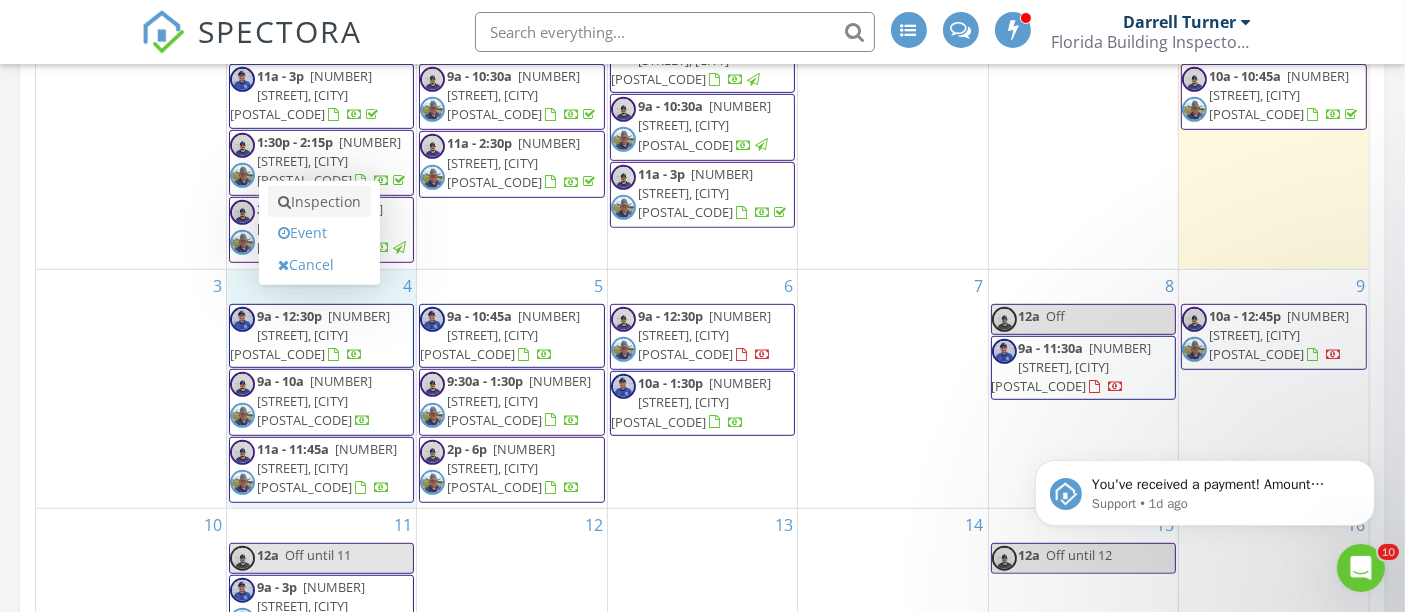 click on "Inspection" at bounding box center [319, 202] 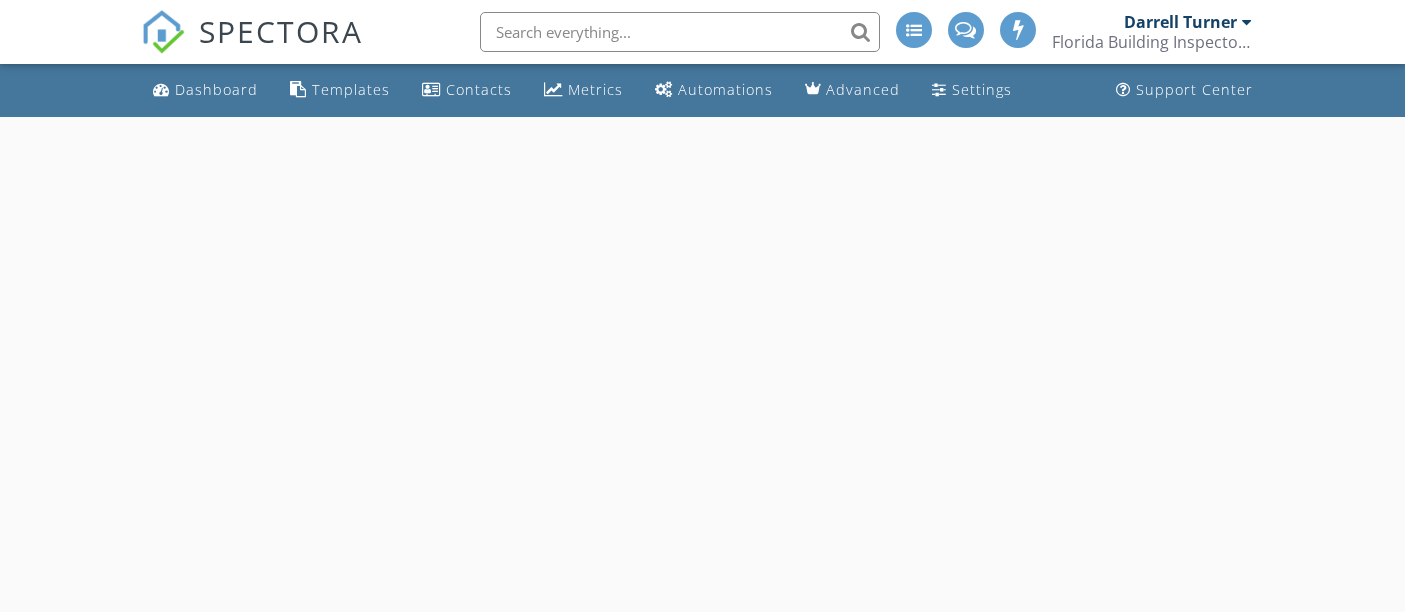 scroll, scrollTop: 0, scrollLeft: 0, axis: both 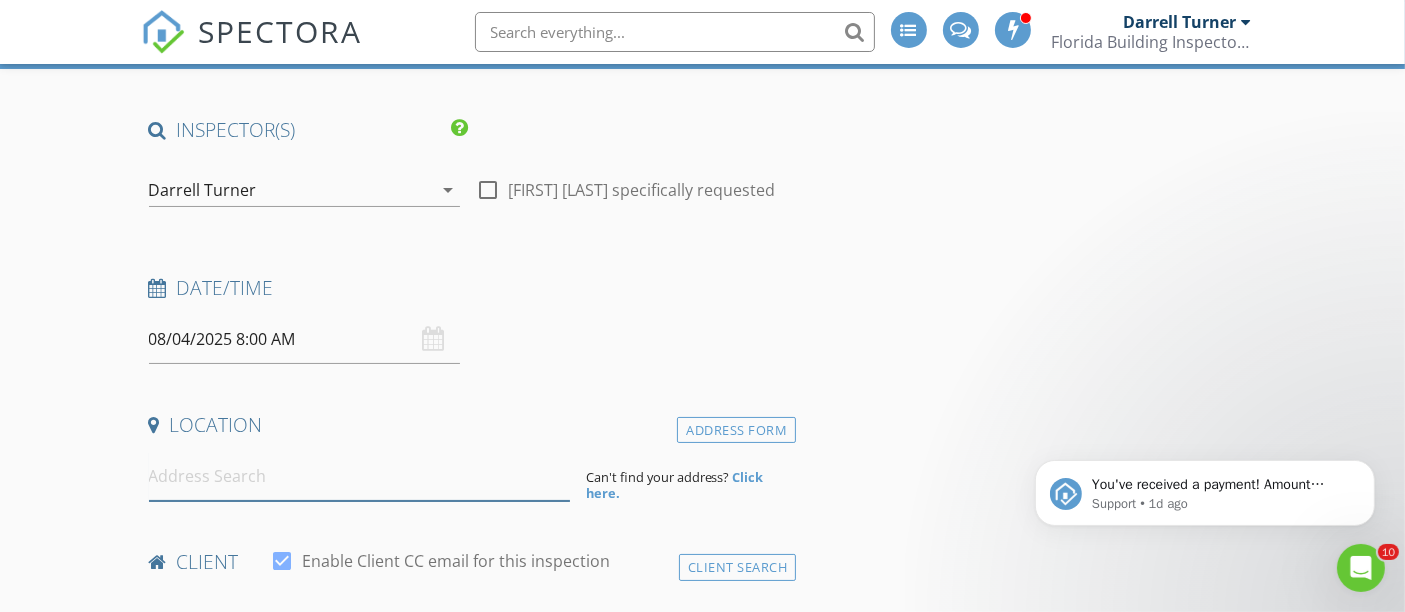 click at bounding box center (359, 476) 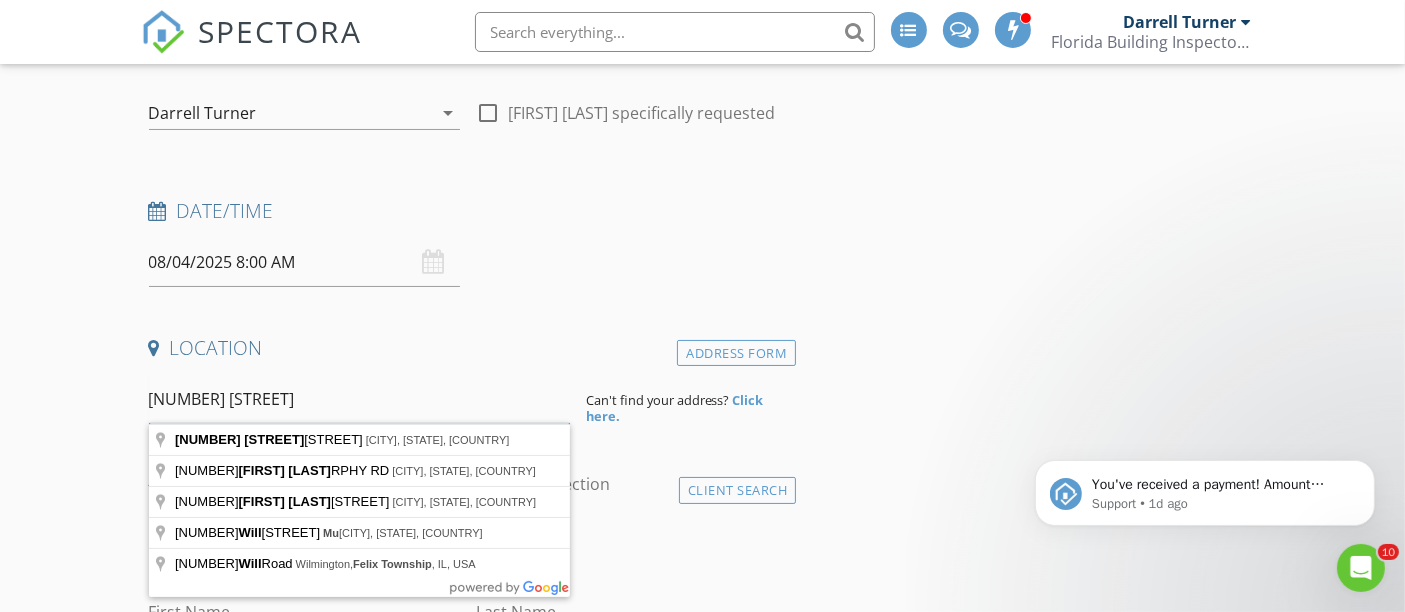 scroll, scrollTop: 193, scrollLeft: 0, axis: vertical 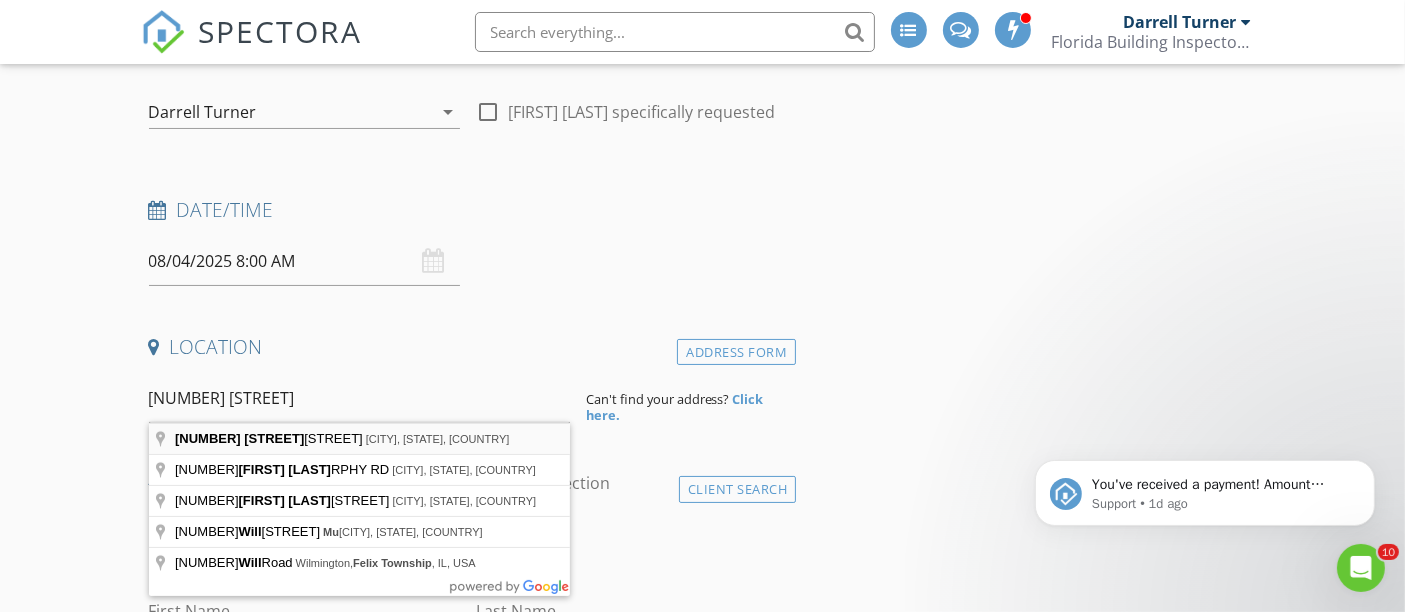 type on "22111 Will Murphy Road, Umatilla, FL, USA" 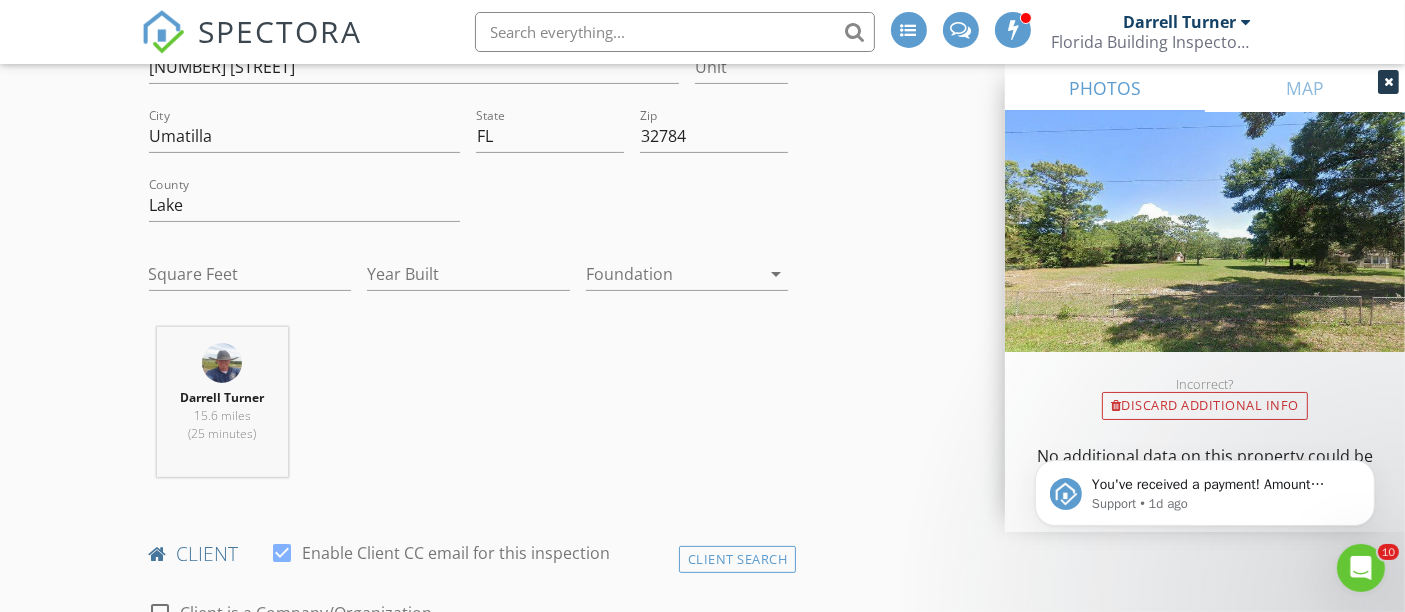 scroll, scrollTop: 508, scrollLeft: 0, axis: vertical 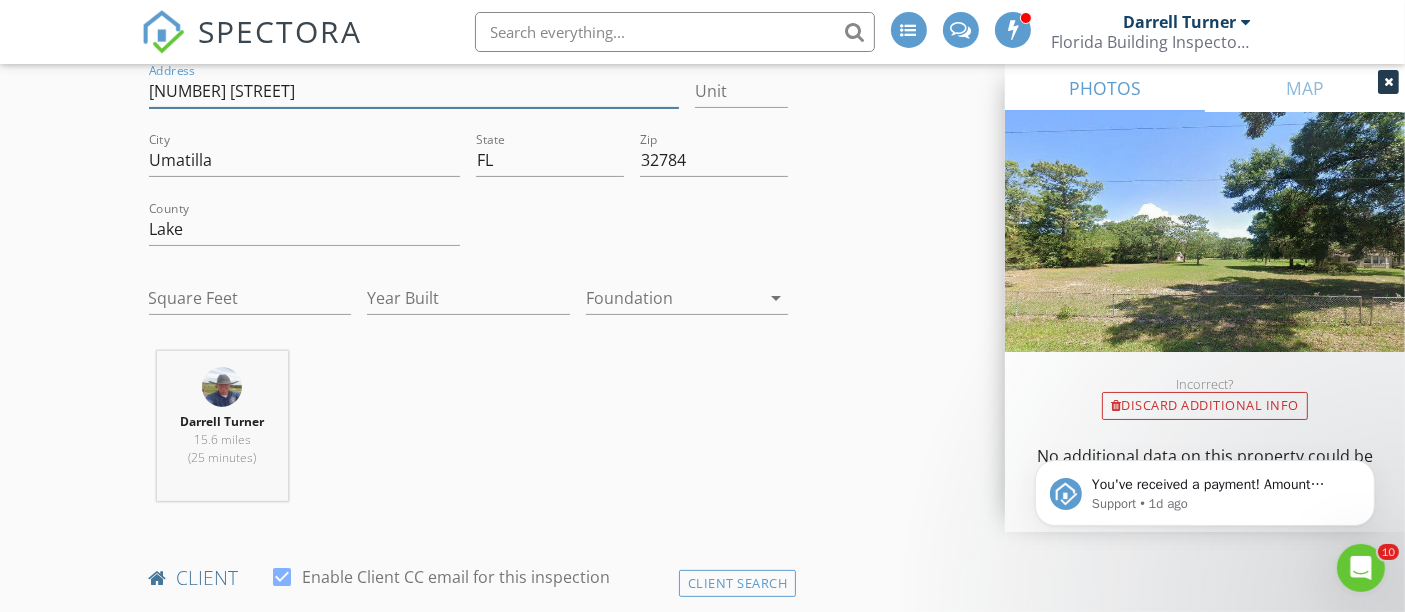 drag, startPoint x: 375, startPoint y: 82, endPoint x: 117, endPoint y: 68, distance: 258.37958 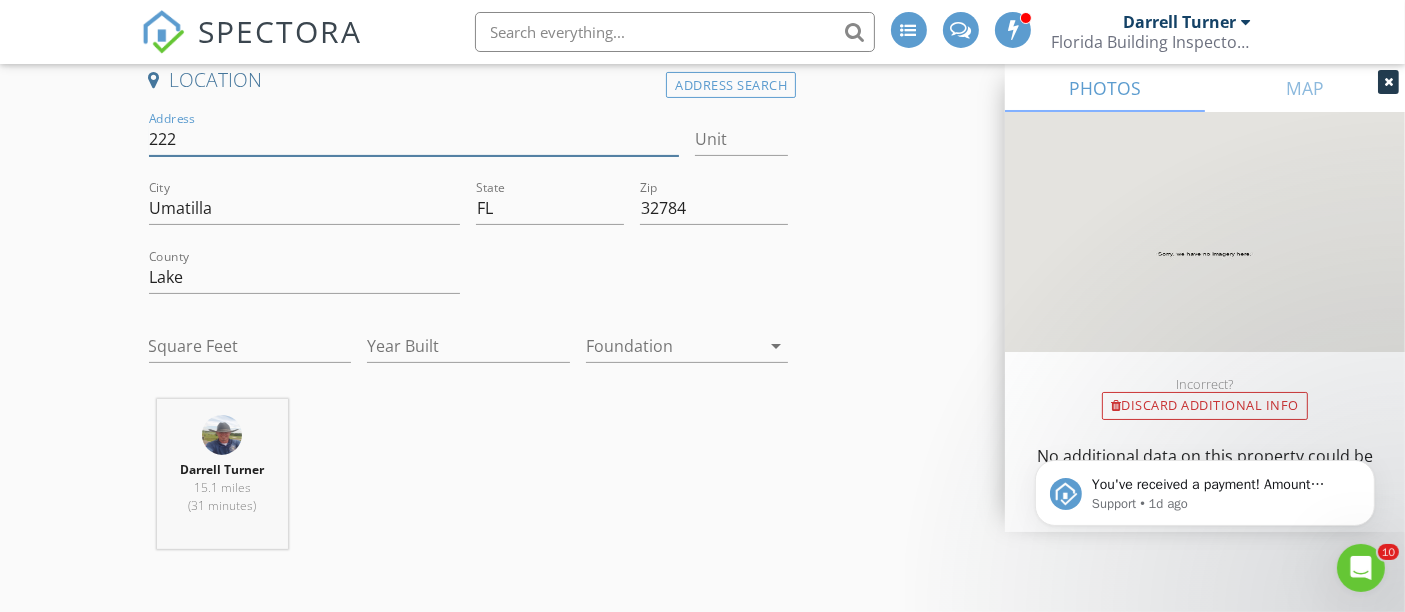 scroll, scrollTop: 457, scrollLeft: 0, axis: vertical 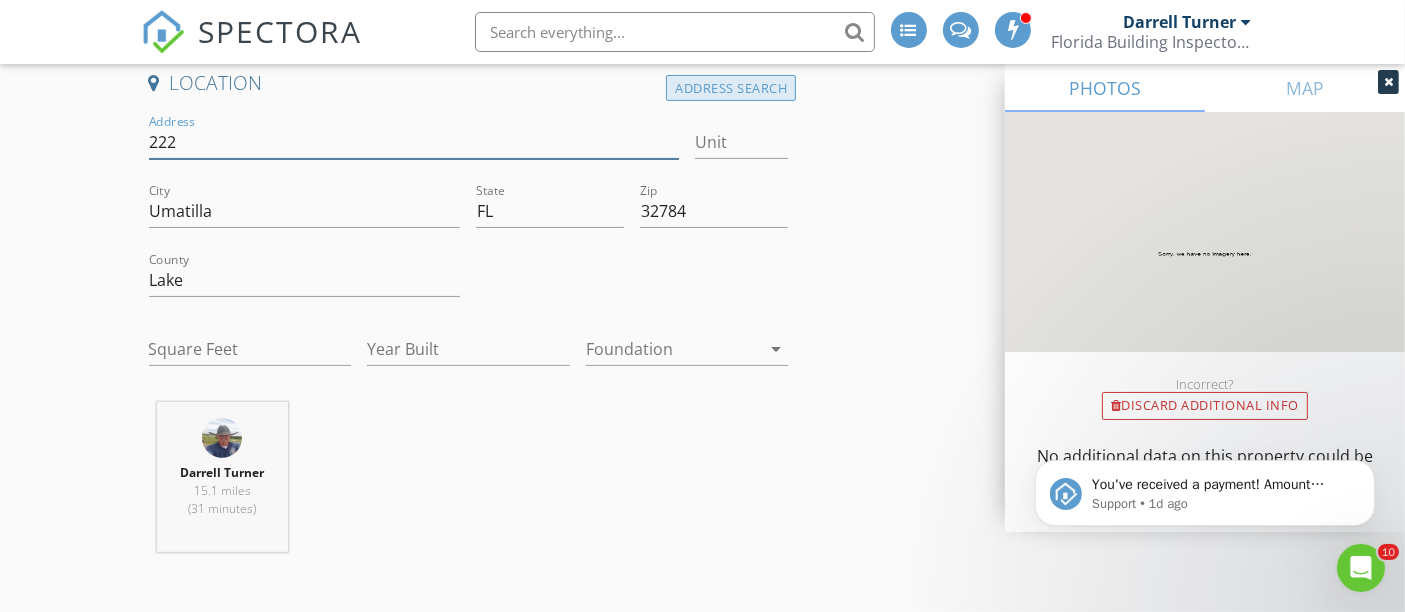 type on "222" 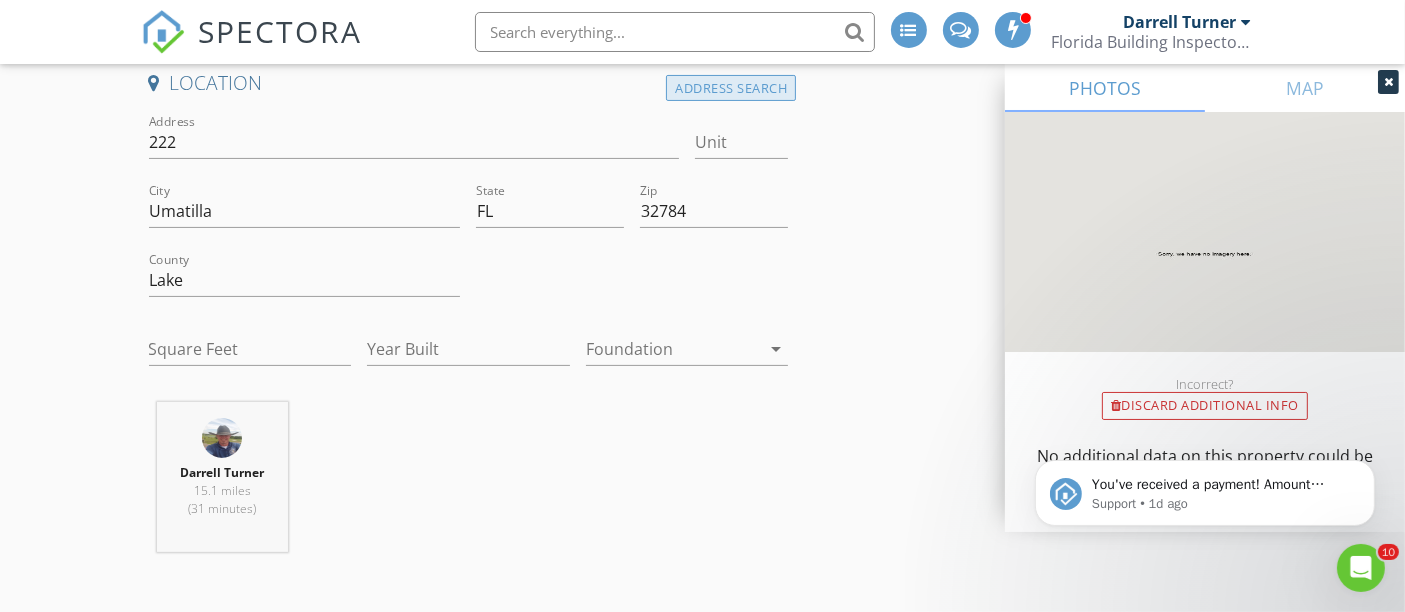 click on "Address Search" at bounding box center (731, 88) 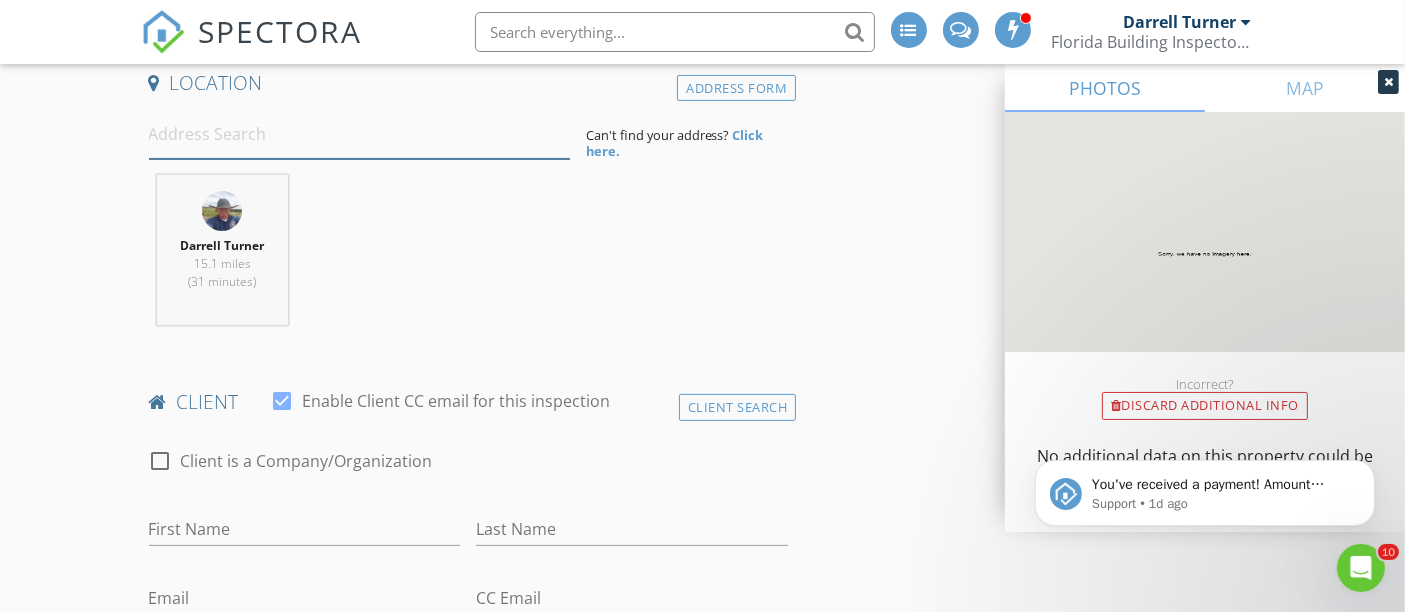 click at bounding box center (359, 134) 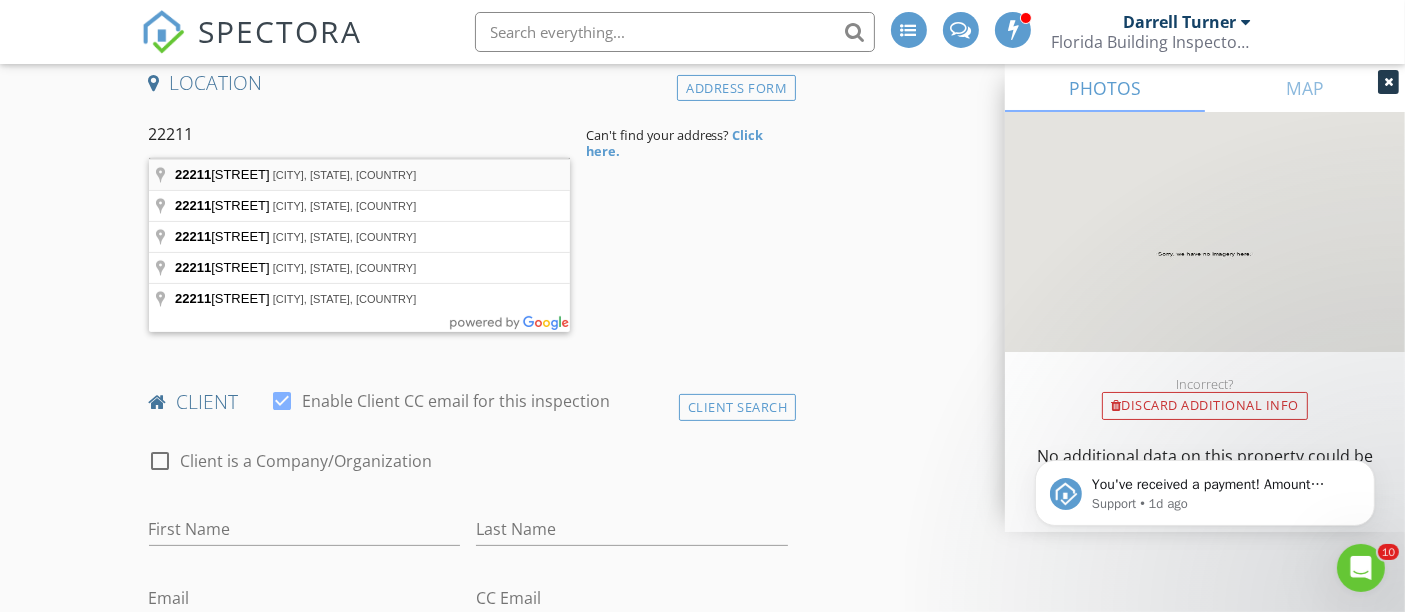 type on "22211 Will Murphy Road, Umatilla, FL, USA" 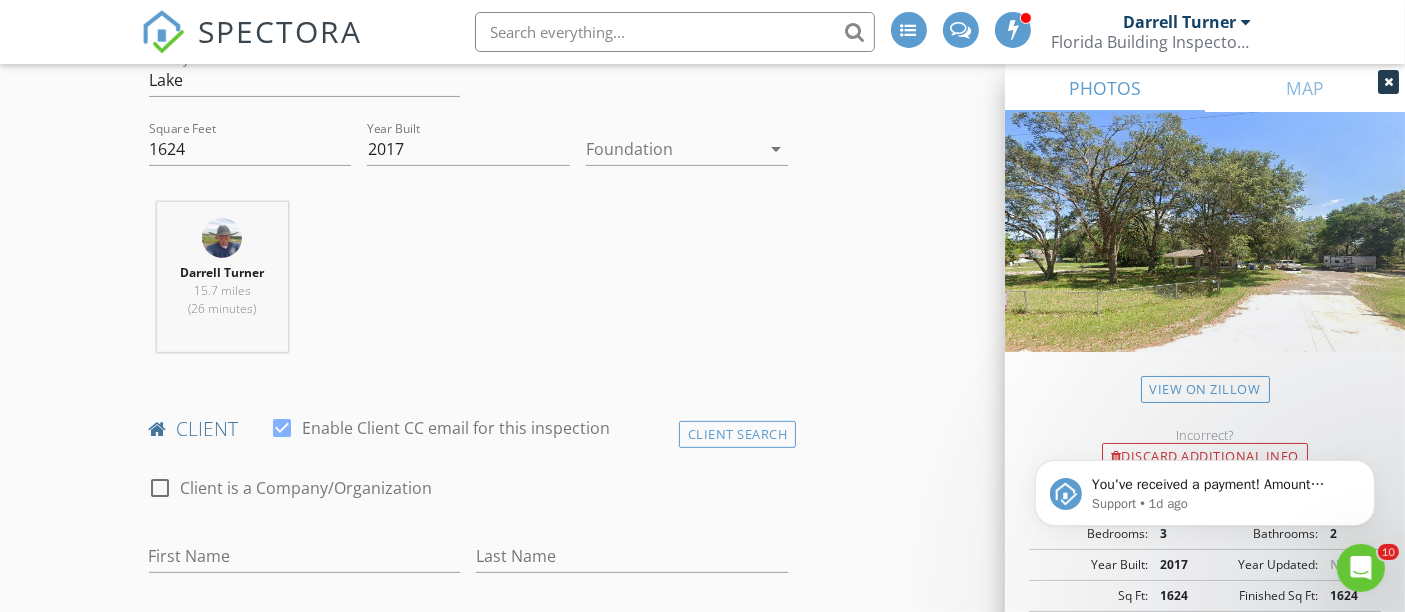scroll, scrollTop: 652, scrollLeft: 0, axis: vertical 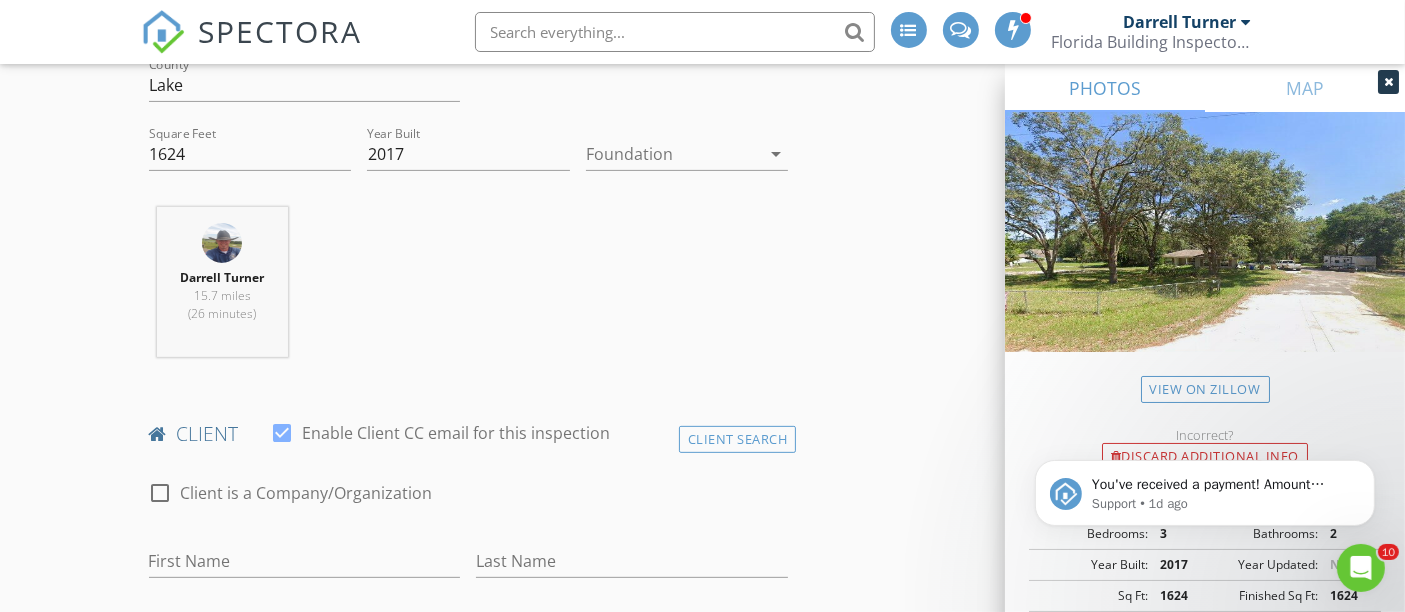 click at bounding box center [673, 154] 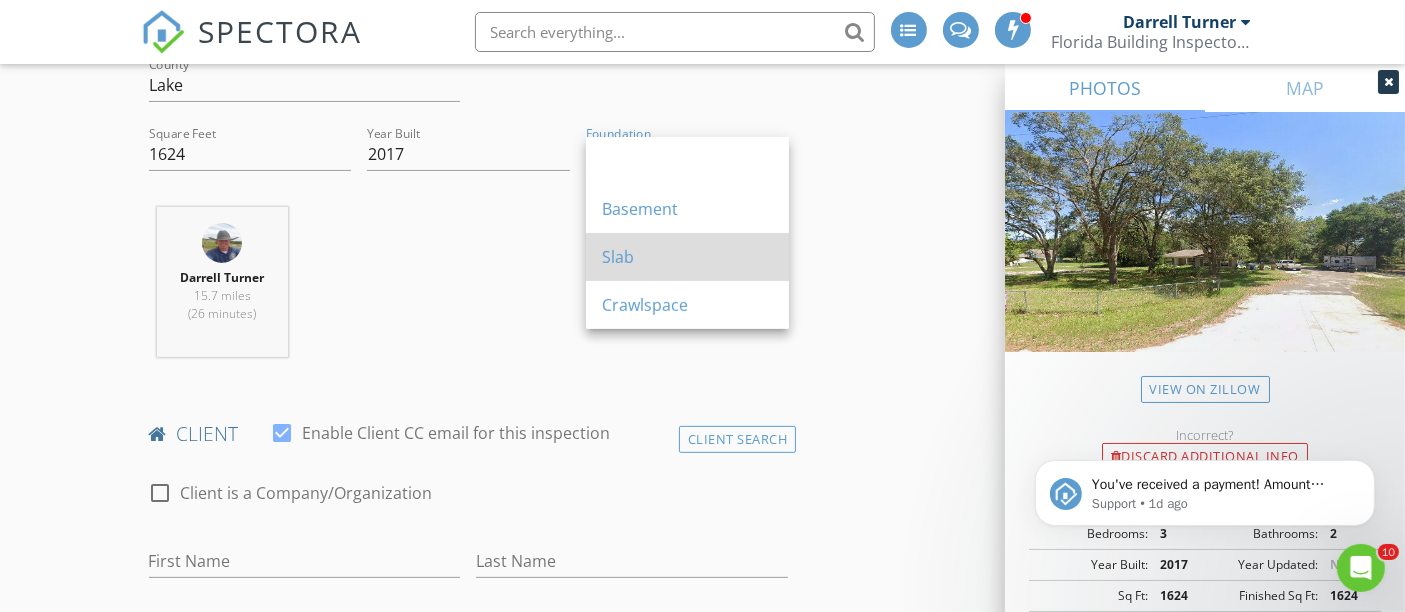 click on "Slab" at bounding box center [687, 257] 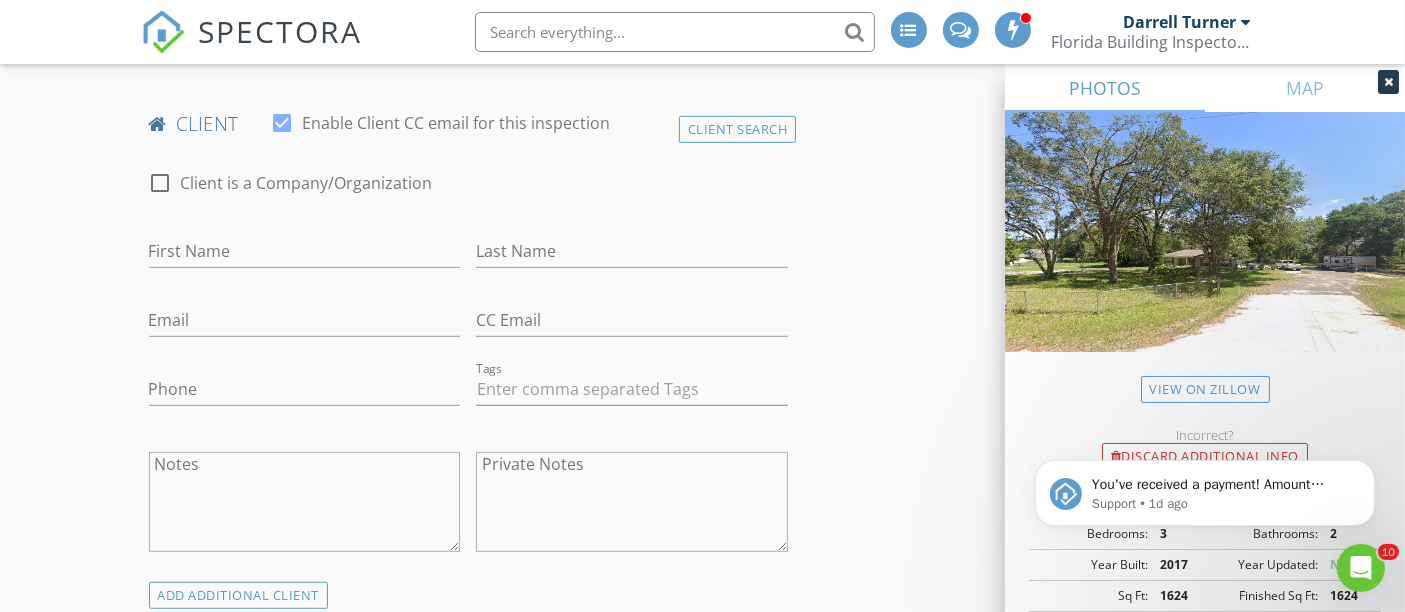 scroll, scrollTop: 966, scrollLeft: 0, axis: vertical 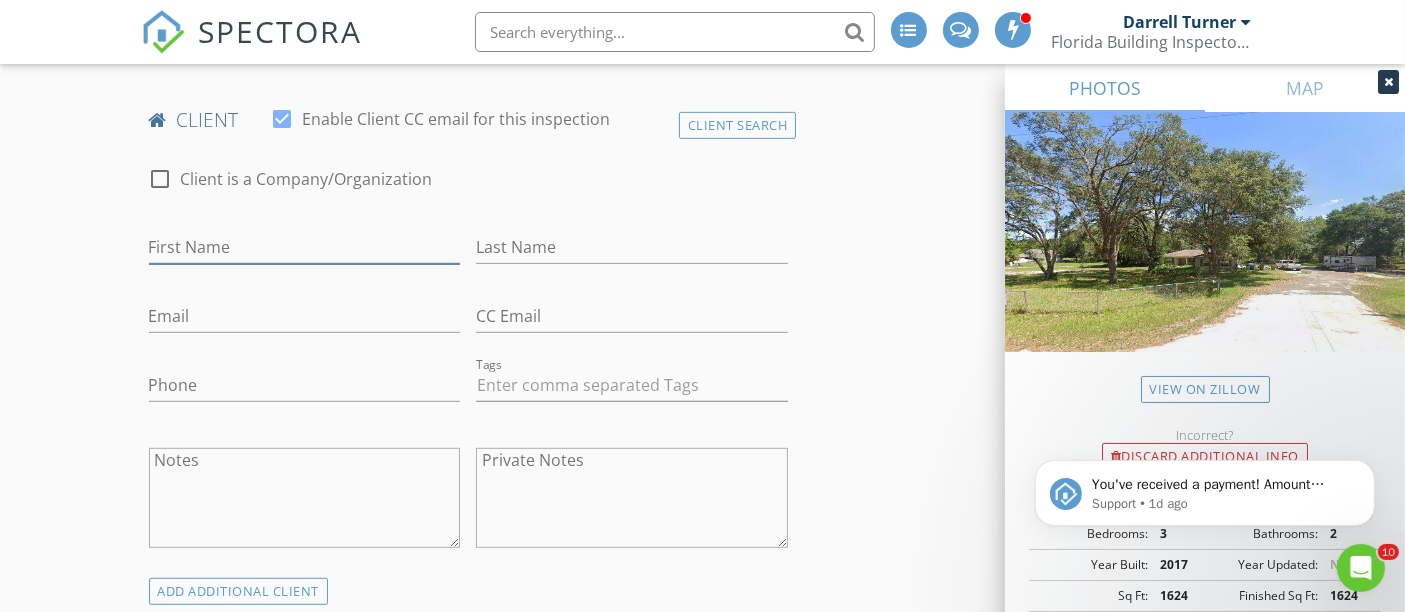 click on "First Name" at bounding box center (305, 247) 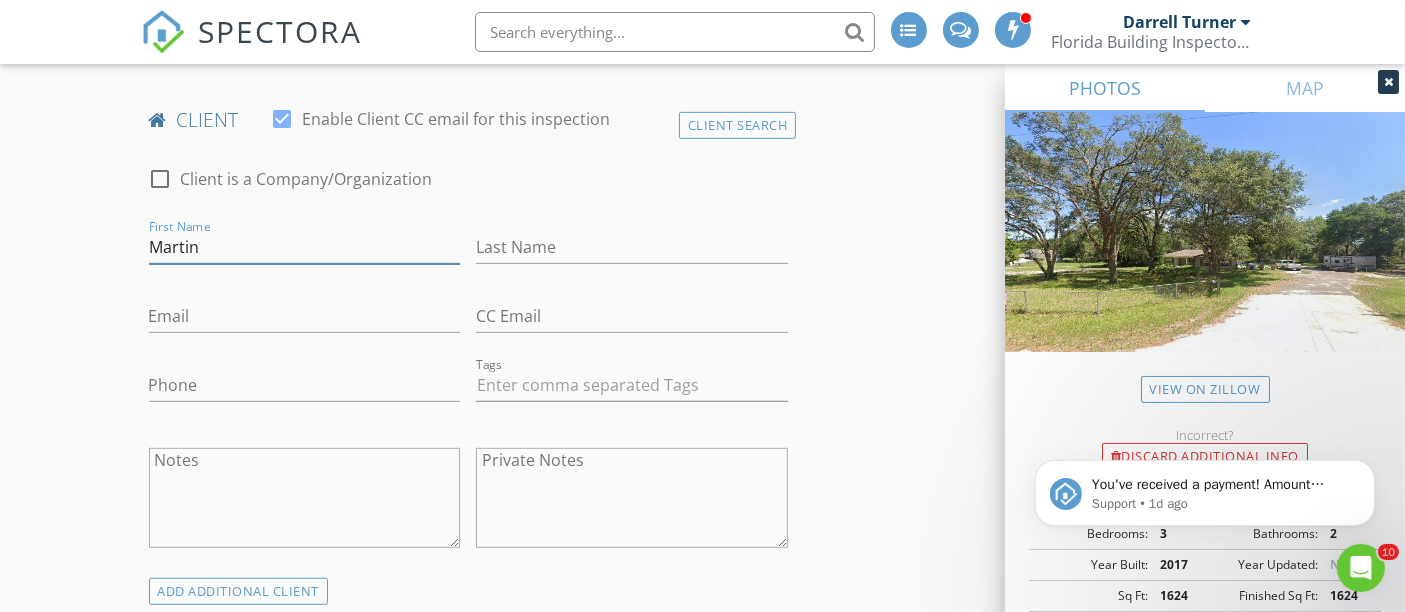 type on "Martin" 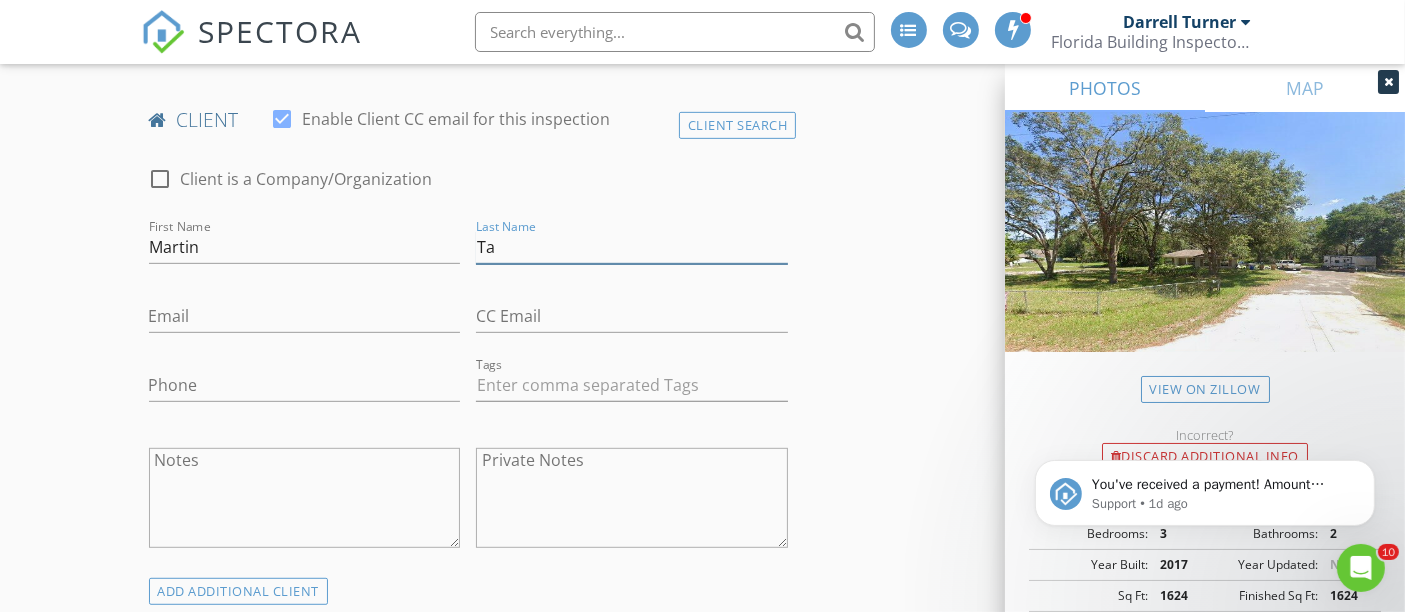 type on "Taylor" 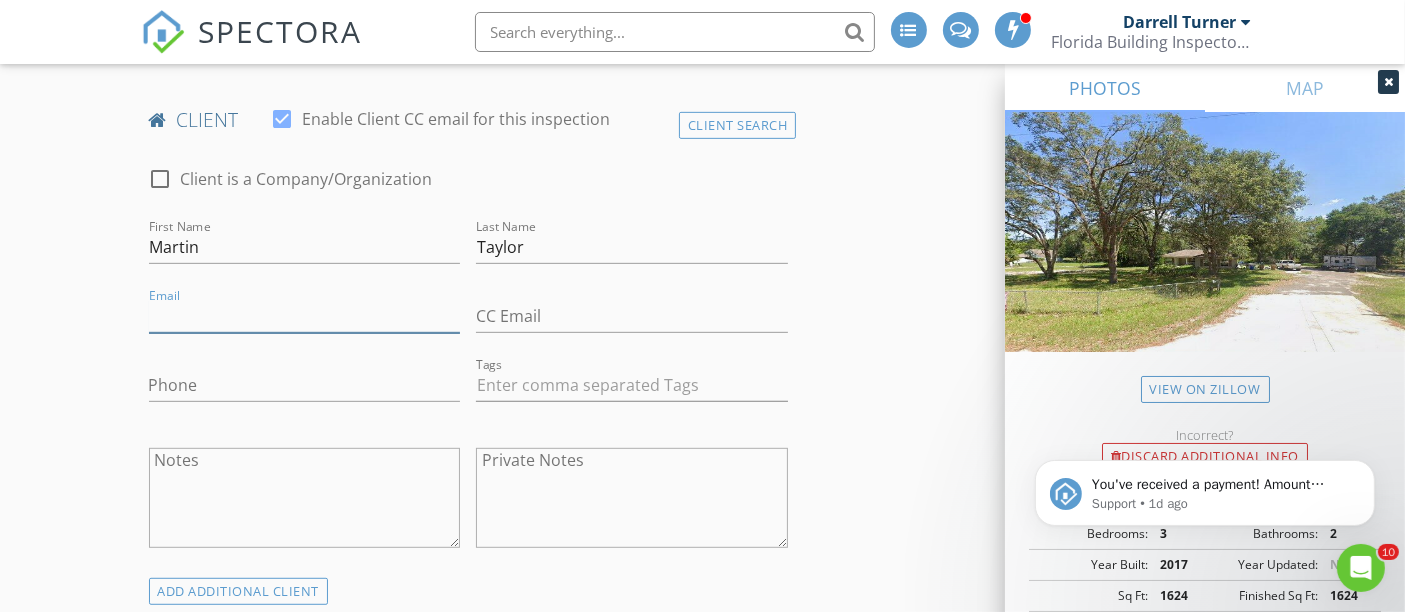 click on "Email" at bounding box center [305, 316] 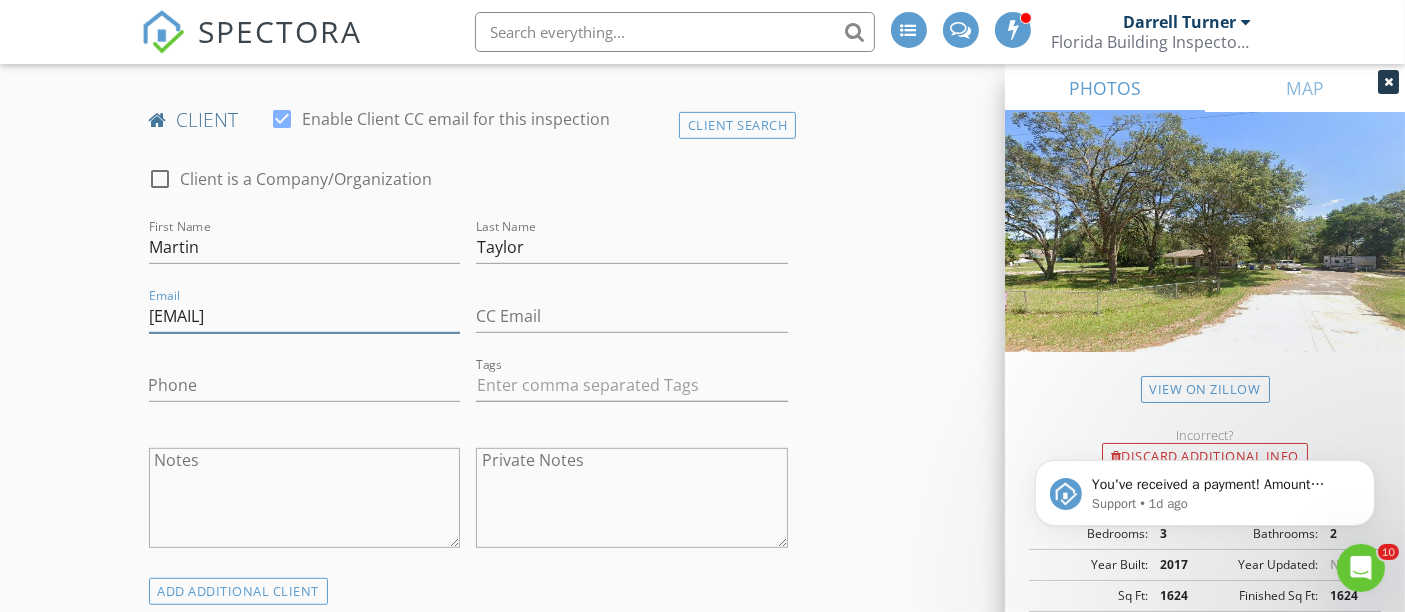 type on "jmartin@mfglends.com" 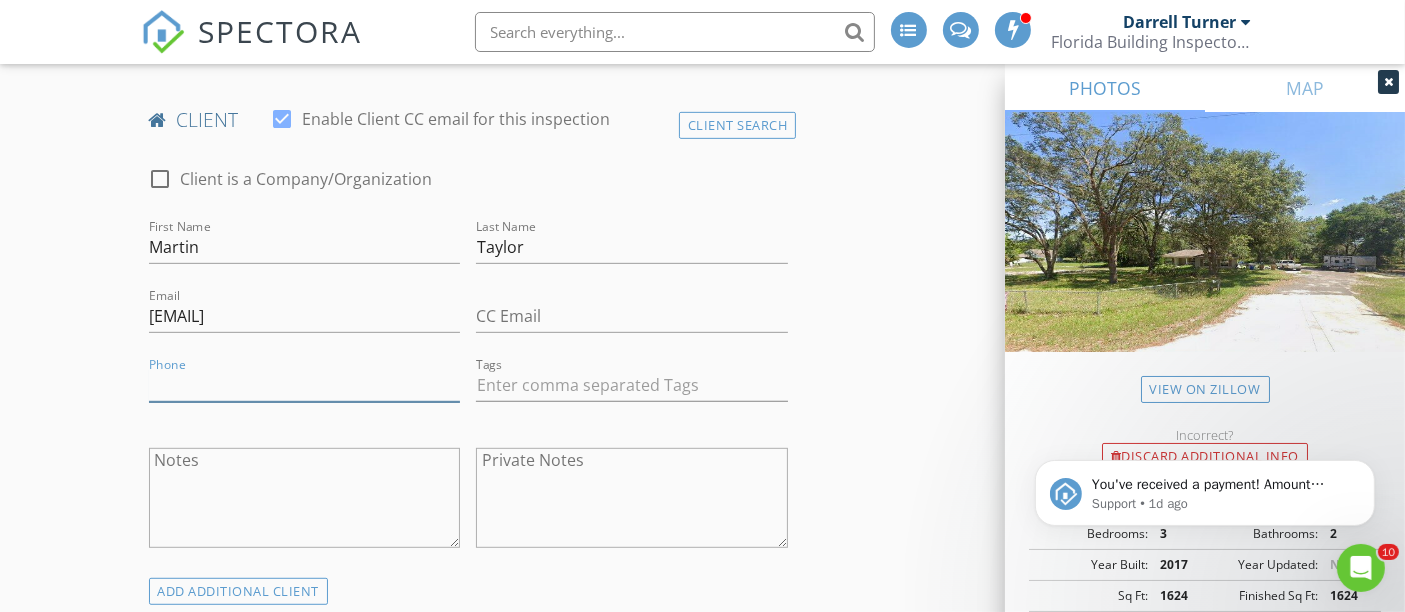 click on "Phone" at bounding box center (305, 385) 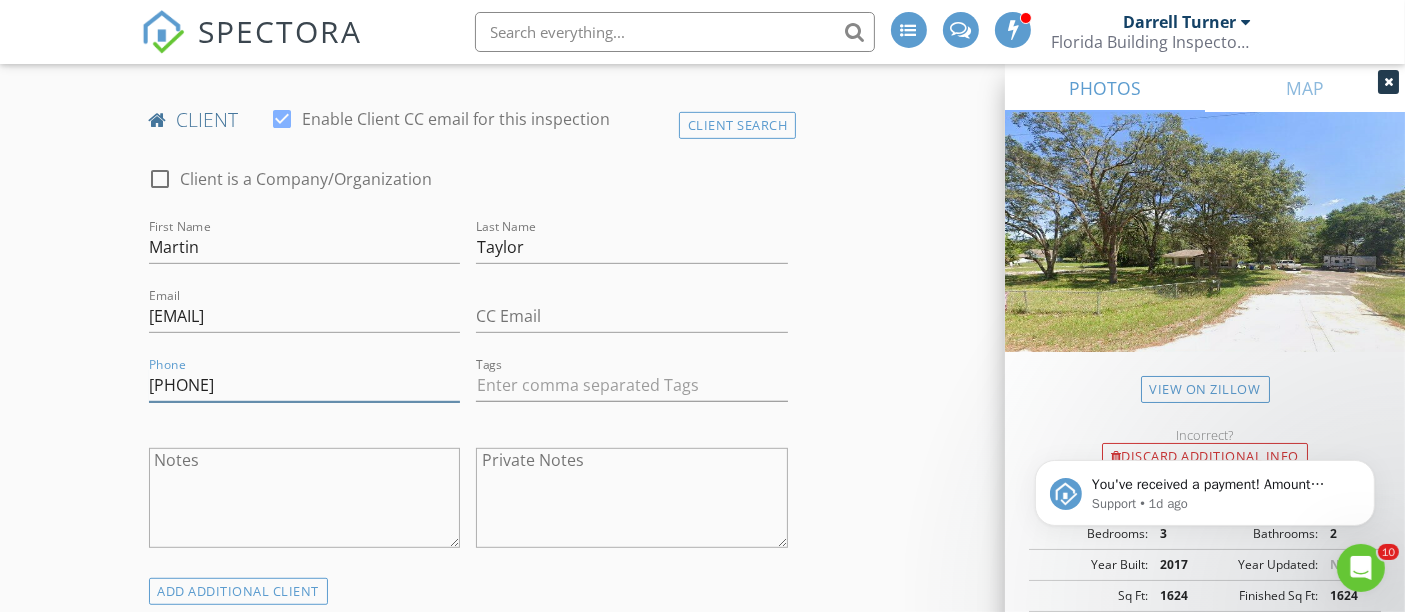 drag, startPoint x: 302, startPoint y: 378, endPoint x: 180, endPoint y: 387, distance: 122.33152 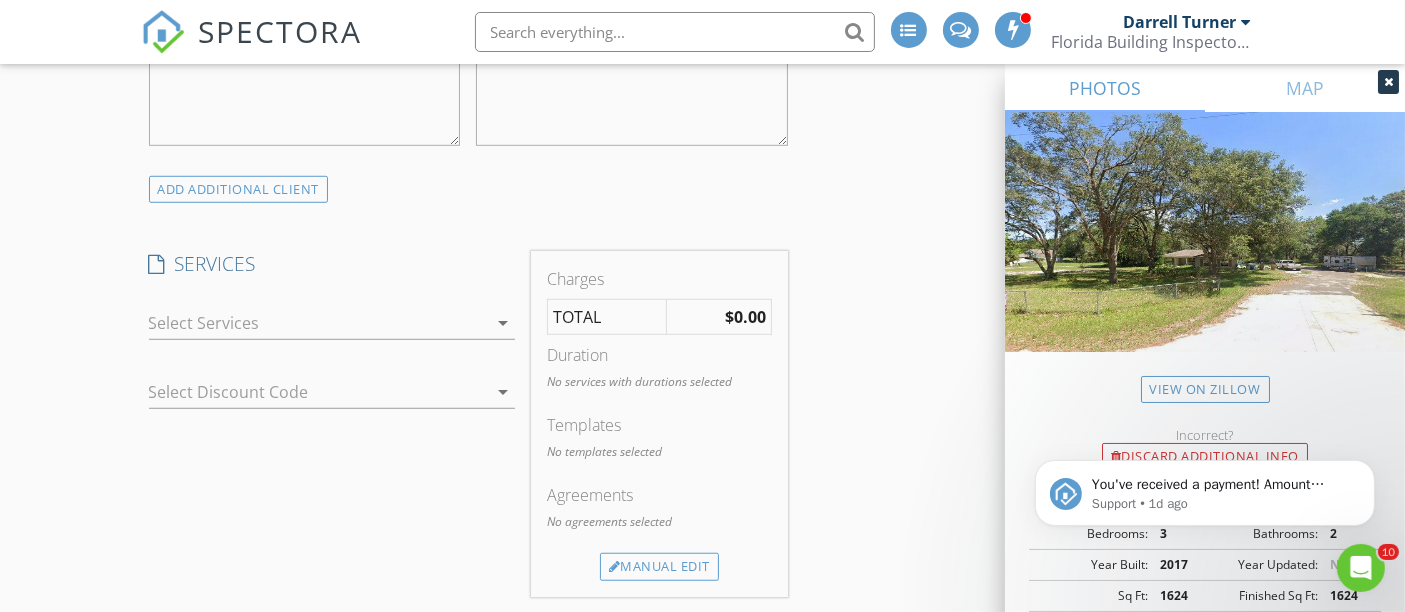 scroll, scrollTop: 1371, scrollLeft: 0, axis: vertical 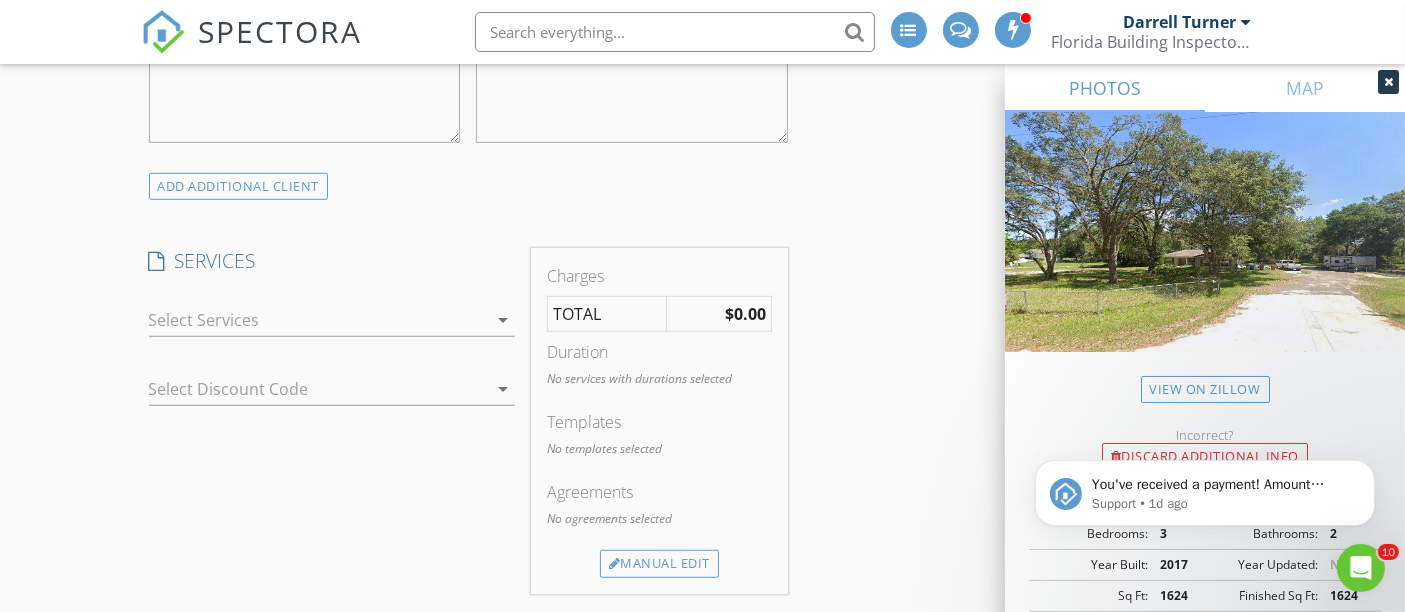 click at bounding box center (318, 320) 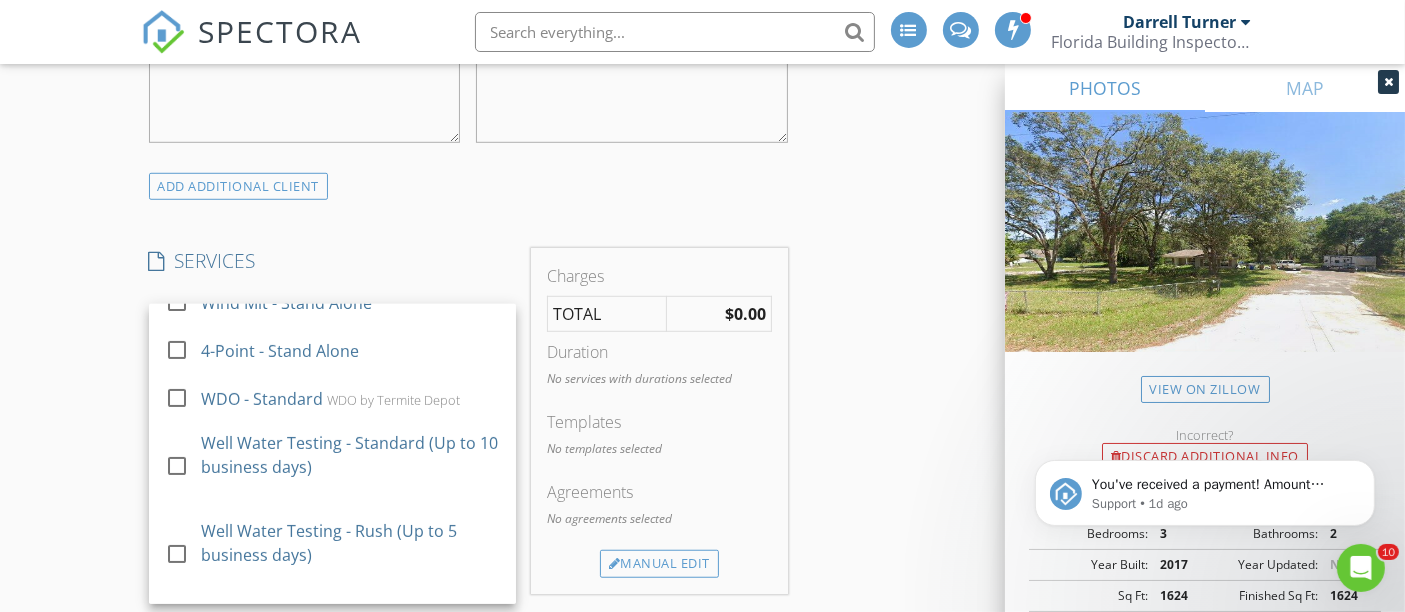 scroll, scrollTop: 468, scrollLeft: 0, axis: vertical 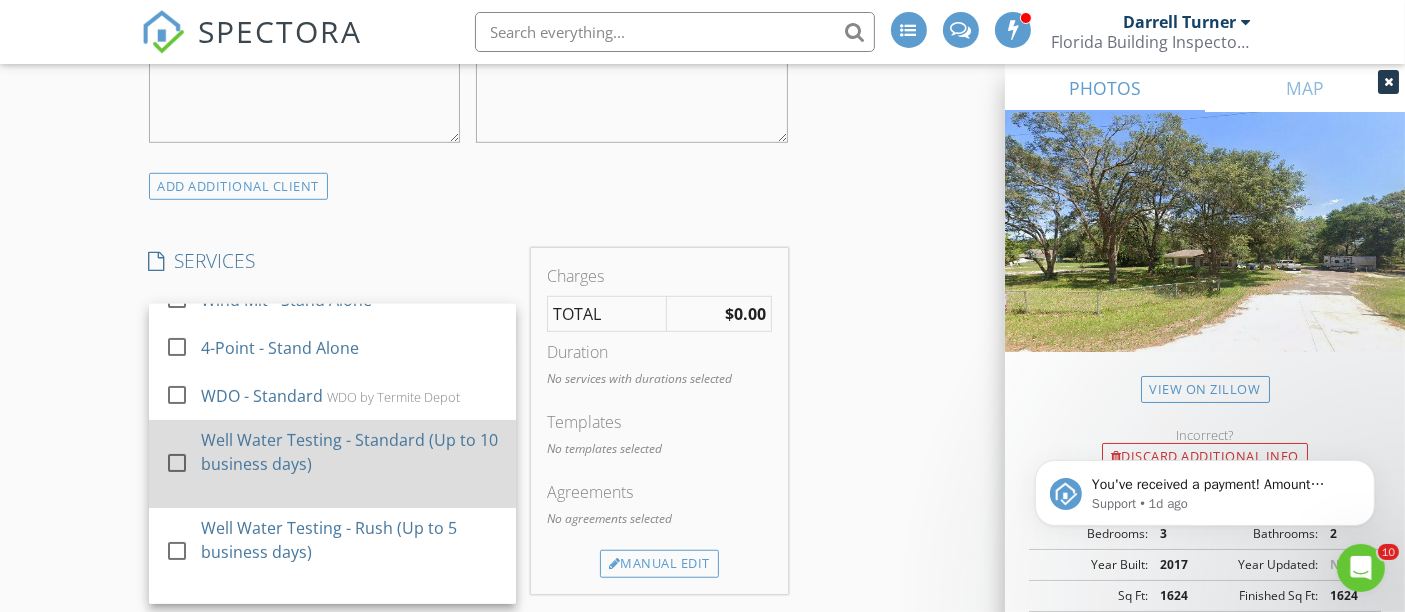 click on "Well Water Testing - Standard (Up to 10 business days)" at bounding box center [349, 452] 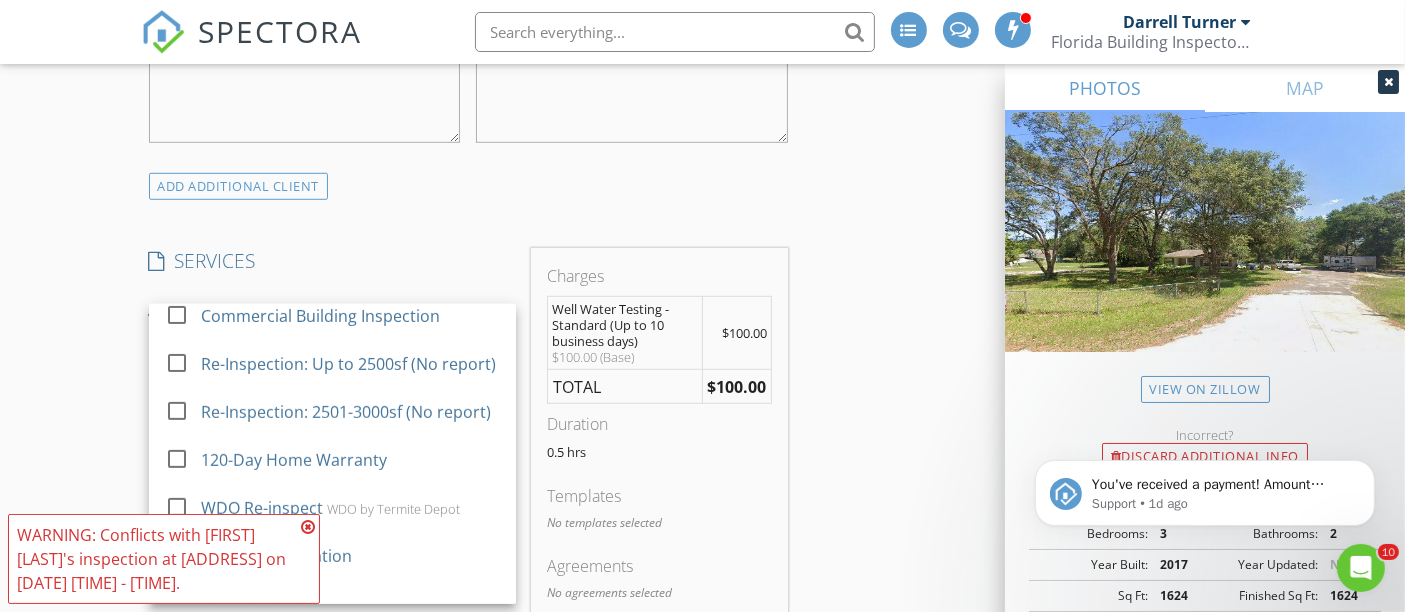 scroll, scrollTop: 903, scrollLeft: 0, axis: vertical 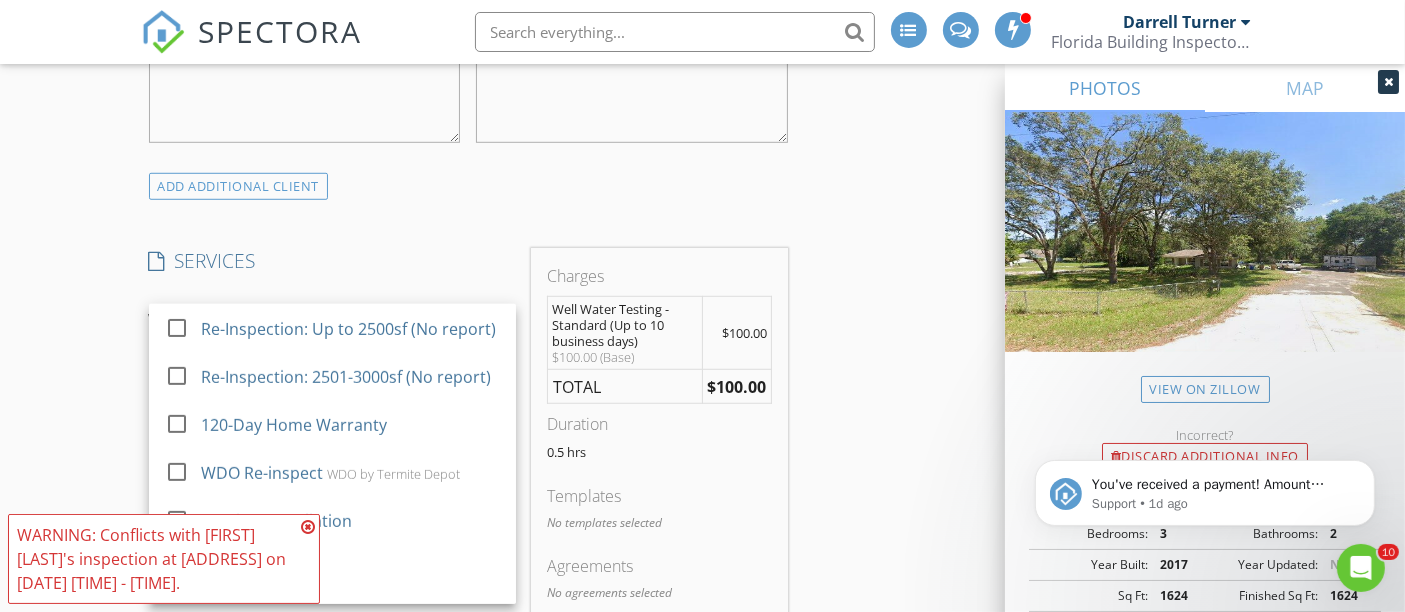 click on "New Inspection
INSPECTOR(S)
check_box   Darrell Turner   PRIMARY   check_box_outline_blank   Dustin Turner     check_box_outline_blank   Eugene Cusie     Darrell Turner arrow_drop_down   check_box_outline_blank Darrell Turner specifically requested
Date/Time
08/04/2025 8:00 AM
Location
Address Search       Address 22211 Will Murphy Rd   Unit   City Umatilla   State FL   Zip 32784   County Lake     Square Feet 1624   Year Built 2017   Foundation Slab arrow_drop_down     Darrell Turner     15.7 miles     (26 minutes)
client
check_box Enable Client CC email for this inspection   Client Search     check_box_outline_blank Client is a Company/Organization     First Name Martin   Last Name Taylor   Email jmartin@mfglends.com   CC Email   Phone 352-636-1584         Tags         Notes   Private Notes
SERVICES" at bounding box center [702, 648] 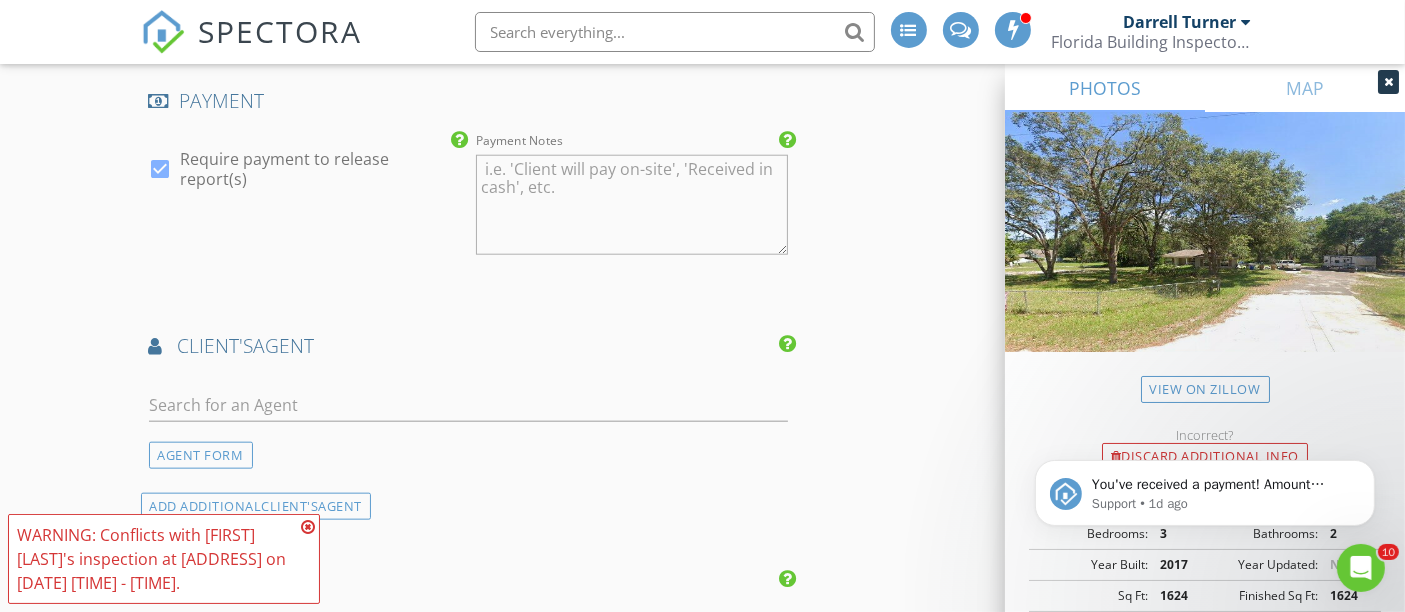 scroll, scrollTop: 2215, scrollLeft: 0, axis: vertical 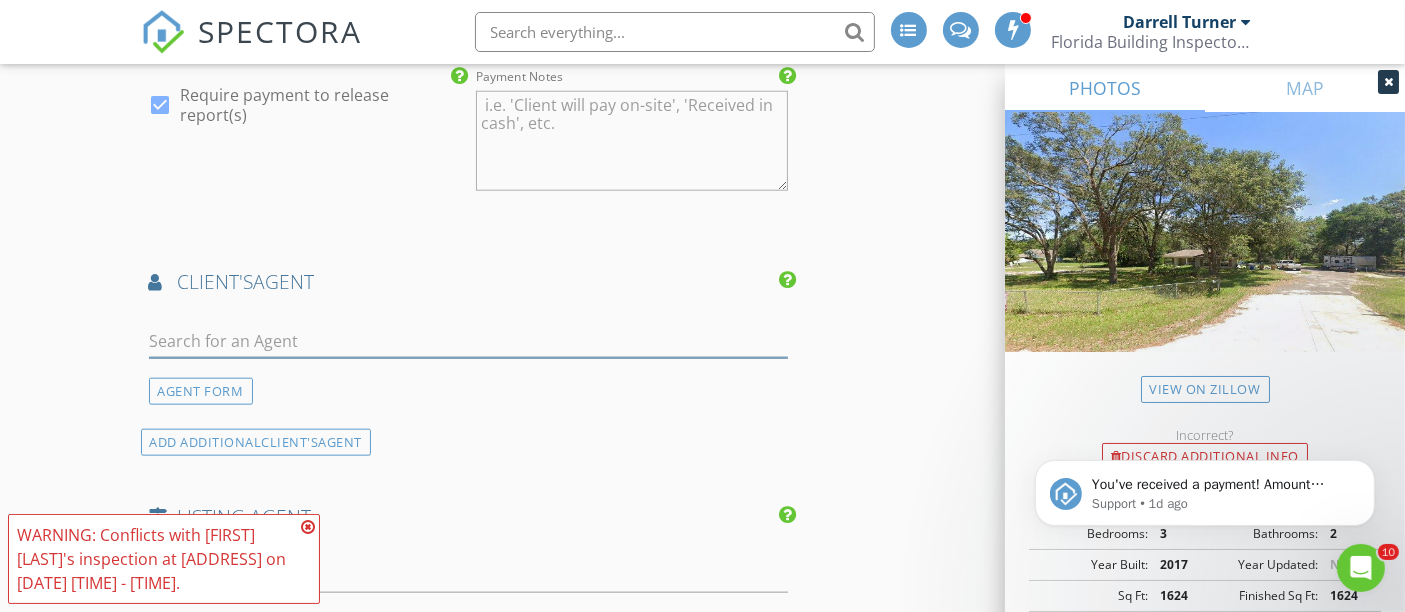 click at bounding box center [469, 341] 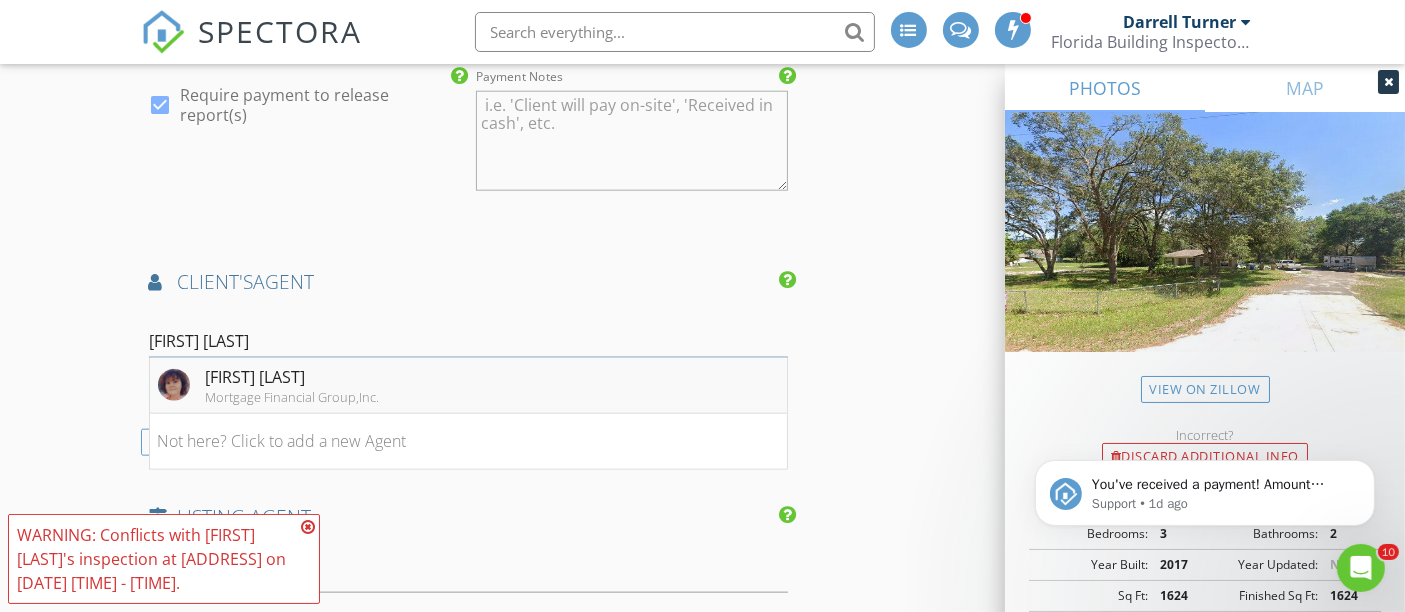 type on "jenn mart" 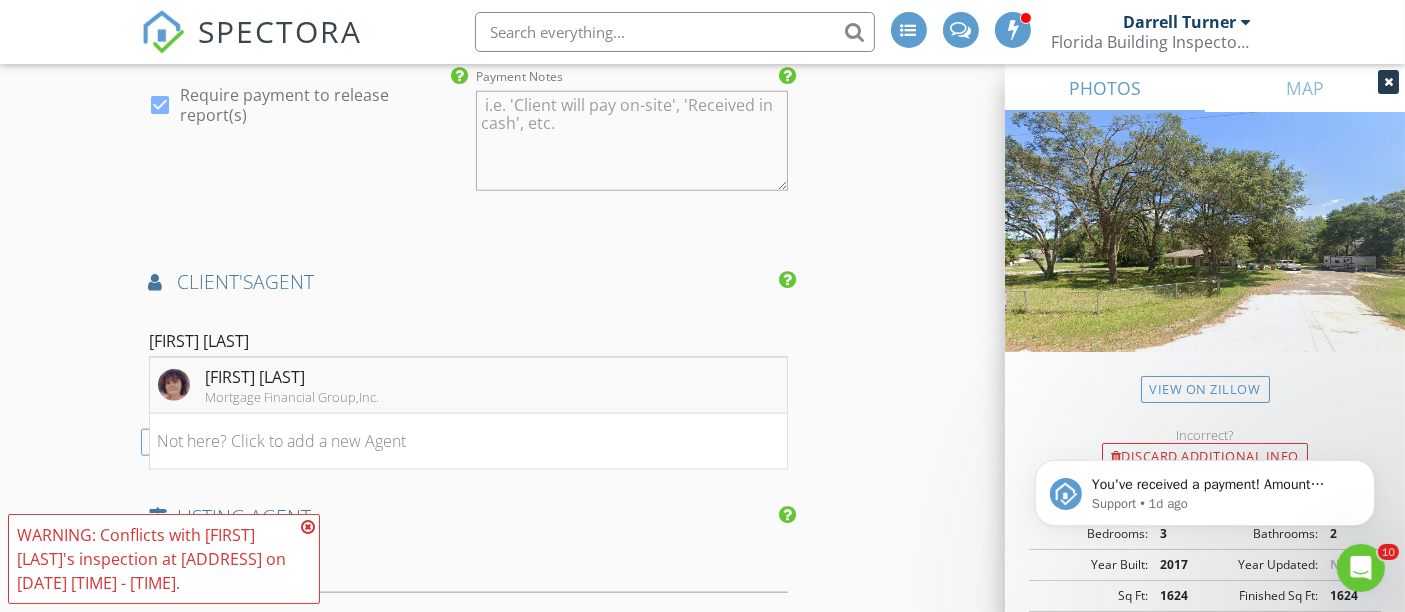 click on "Mortgage Financial Group,Inc." at bounding box center [293, 397] 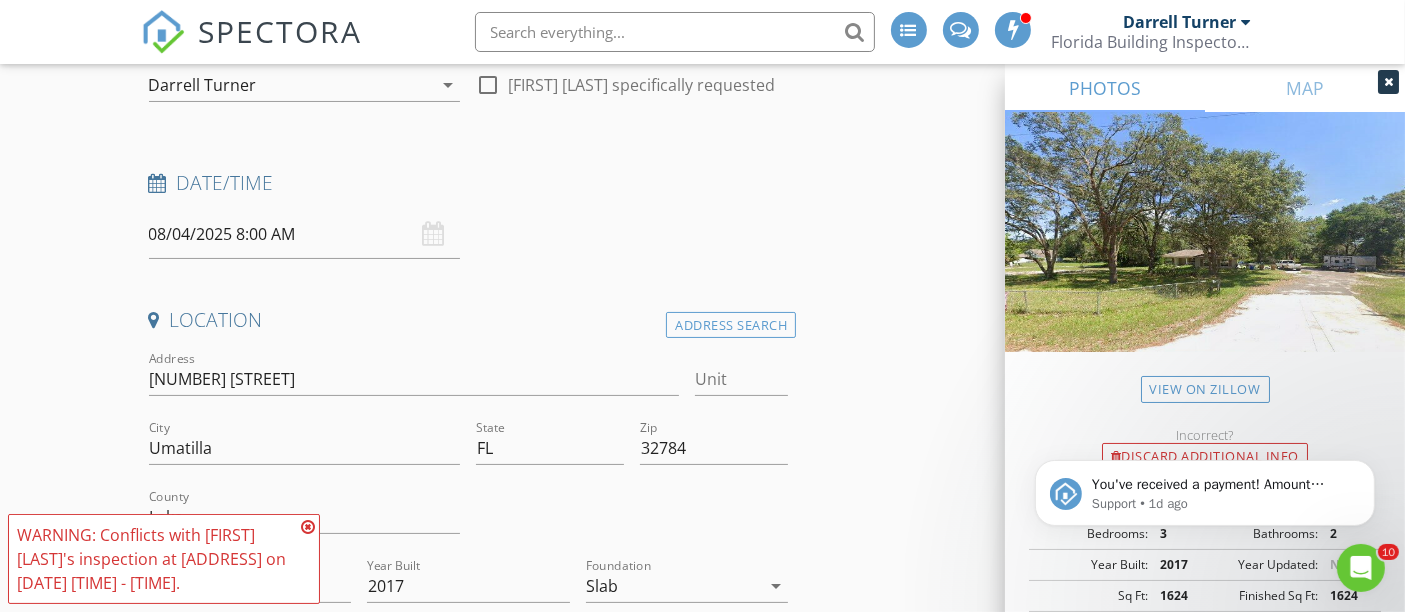 scroll, scrollTop: 231, scrollLeft: 0, axis: vertical 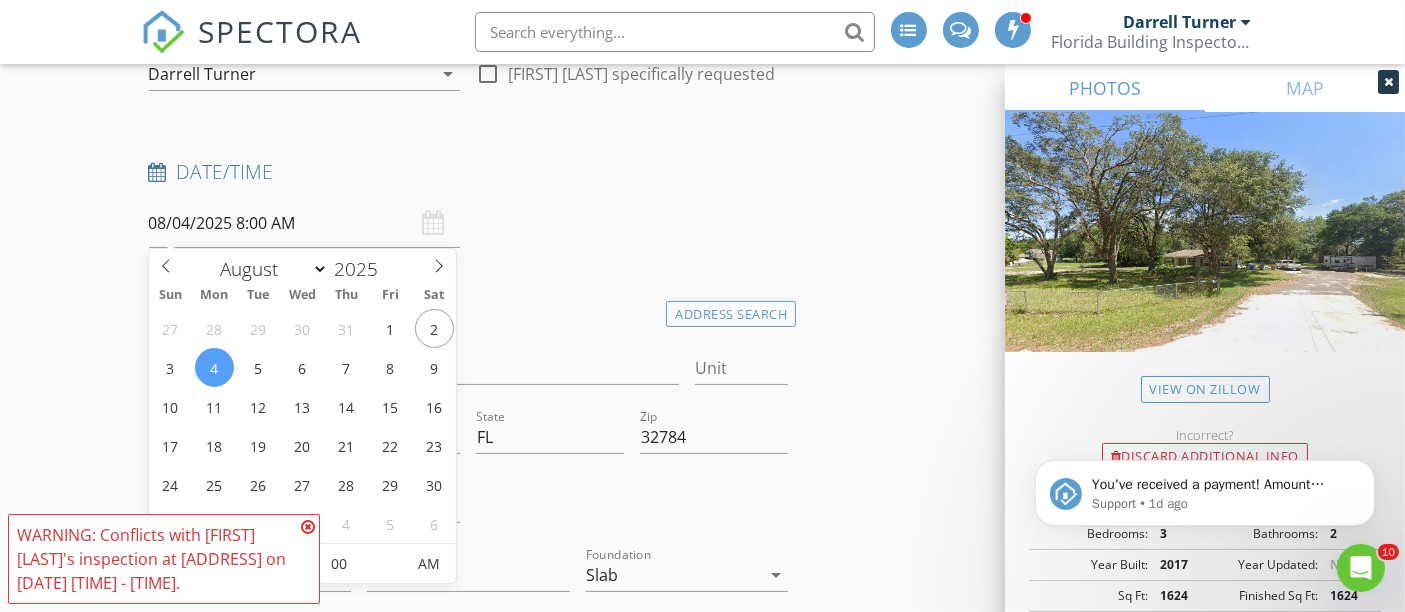 click on "08/04/2025 8:00 AM" at bounding box center [305, 223] 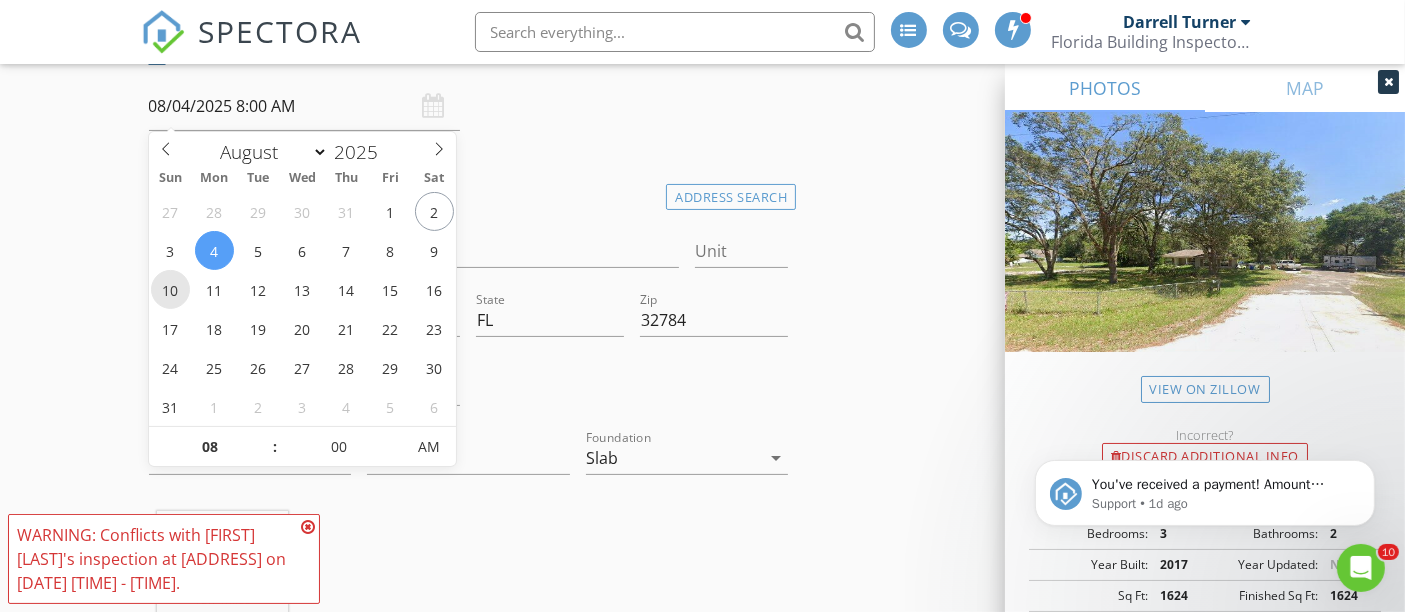scroll, scrollTop: 353, scrollLeft: 0, axis: vertical 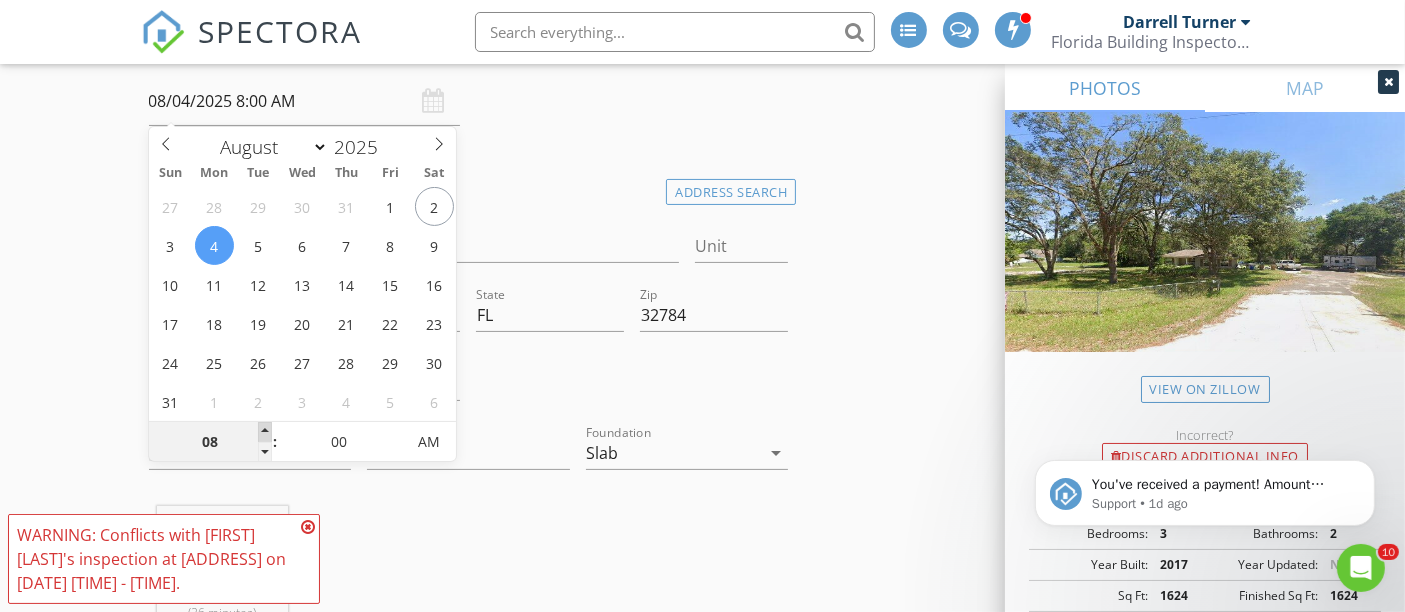 type on "09" 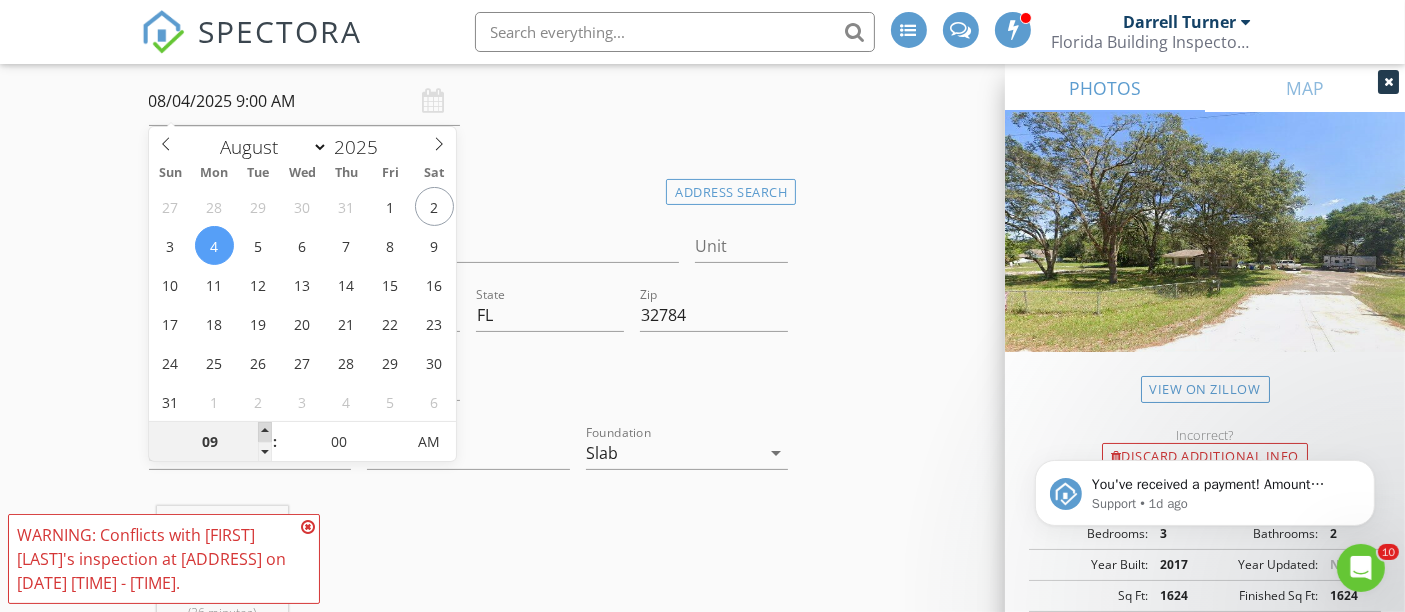 click at bounding box center (265, 432) 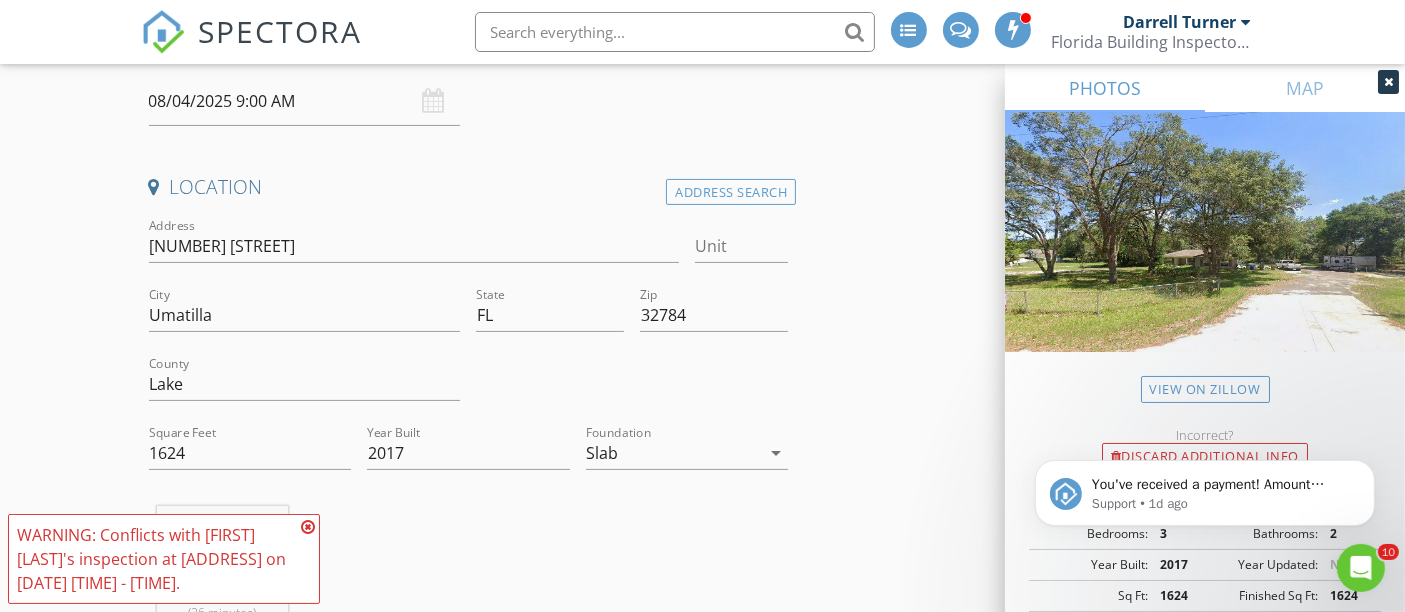 click on "New Inspection
INSPECTOR(S)
check_box   Darrell Turner   PRIMARY   check_box_outline_blank   Dustin Turner     check_box_outline_blank   Eugene Cusie     Darrell Turner arrow_drop_down   check_box_outline_blank Darrell Turner specifically requested
Date/Time
08/04/2025 9:00 AM
Location
Address Search       Address 22211 Will Murphy Rd   Unit   City Umatilla   State FL   Zip 32784   County Lake     Square Feet 1624   Year Built 2017   Foundation Slab arrow_drop_down     Darrell Turner     15.7 miles     (26 minutes)
client
check_box Enable Client CC email for this inspection   Client Search     check_box_outline_blank Client is a Company/Organization     First Name Martin   Last Name Taylor   Email jmartin@mfglends.com   CC Email   Phone 352-636-1584         Tags         Notes   Private Notes
SERVICES" at bounding box center (702, 1856) 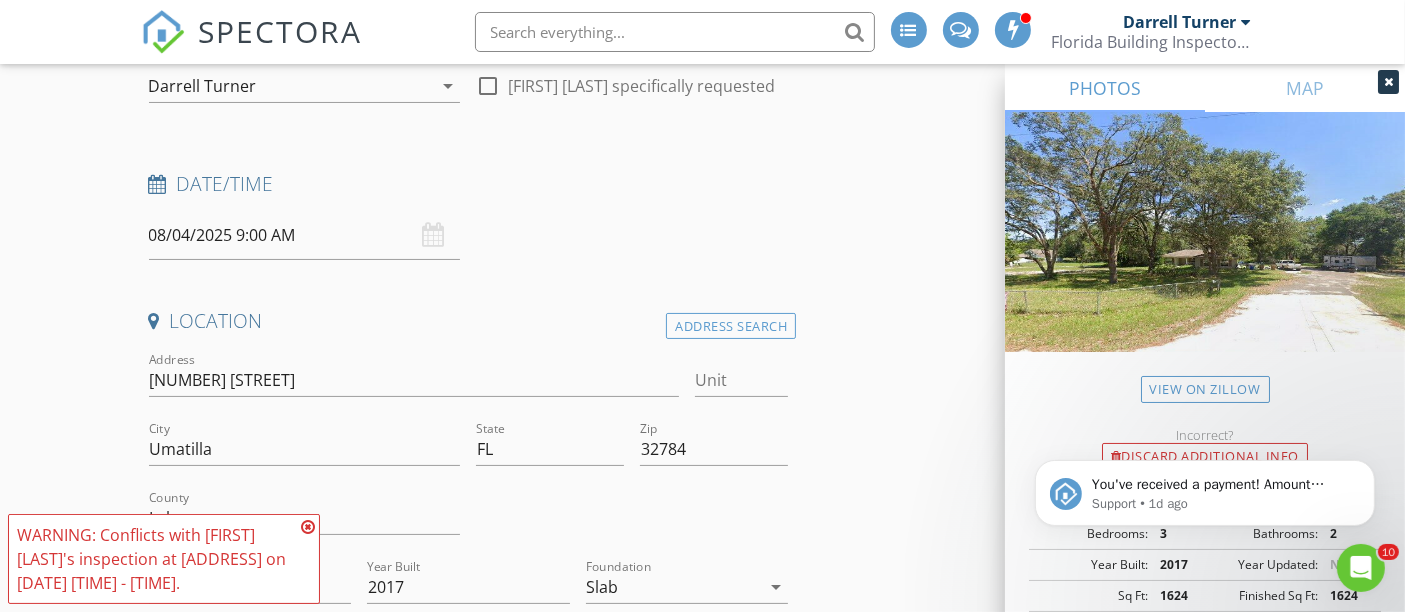 scroll, scrollTop: 217, scrollLeft: 0, axis: vertical 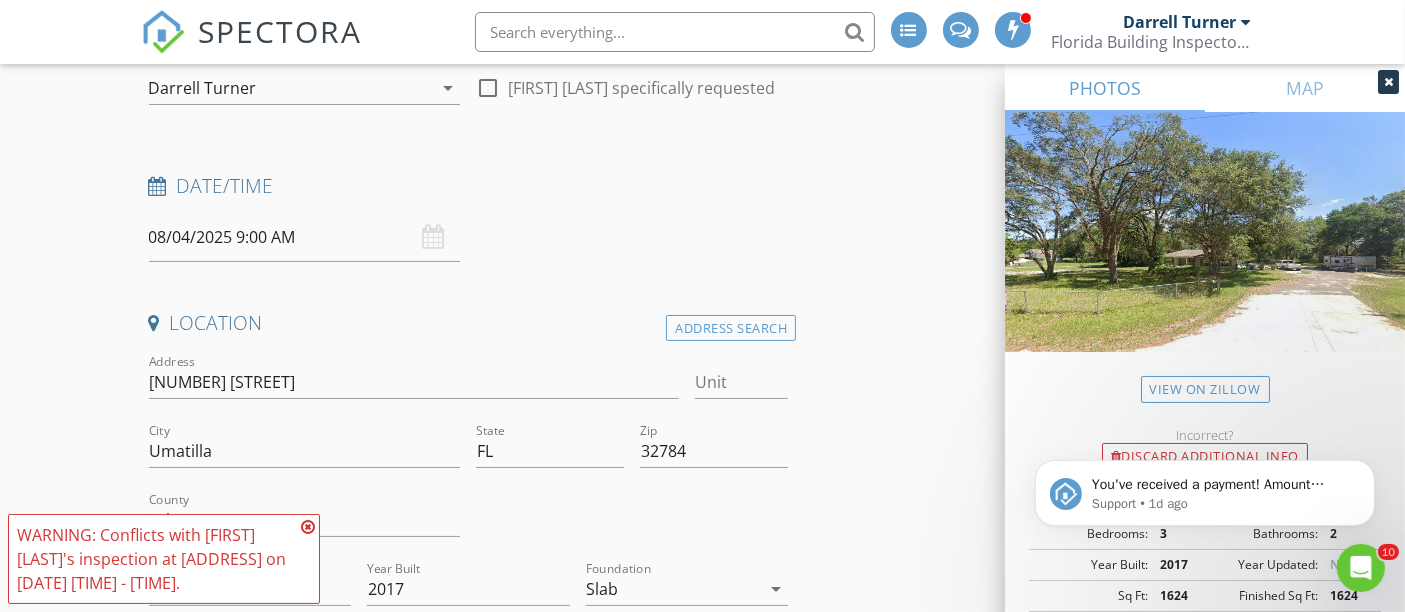 click at bounding box center [308, 527] 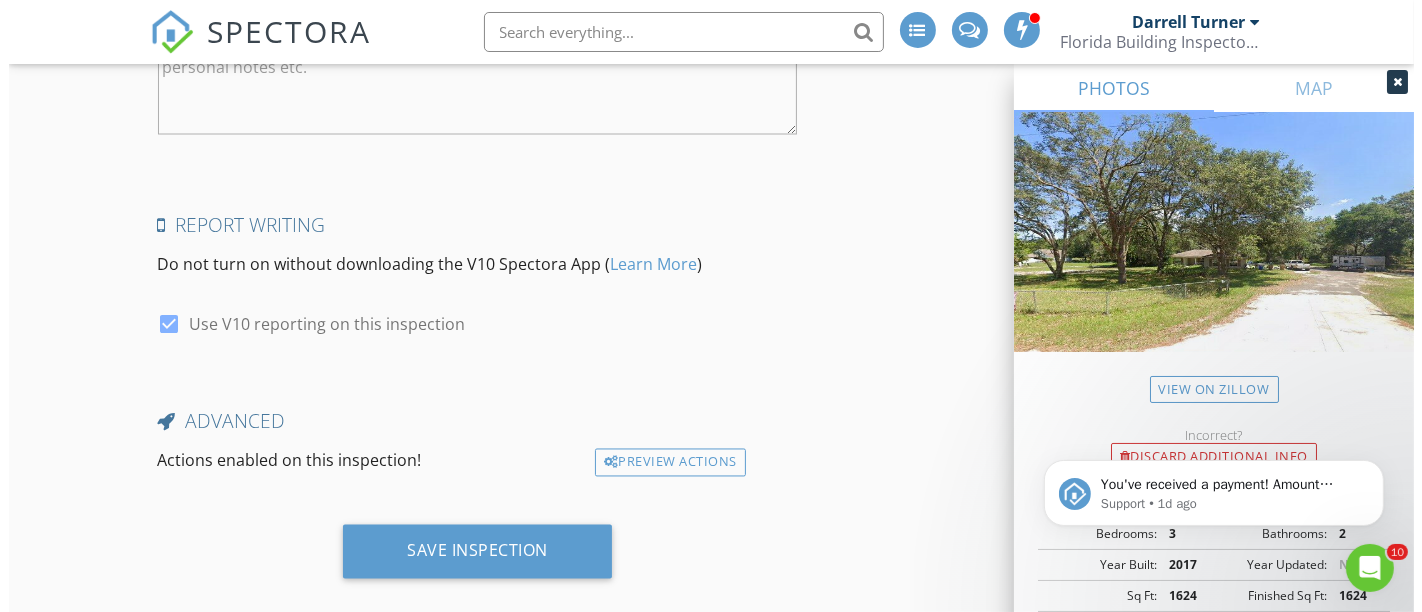 scroll, scrollTop: 3677, scrollLeft: 0, axis: vertical 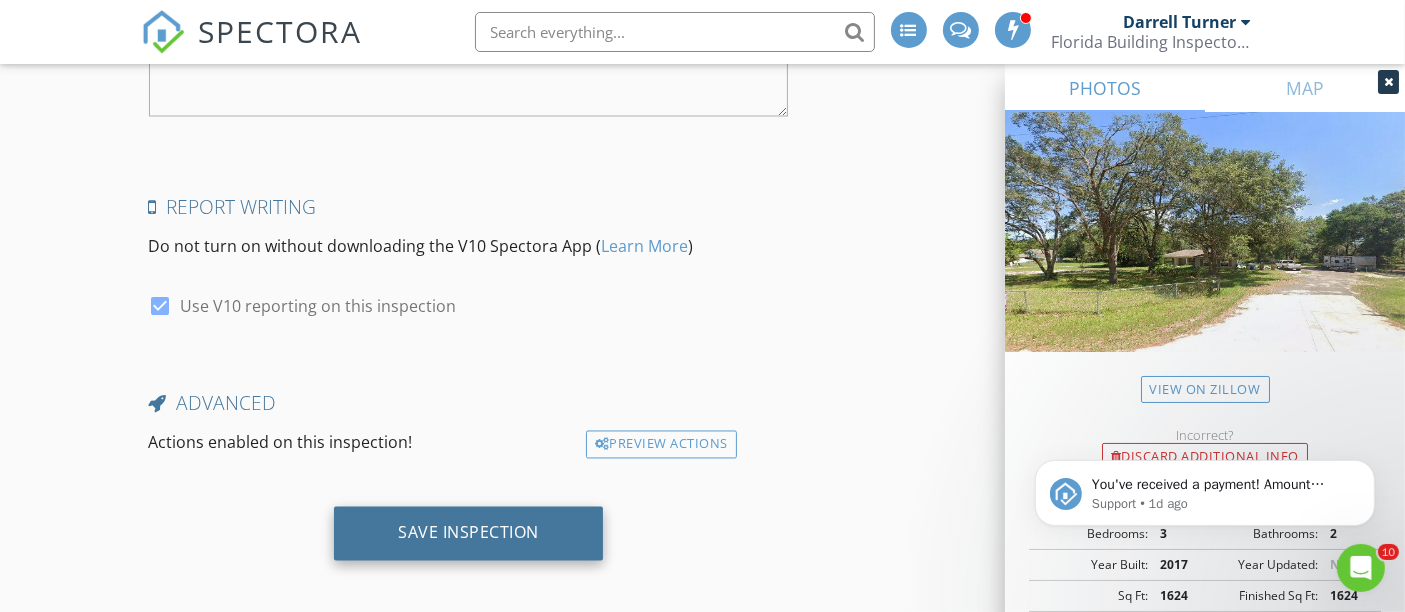 click on "Save Inspection" at bounding box center (468, 533) 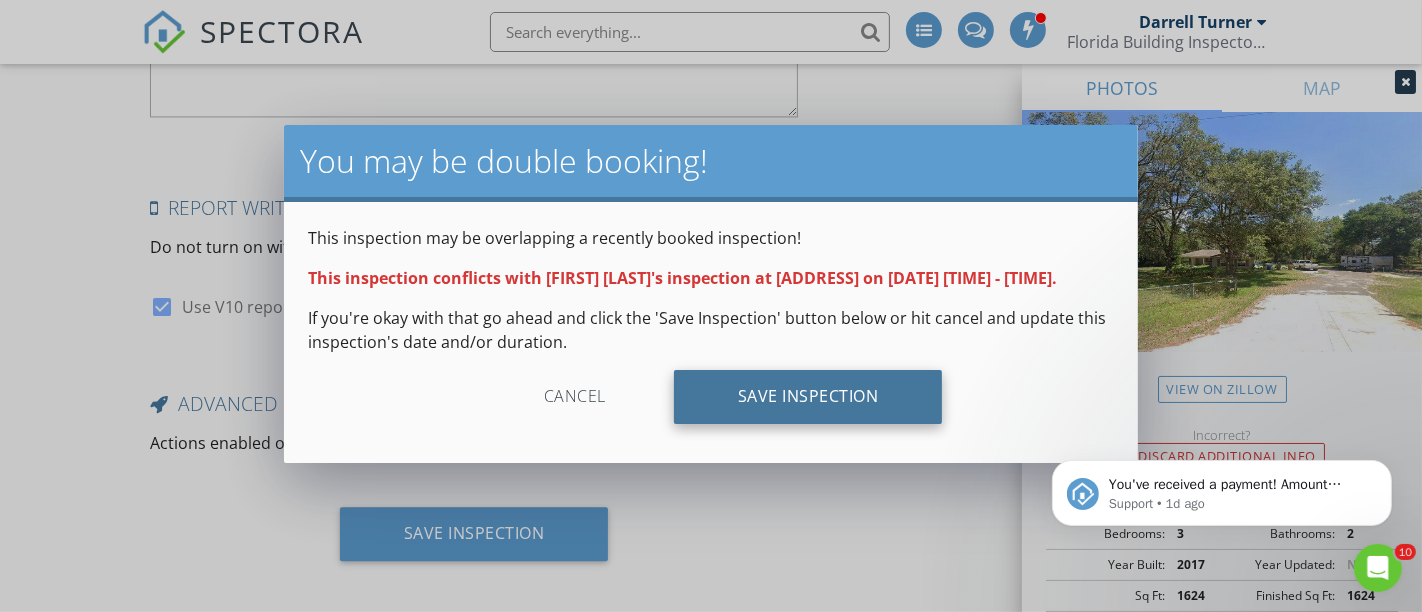 click on "Save Inspection" at bounding box center (808, 397) 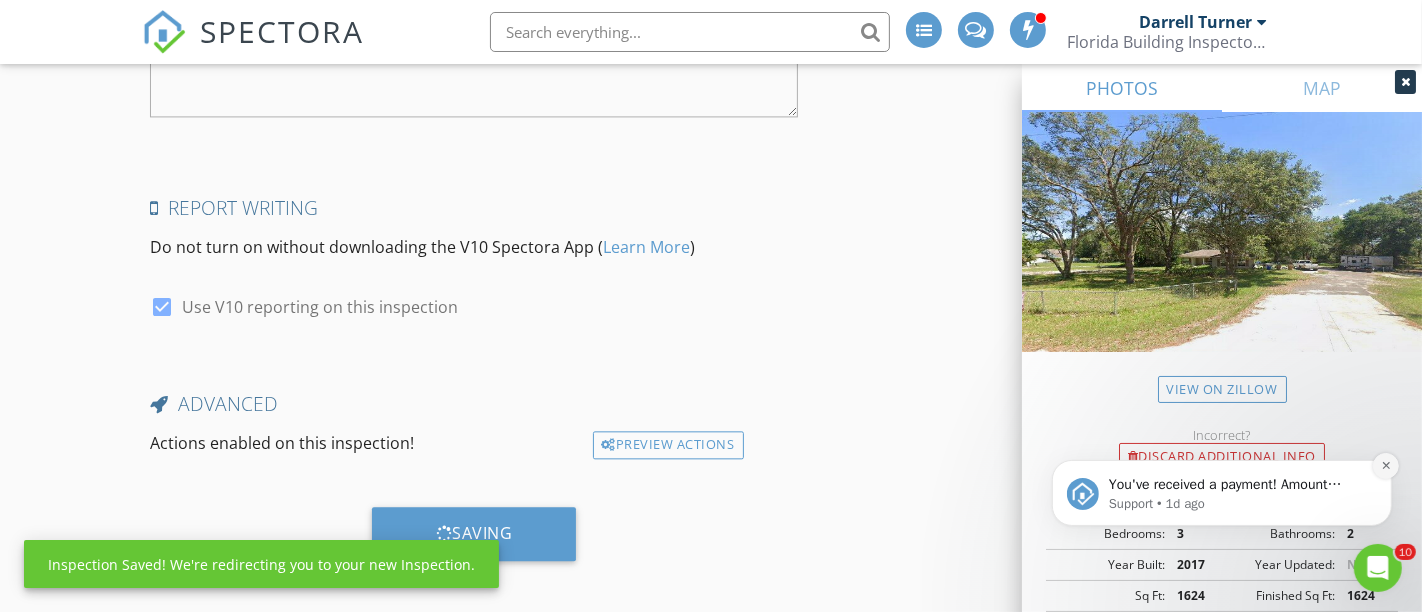 click at bounding box center (1385, 465) 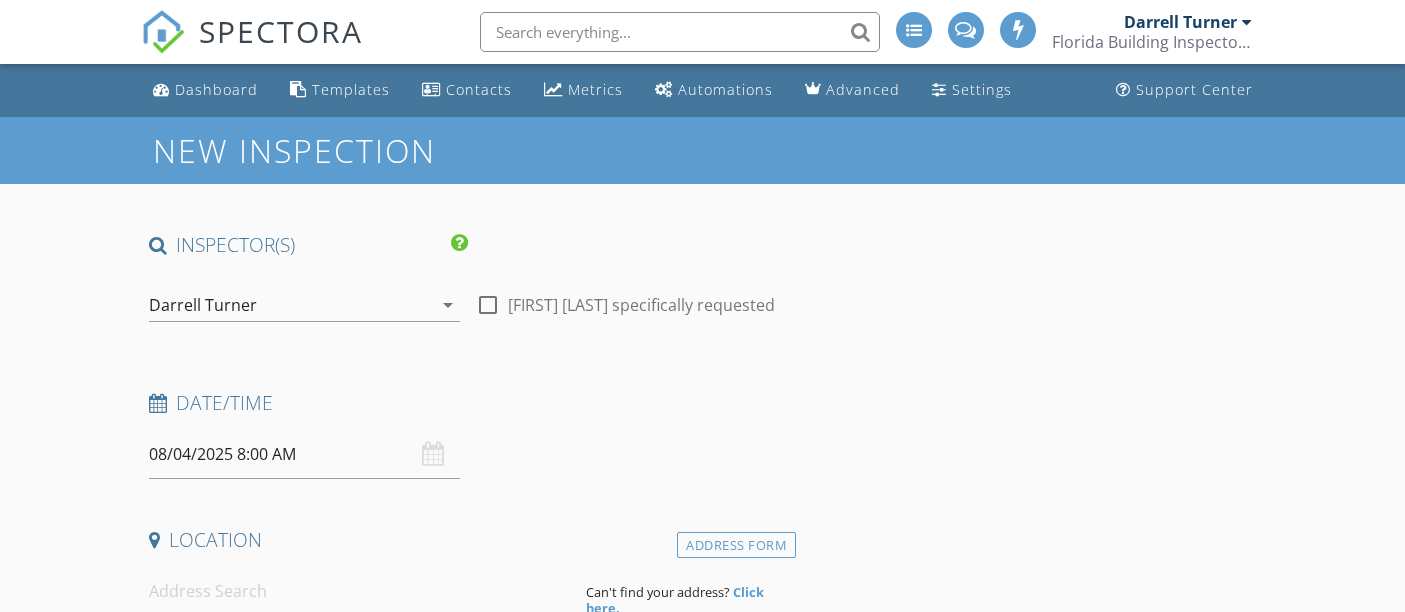 scroll, scrollTop: 508, scrollLeft: 0, axis: vertical 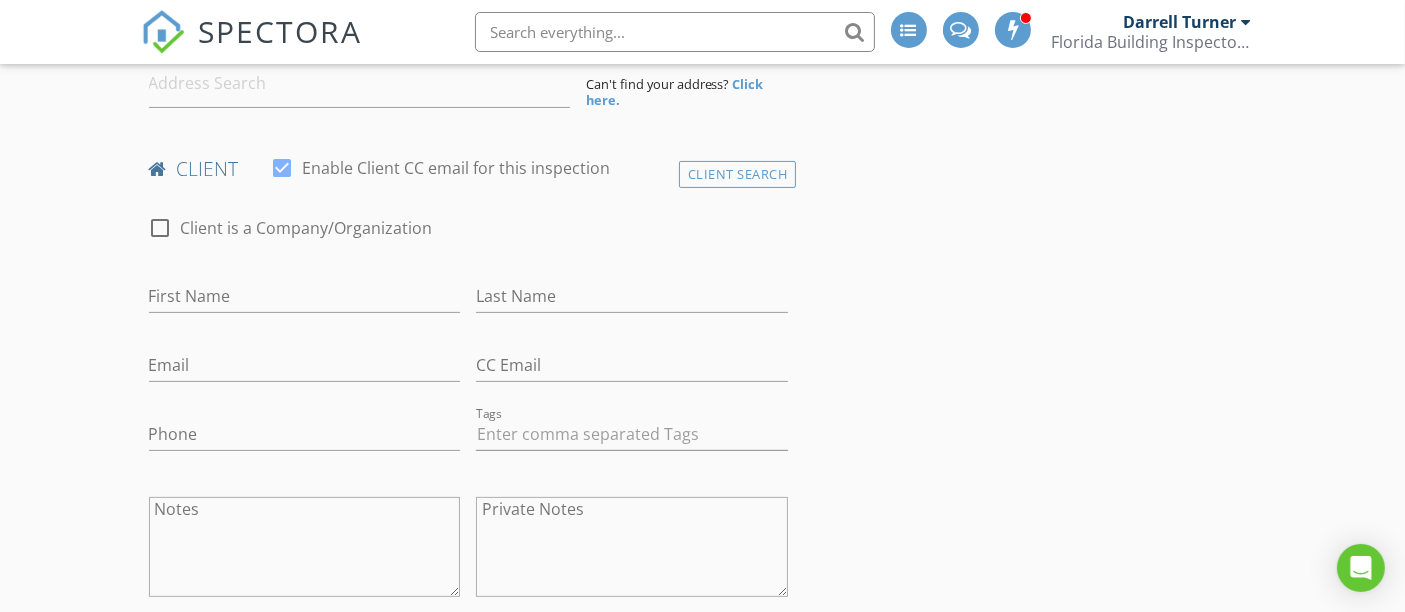 click at bounding box center (675, 32) 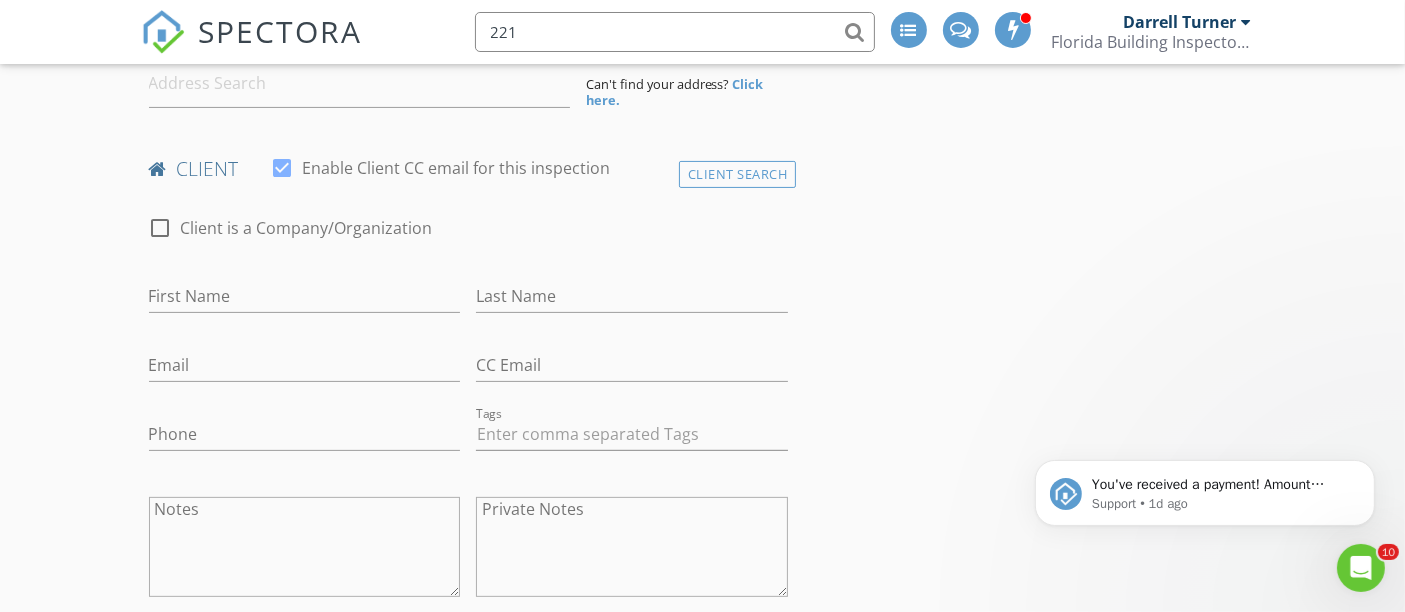 scroll, scrollTop: 0, scrollLeft: 0, axis: both 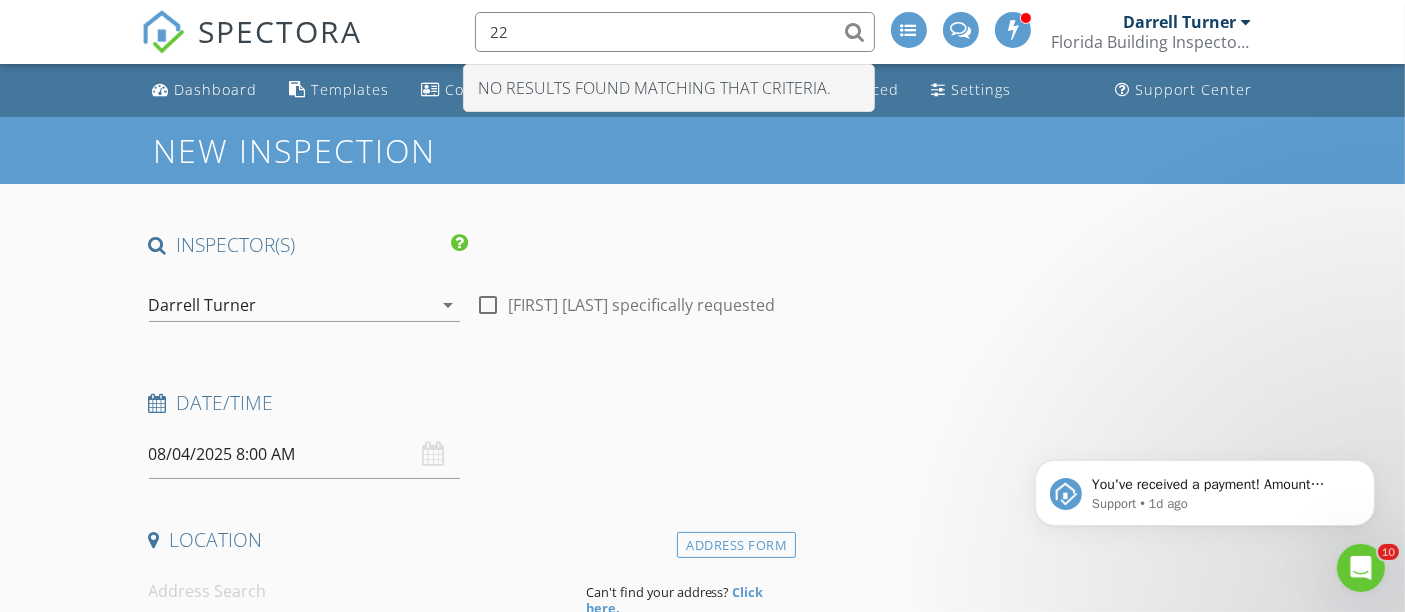 type on "2" 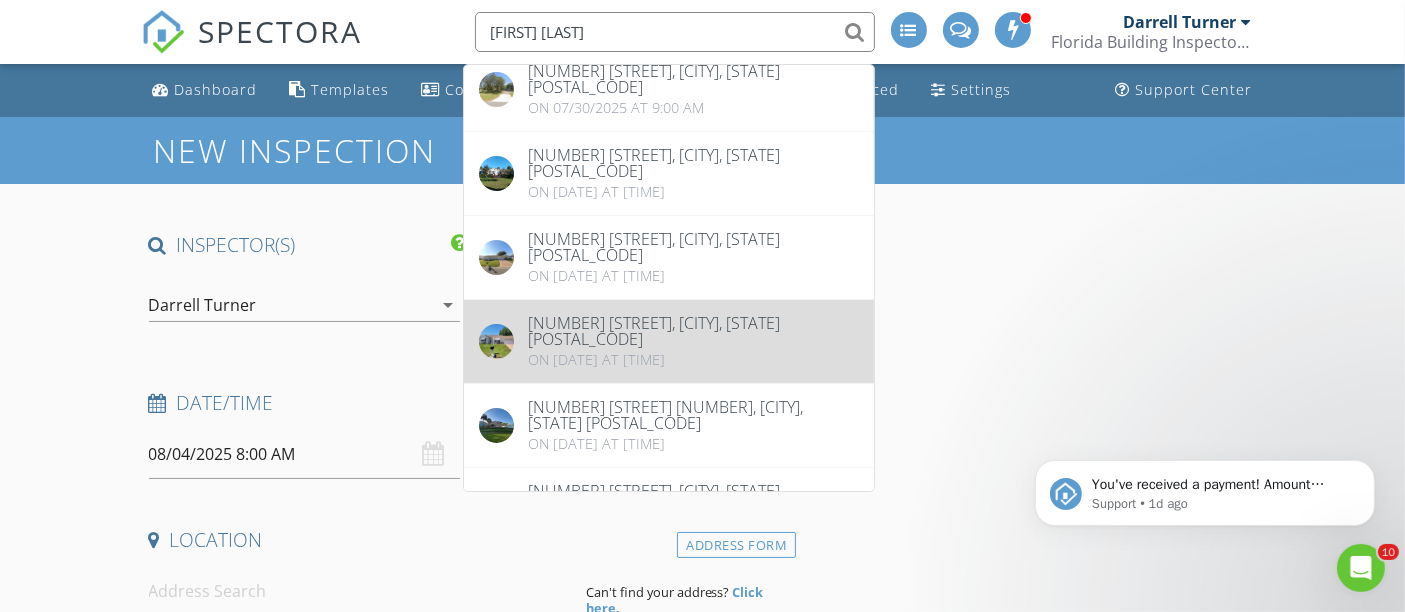 scroll, scrollTop: 0, scrollLeft: 0, axis: both 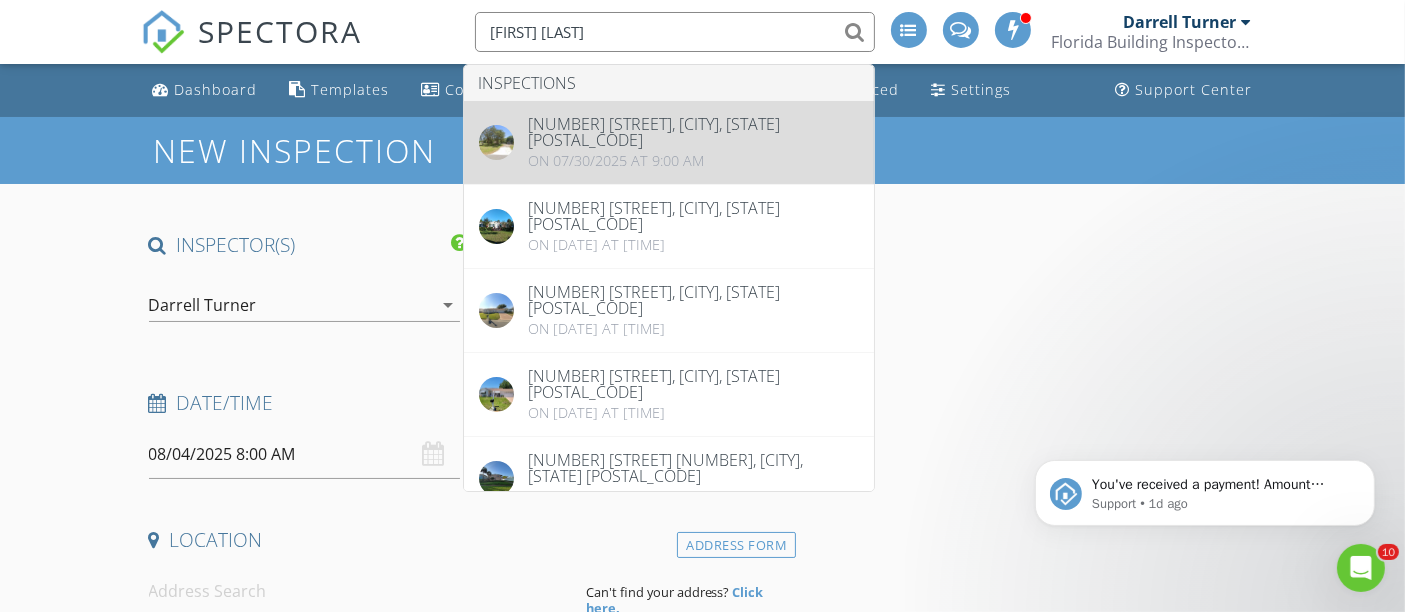 type on "will murphy" 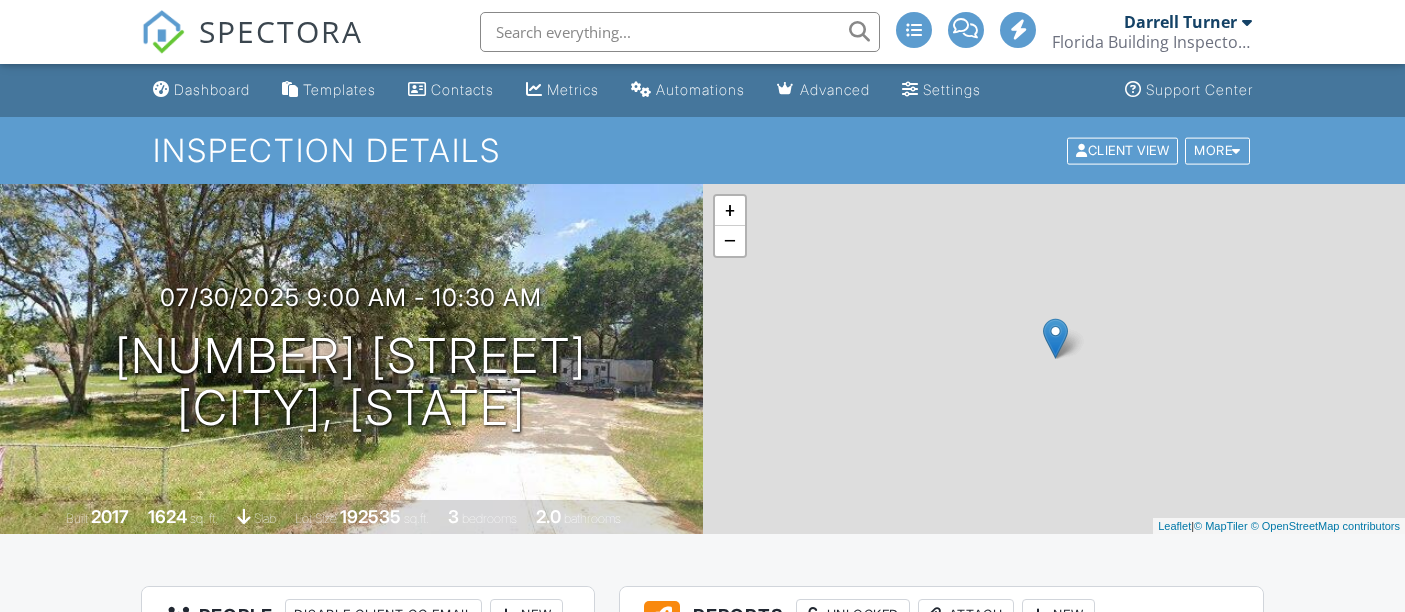 scroll, scrollTop: 0, scrollLeft: 0, axis: both 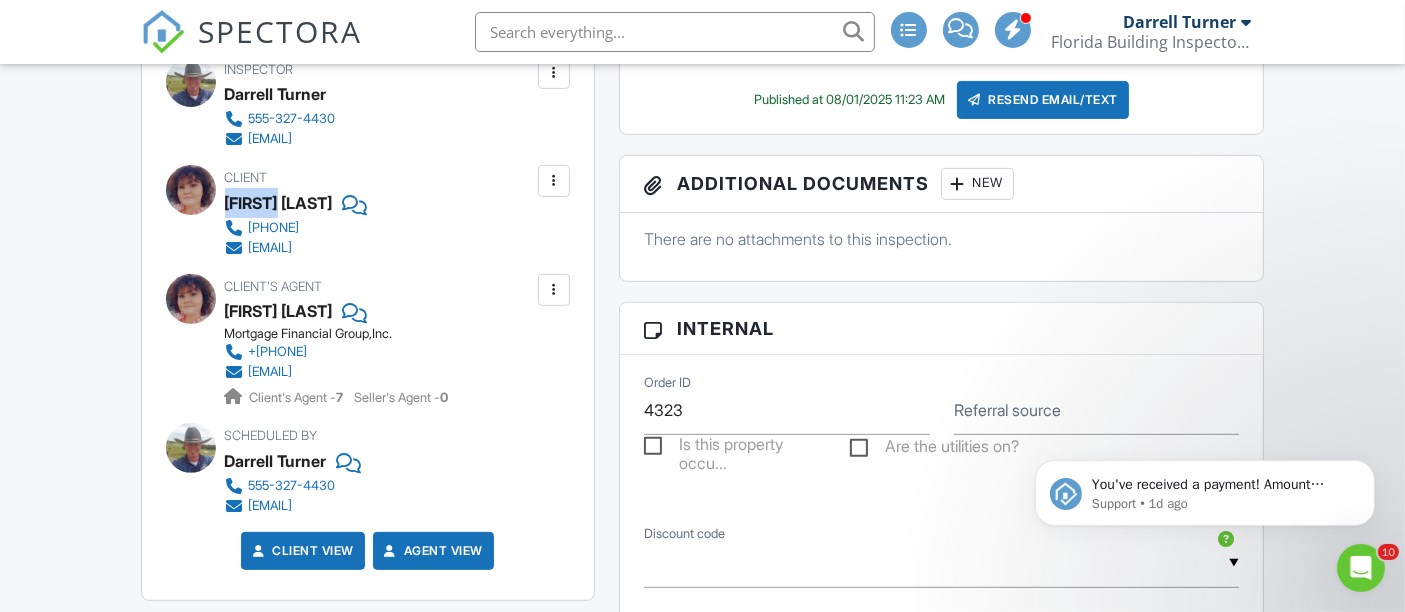 drag, startPoint x: 225, startPoint y: 239, endPoint x: 278, endPoint y: 242, distance: 53.08484 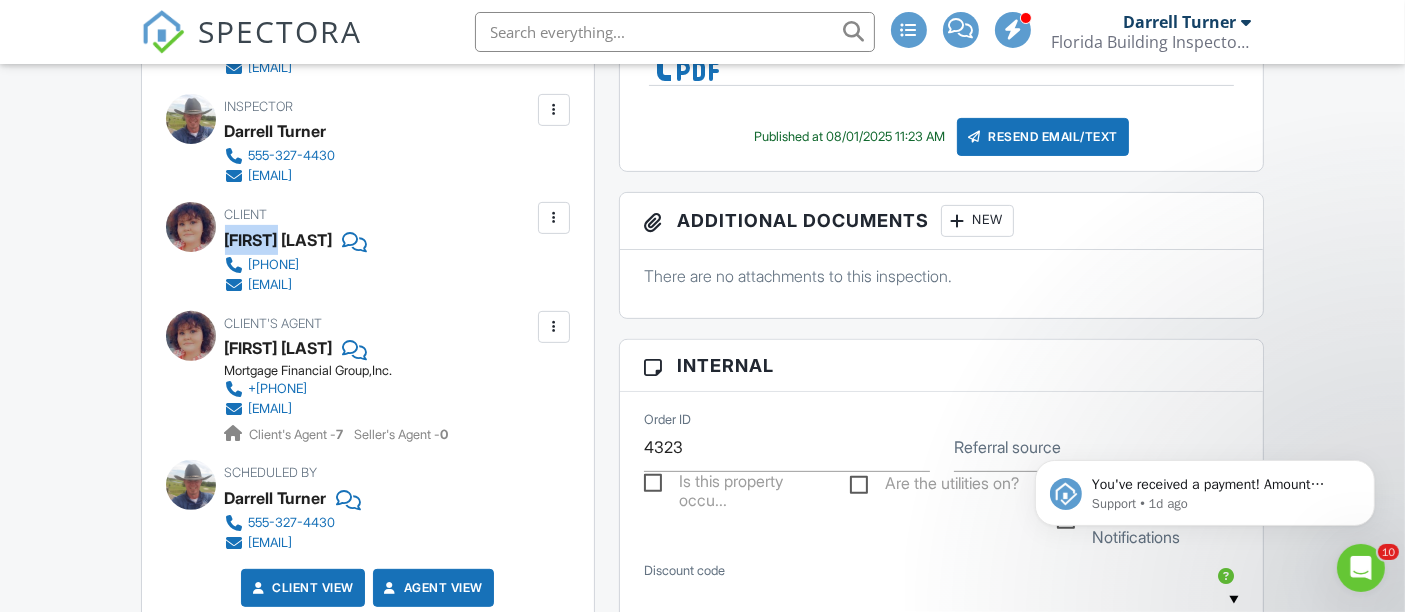 scroll, scrollTop: 675, scrollLeft: 0, axis: vertical 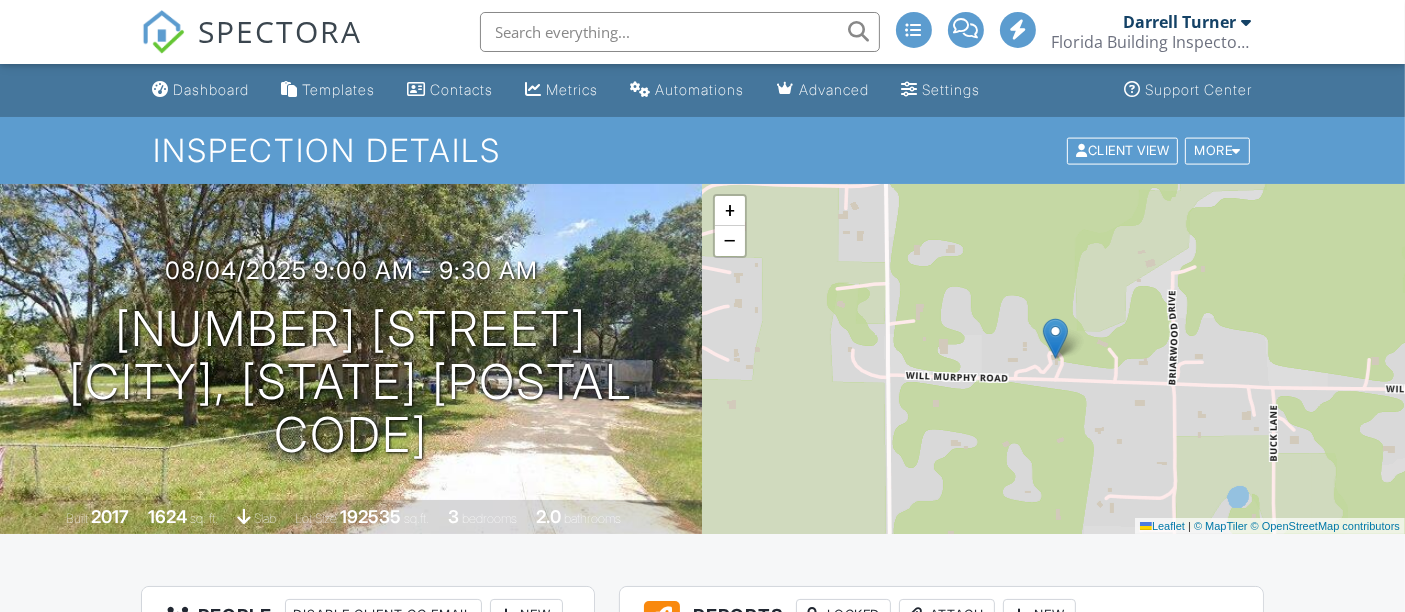click on "SPECTORA" at bounding box center (281, 31) 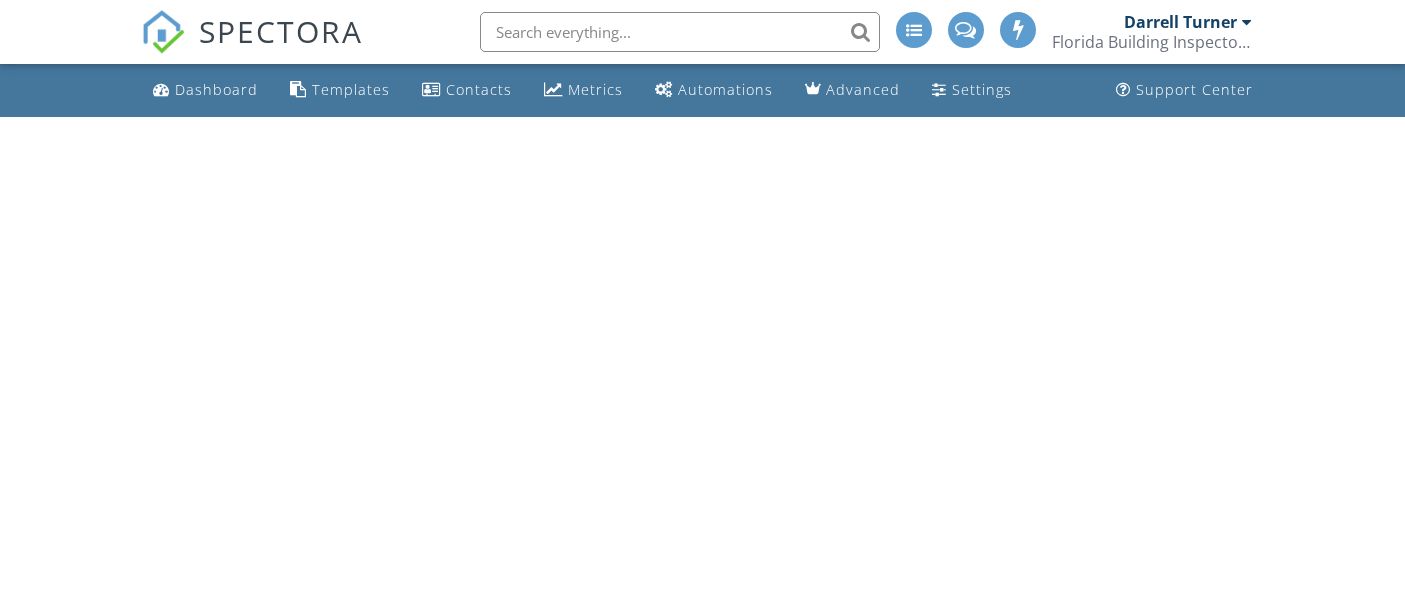 scroll, scrollTop: 0, scrollLeft: 0, axis: both 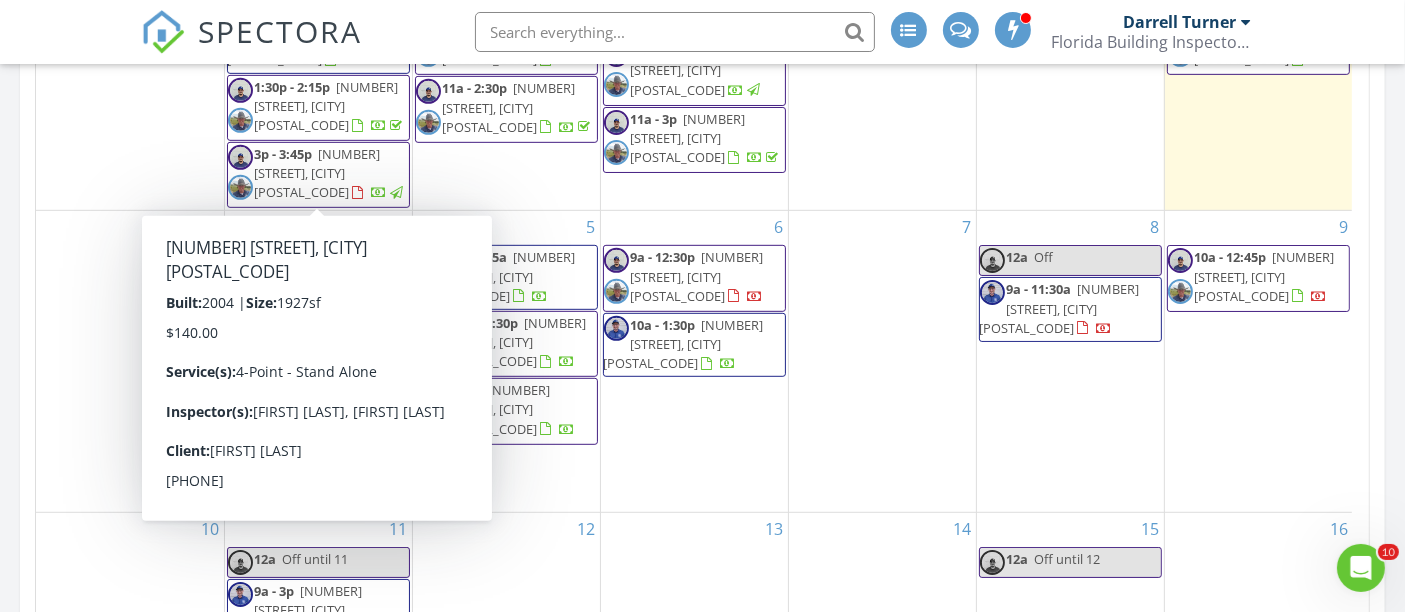 click on "27" at bounding box center (130, 59) 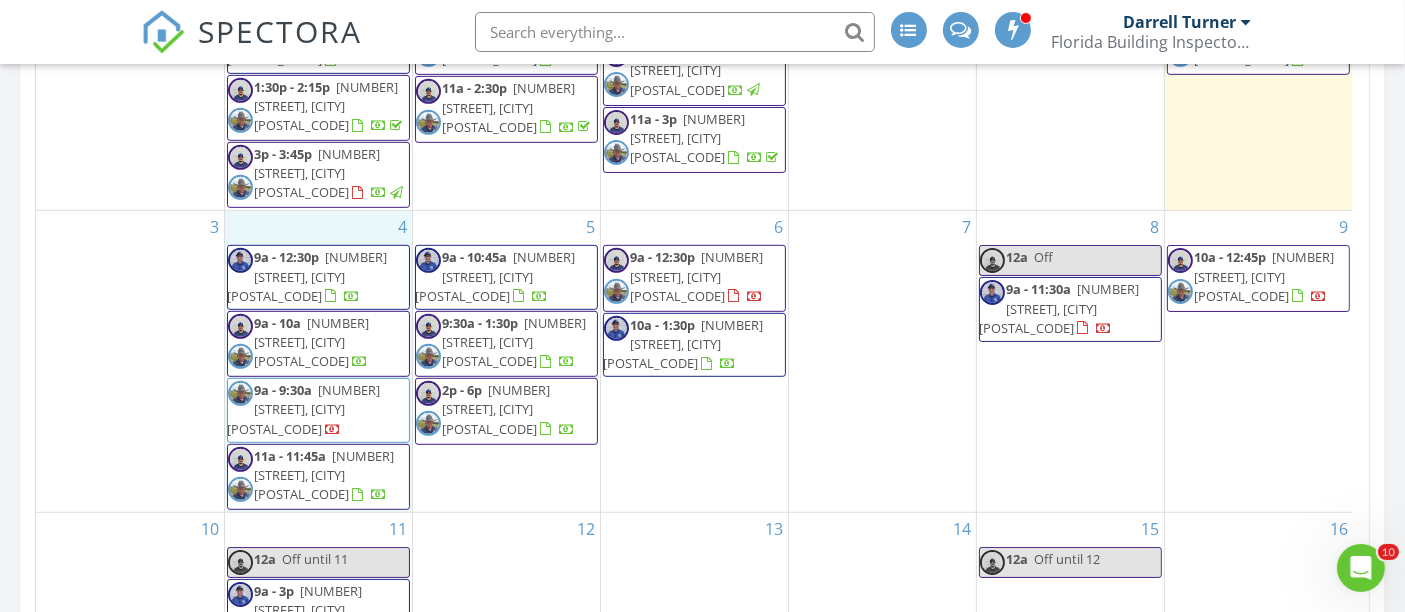 click on "4
9a - 12:30p
3309 Paisley Circle, Orlando 32817
9a - 10a
1553 Orange Vly Rdg, Ocoee 34761
9a - 9:30a
22211 Will Murphy Rd, Umatilla 32784
11a - 11:45a
25525 Belle Alliance, Leesburg 34748" at bounding box center [318, 361] 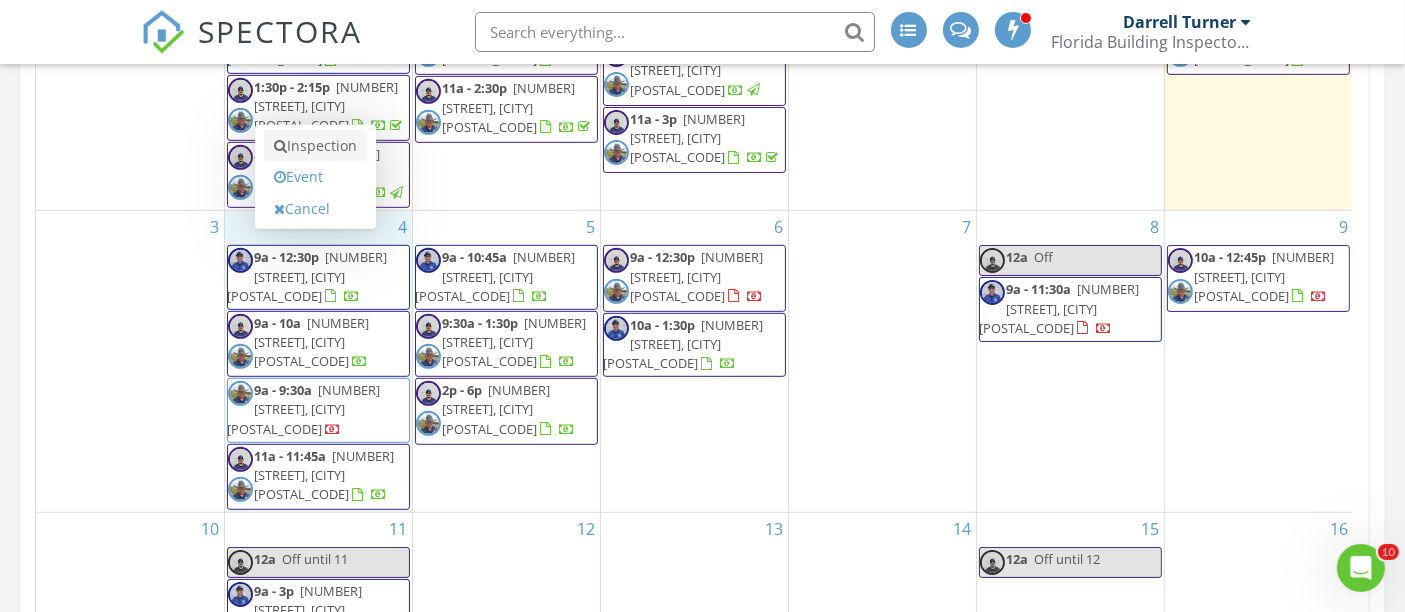 click on "Inspection" at bounding box center (315, 146) 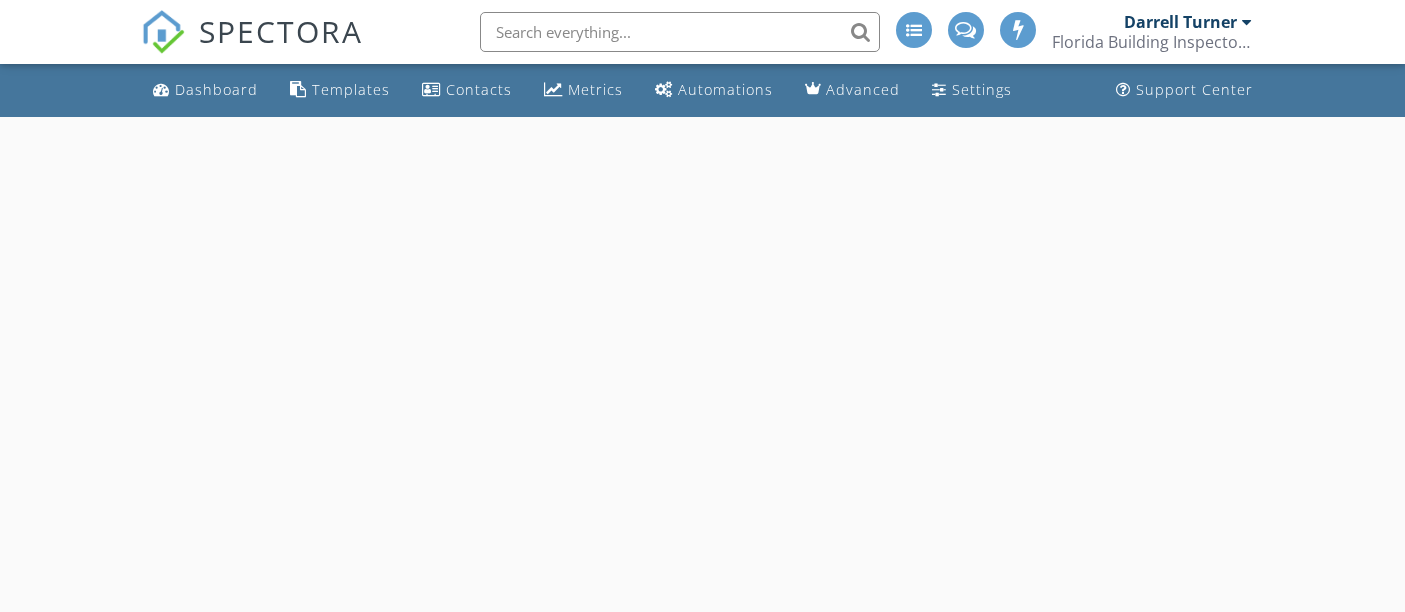 scroll, scrollTop: 0, scrollLeft: 0, axis: both 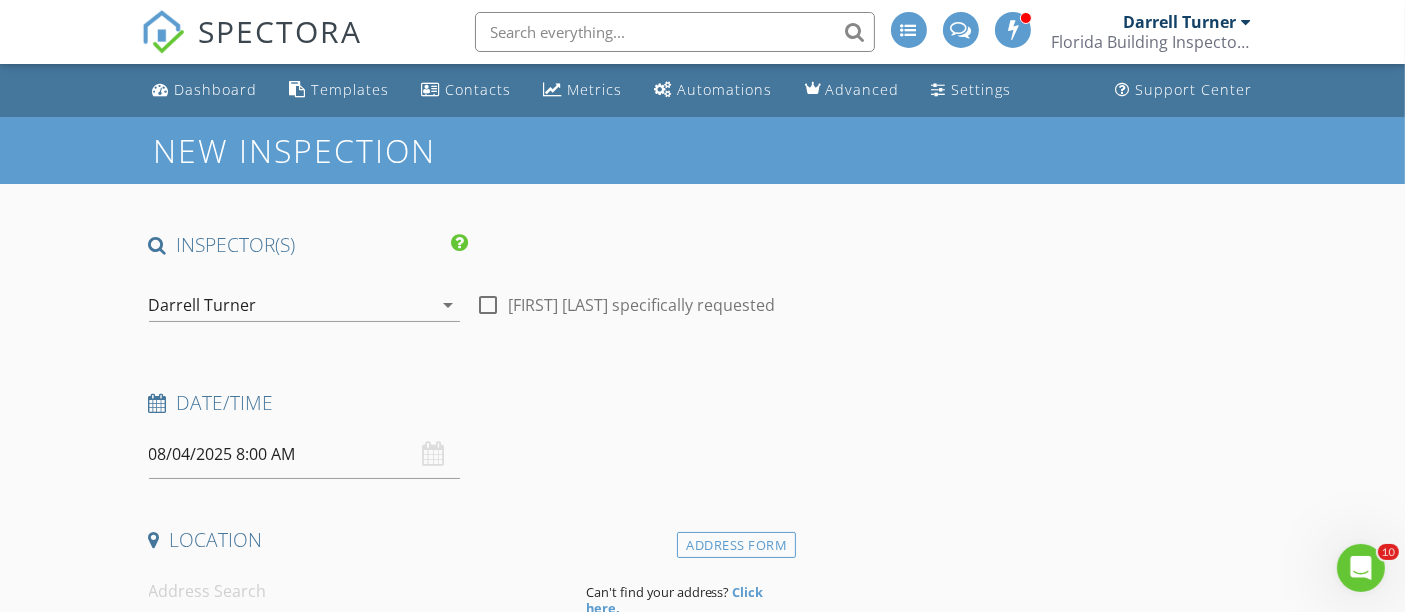 click on "Darrell Turner" at bounding box center (203, 305) 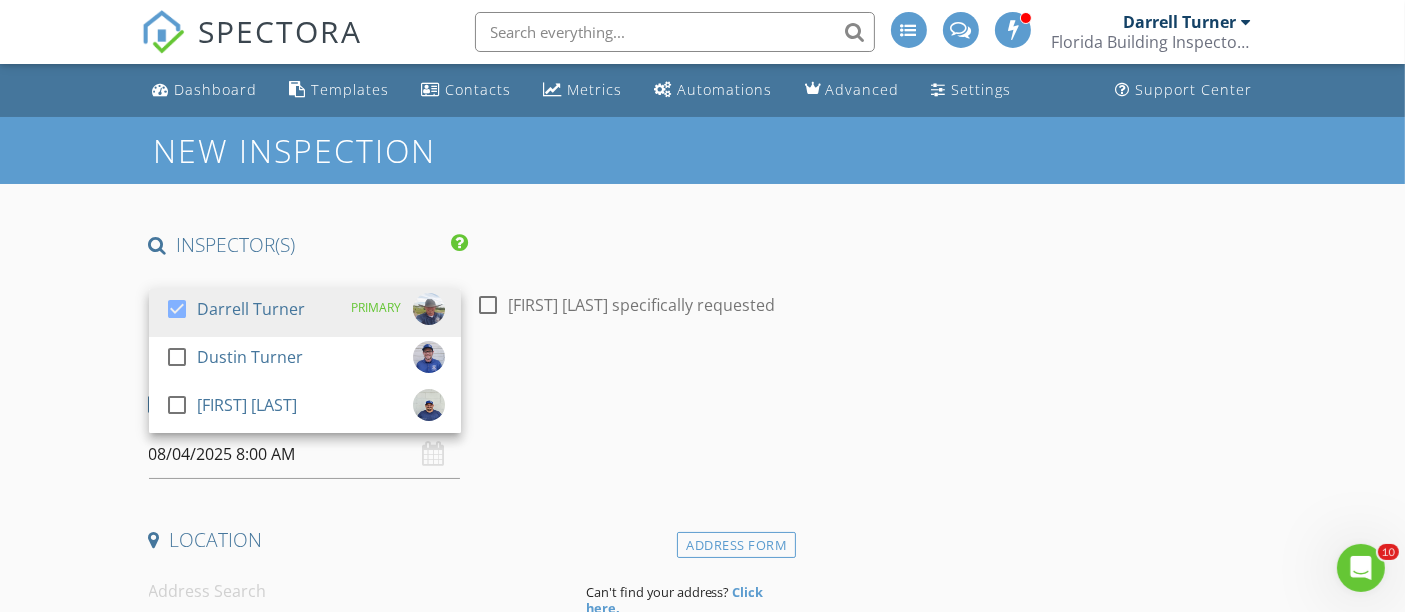 click on "Darrell Turner" at bounding box center [251, 309] 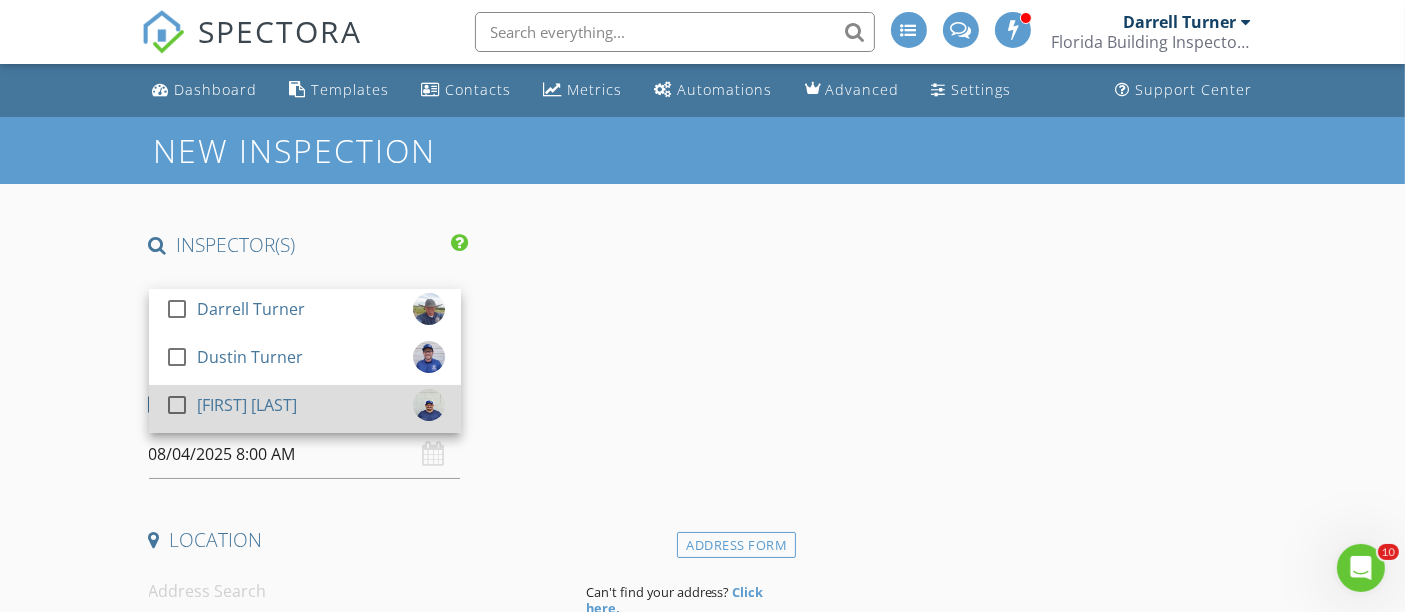 click on "[FIRST] [LAST]" at bounding box center [247, 405] 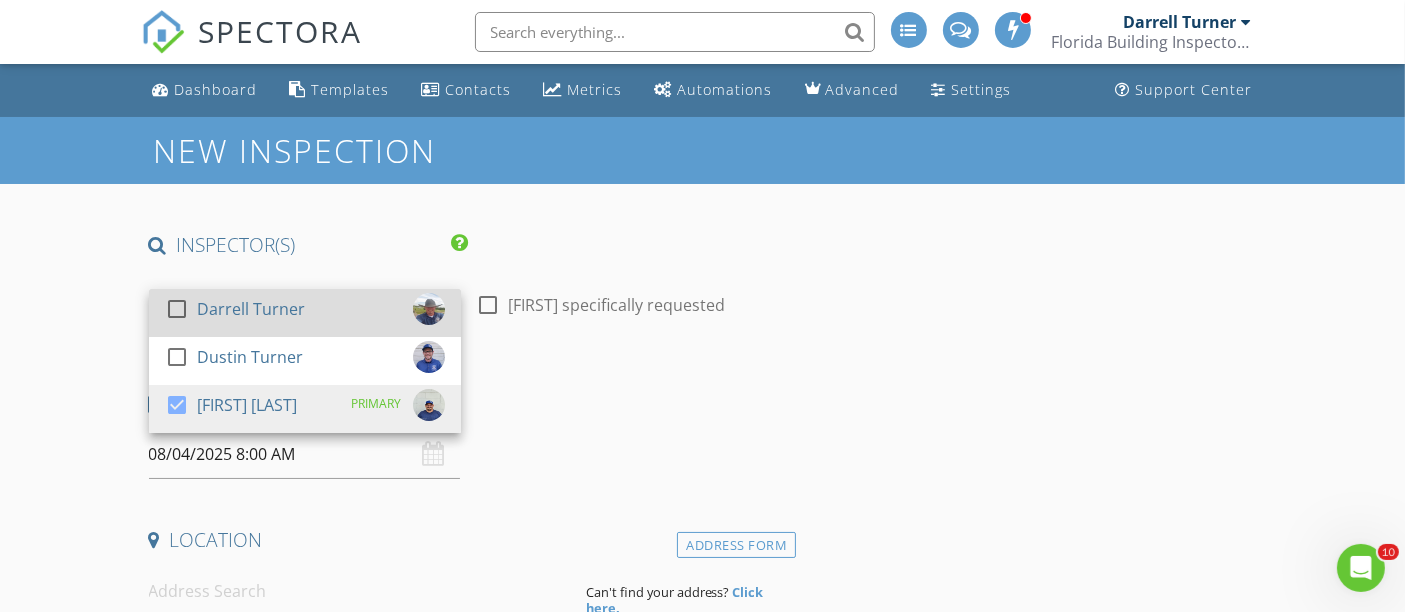 click on "Darrell Turner" at bounding box center (251, 309) 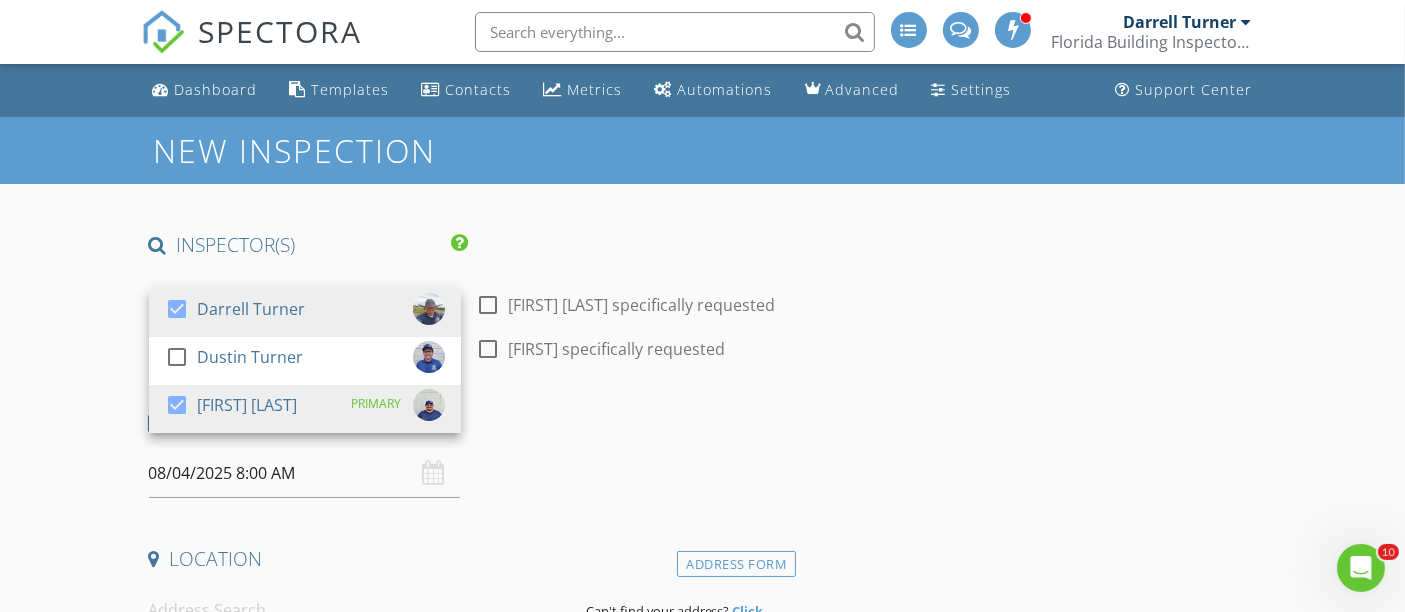 click on "New Inspection
INSPECTOR(S)
check_box   Darrell Turner     check_box_outline_blank   Dustin Turner     check_box   Eugene Cusie   PRIMARY   Eugene Cusie,  Darrell Turner arrow_drop_down   check_box_outline_blank Darrell Turner specifically requested check_box_outline_blank Eugene Cusie specifically requested
Date/Time
08/04/2025 8:00 AM
Location
Address Form       Can't find your address?   Click here.
client
check_box Enable Client CC email for this inspection   Client Search     check_box_outline_blank Client is a Company/Organization     First Name   Last Name   Email   CC Email   Phone         Tags         Notes   Private Notes
ADD ADDITIONAL client
SERVICES
check_box_outline_blank   Package Deal   Standard, Wind Mit & 4-Point Inspections check_box_outline_blank" at bounding box center (702, 1786) 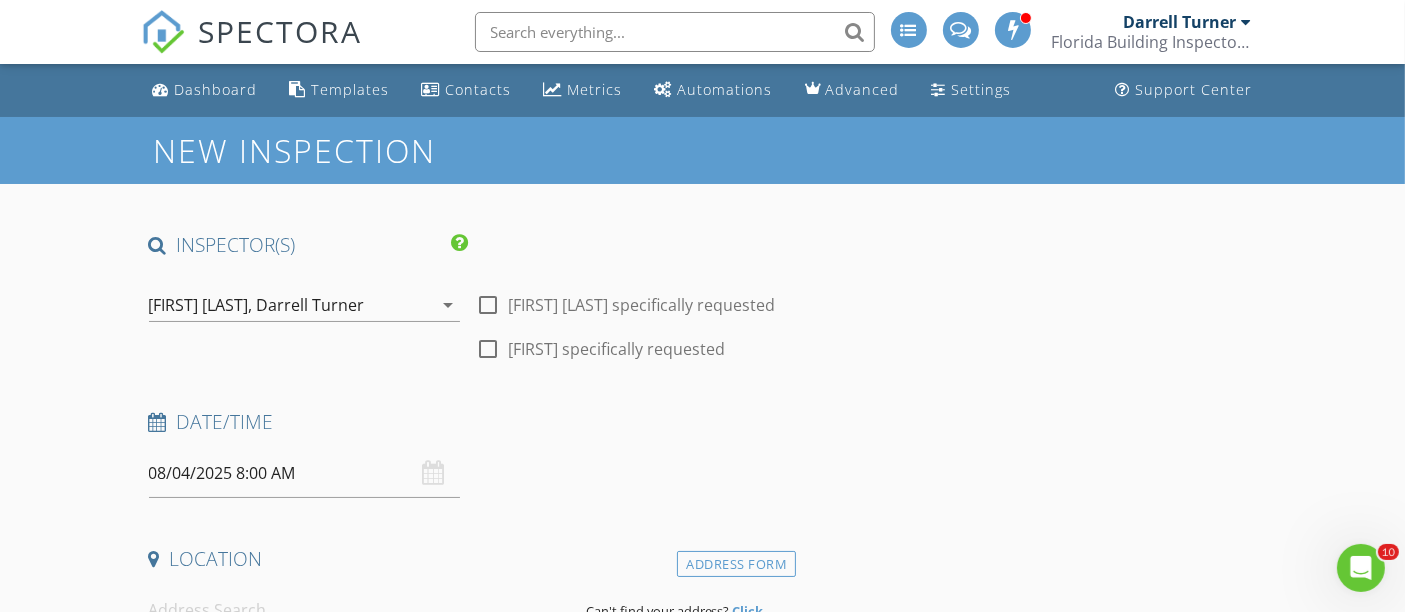 click on "08/04/2025 8:00 AM" at bounding box center (305, 473) 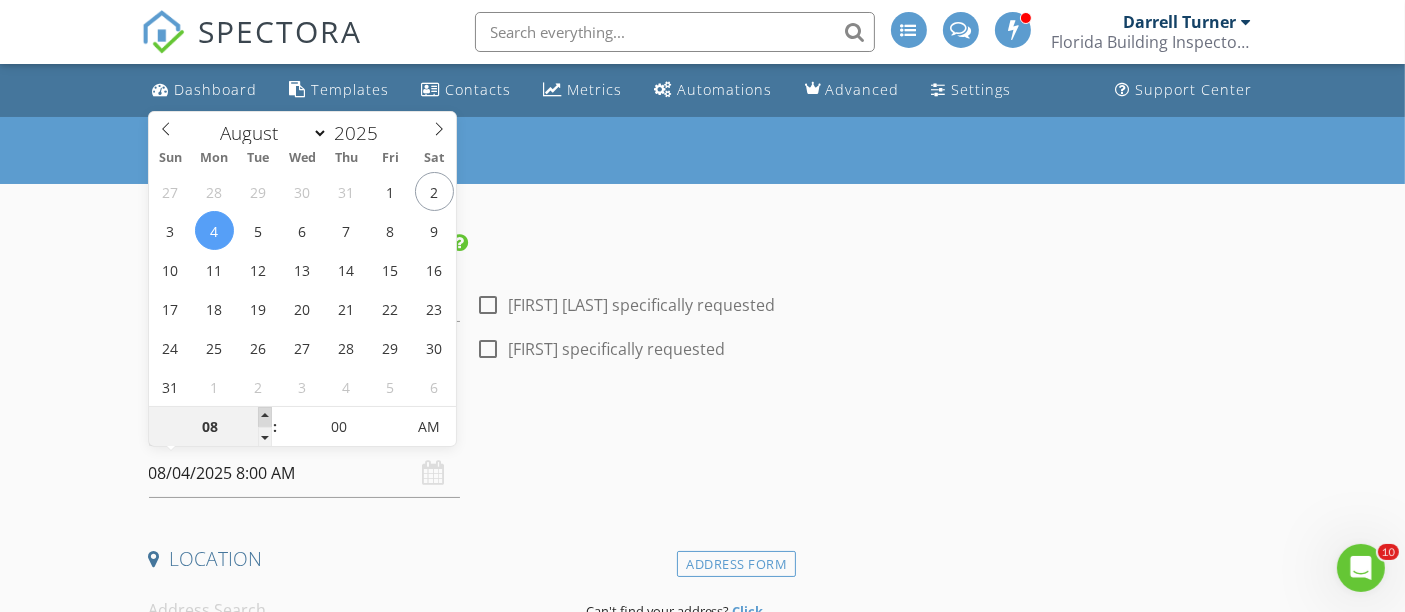 type on "09" 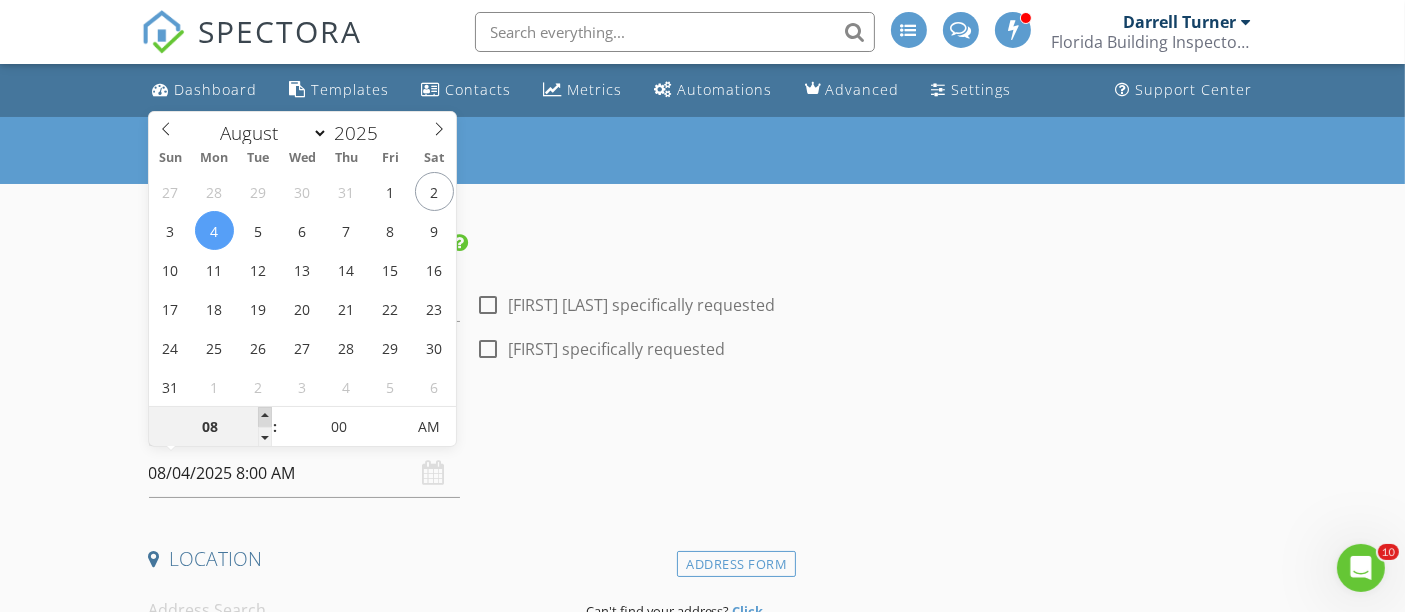 type on "08/04/2025 9:00 AM" 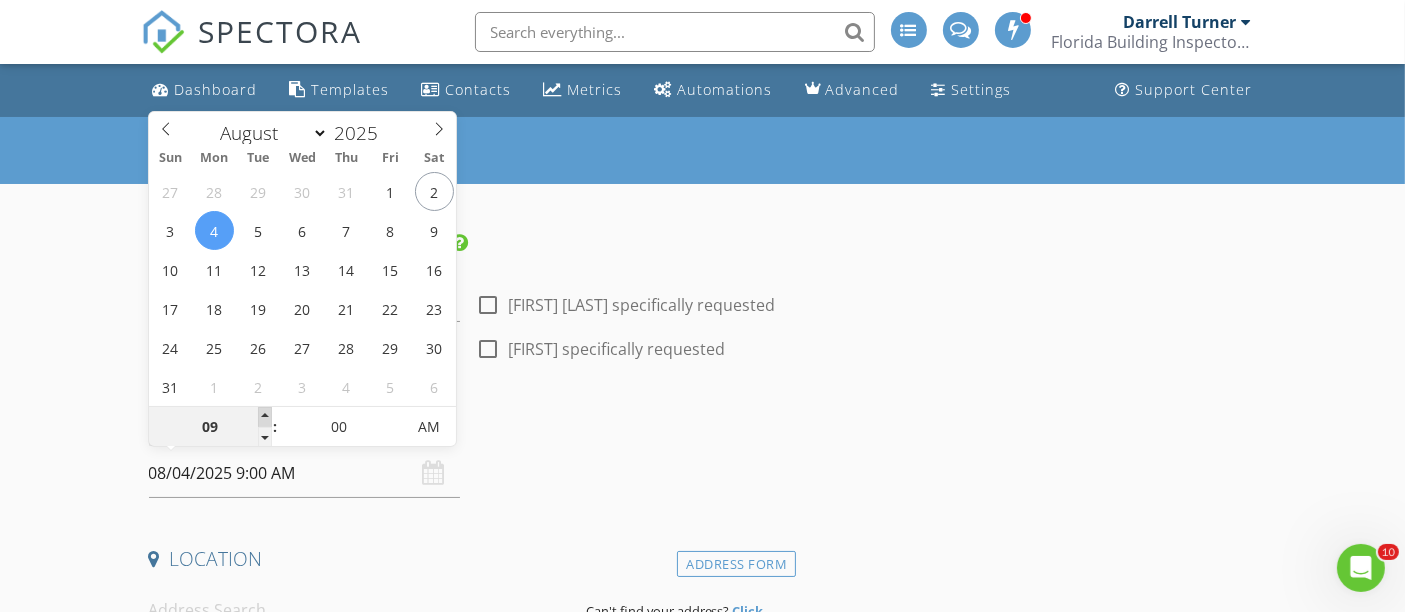 click at bounding box center [265, 417] 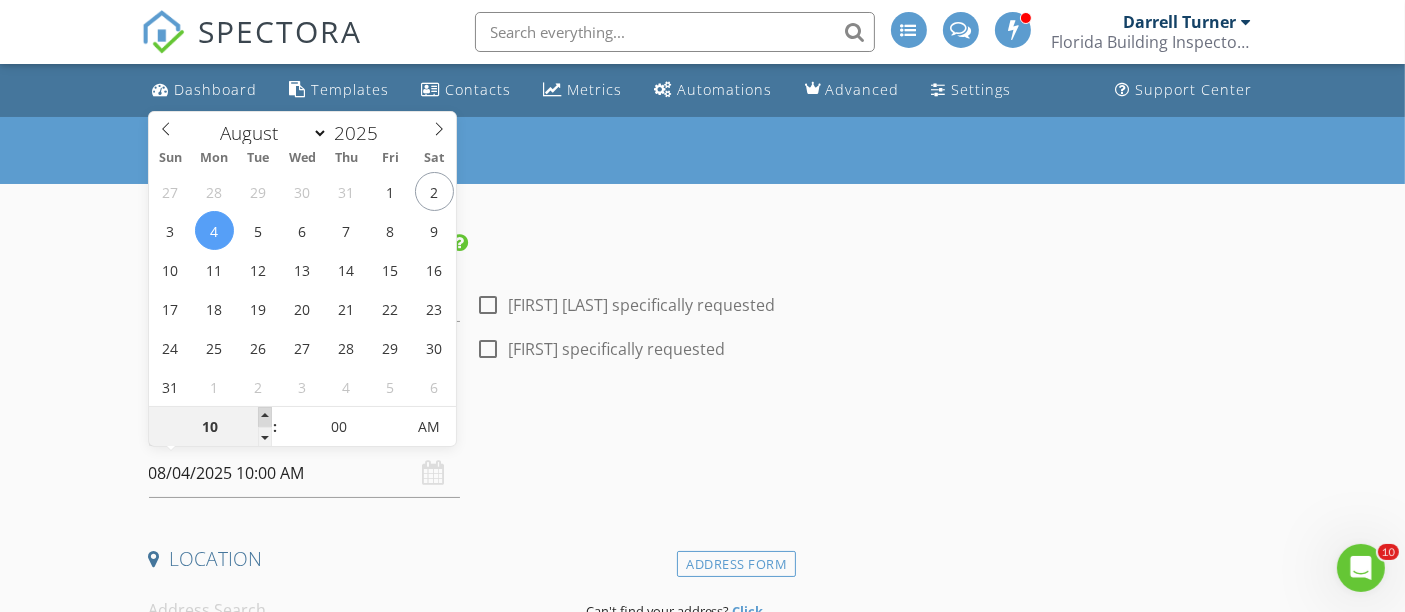 click at bounding box center (265, 417) 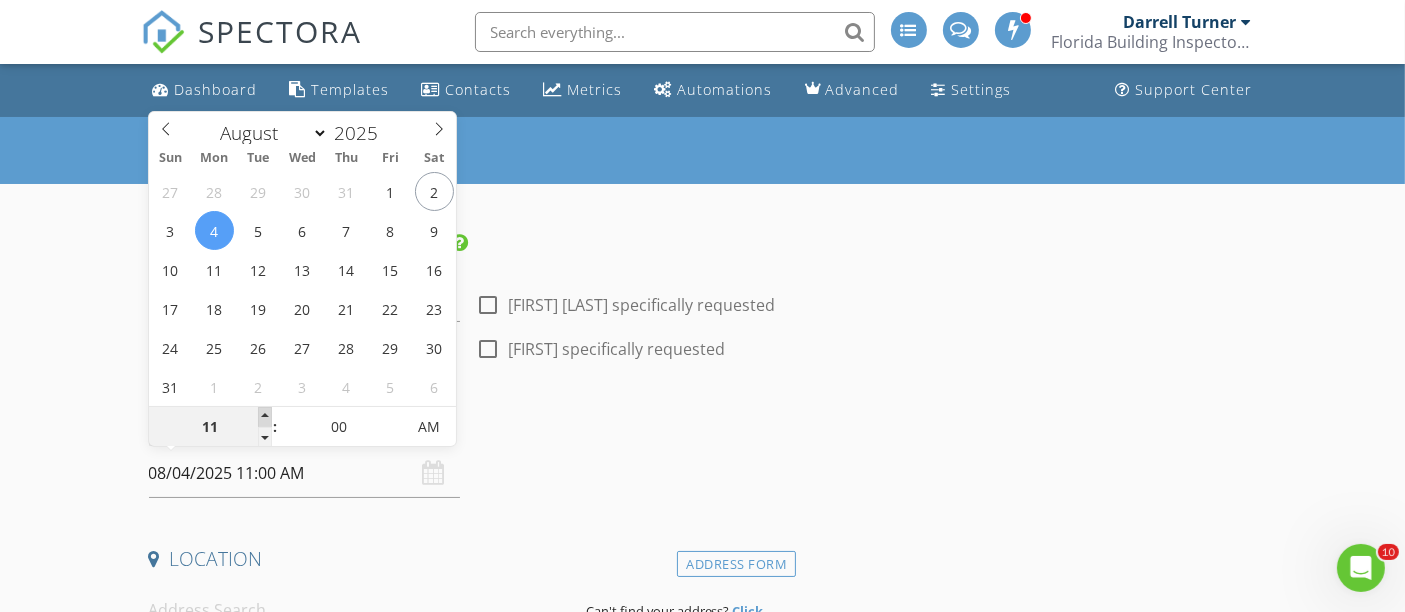 click at bounding box center [265, 417] 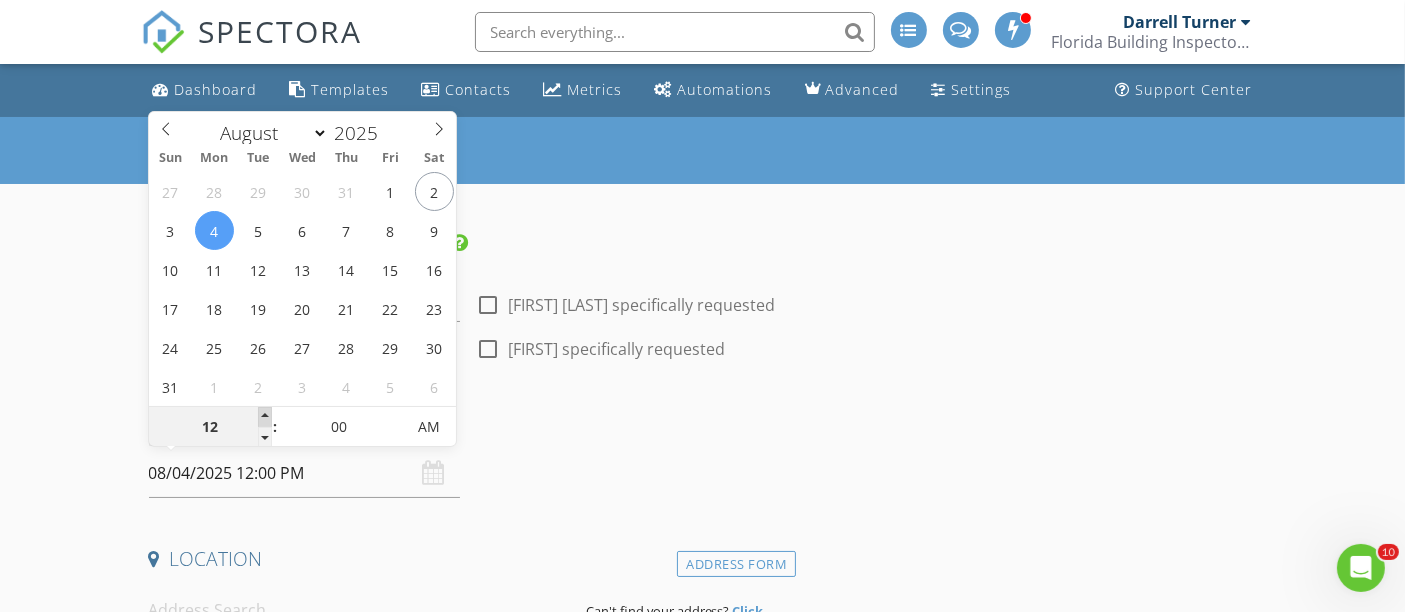 click at bounding box center [265, 417] 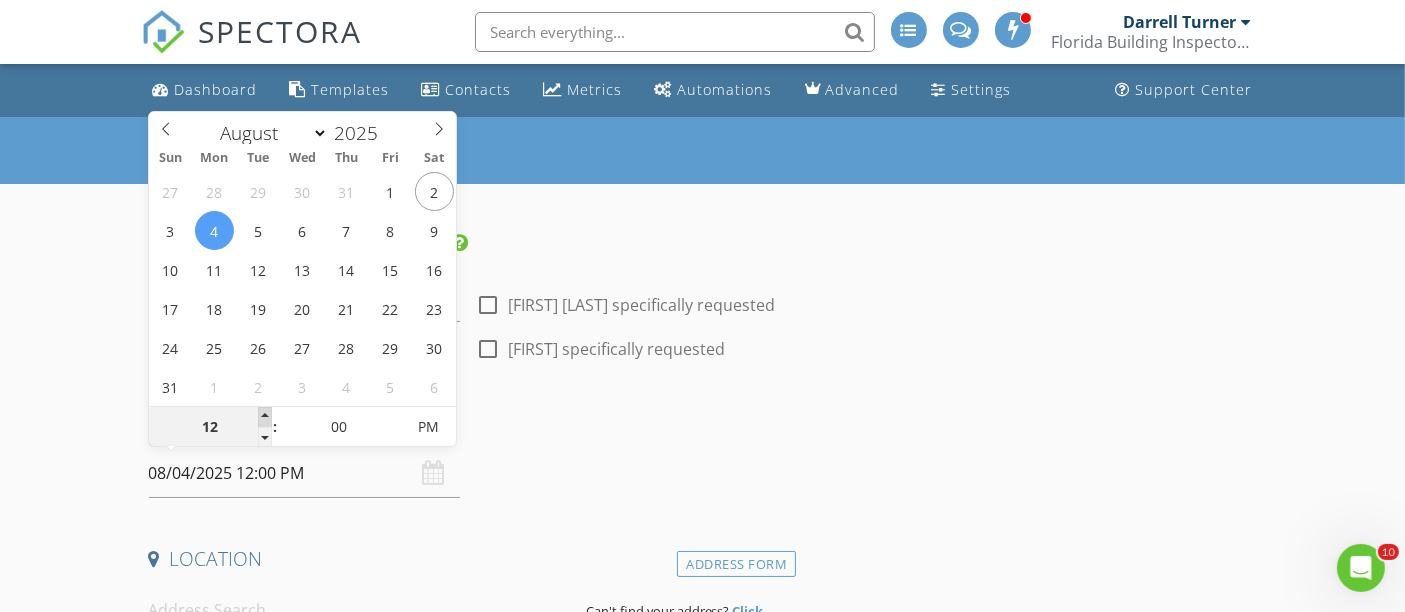 type on "01" 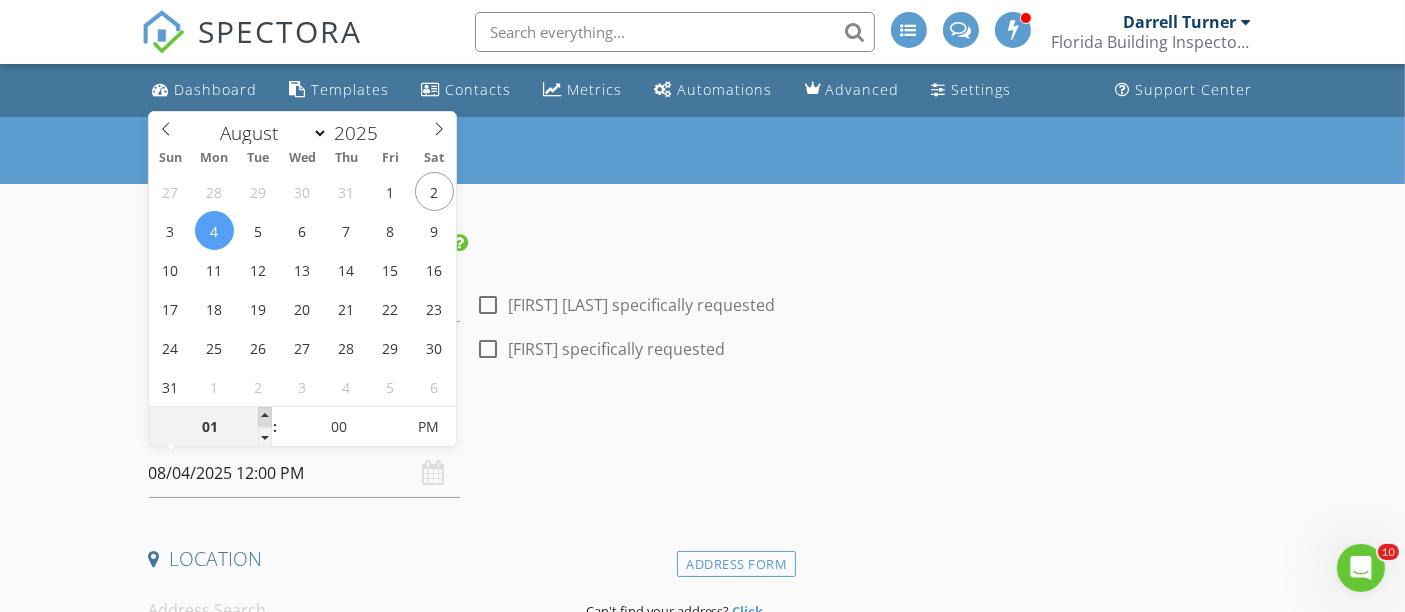 type on "08/04/2025 1:00 PM" 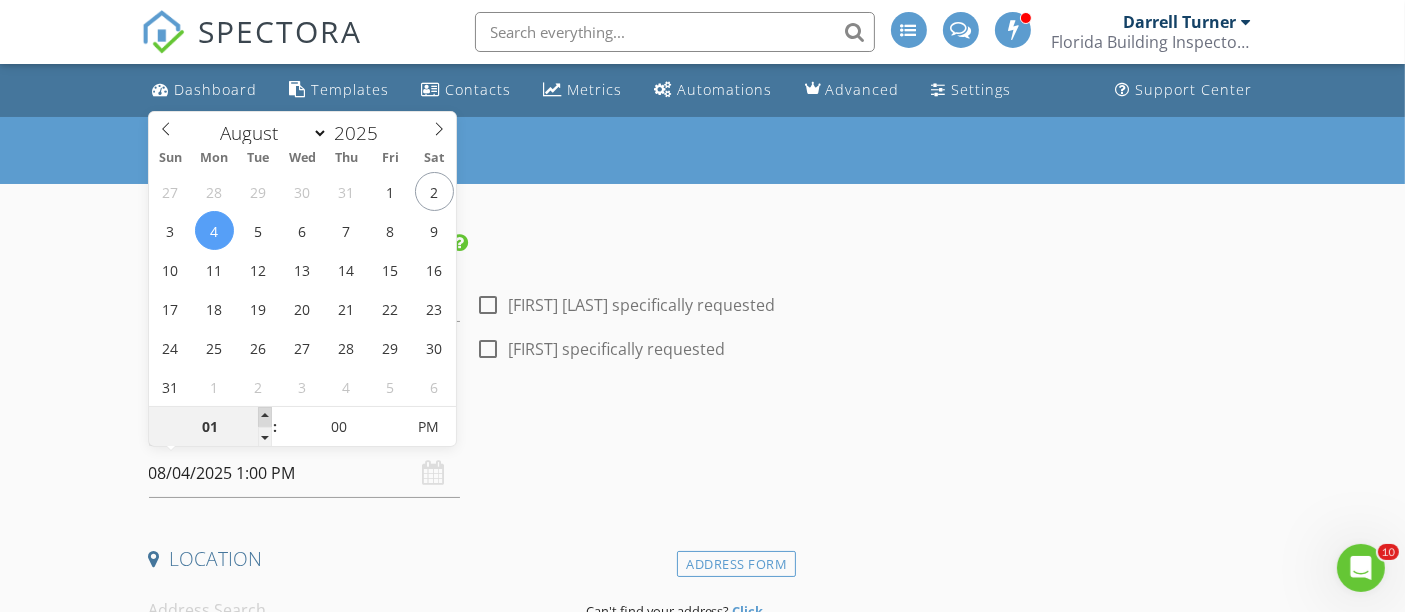 click at bounding box center (265, 417) 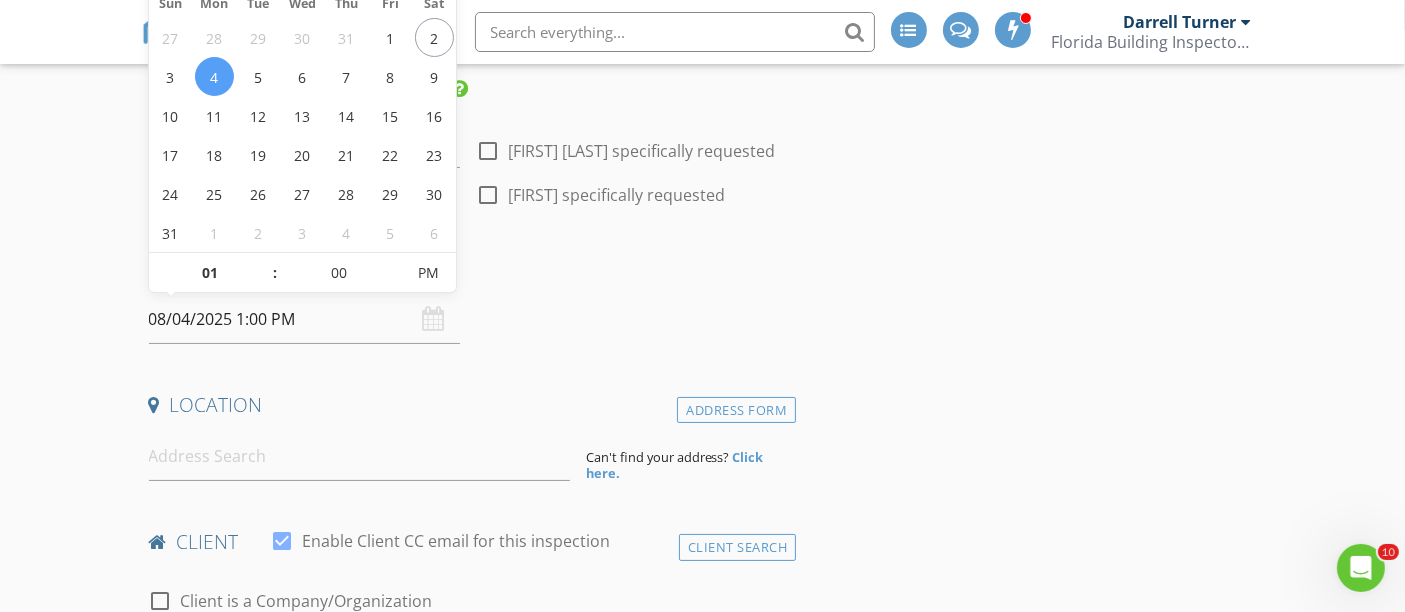 scroll, scrollTop: 155, scrollLeft: 0, axis: vertical 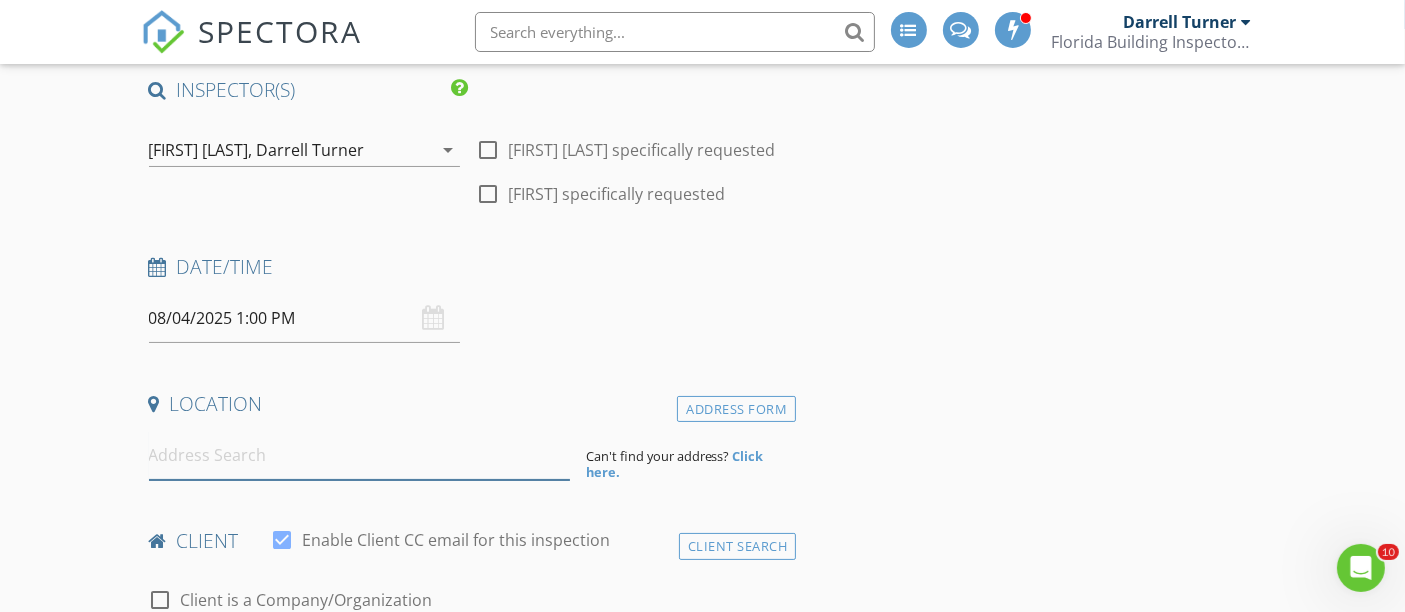 click at bounding box center [359, 455] 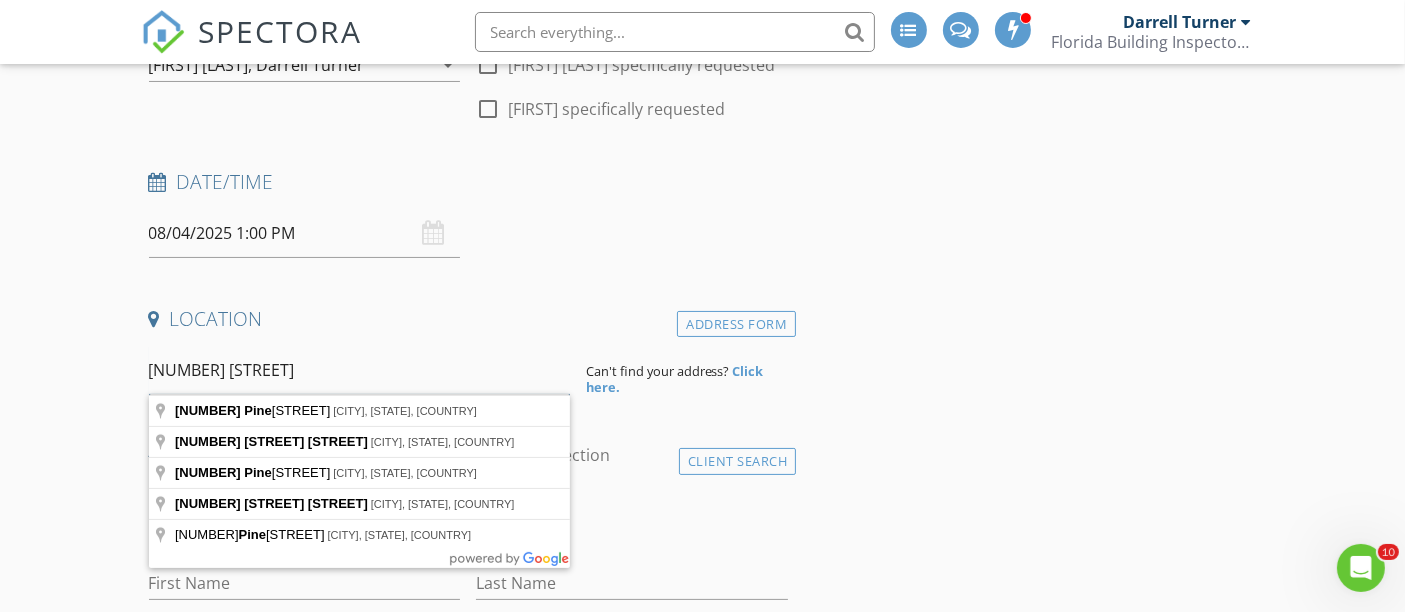 scroll, scrollTop: 321, scrollLeft: 0, axis: vertical 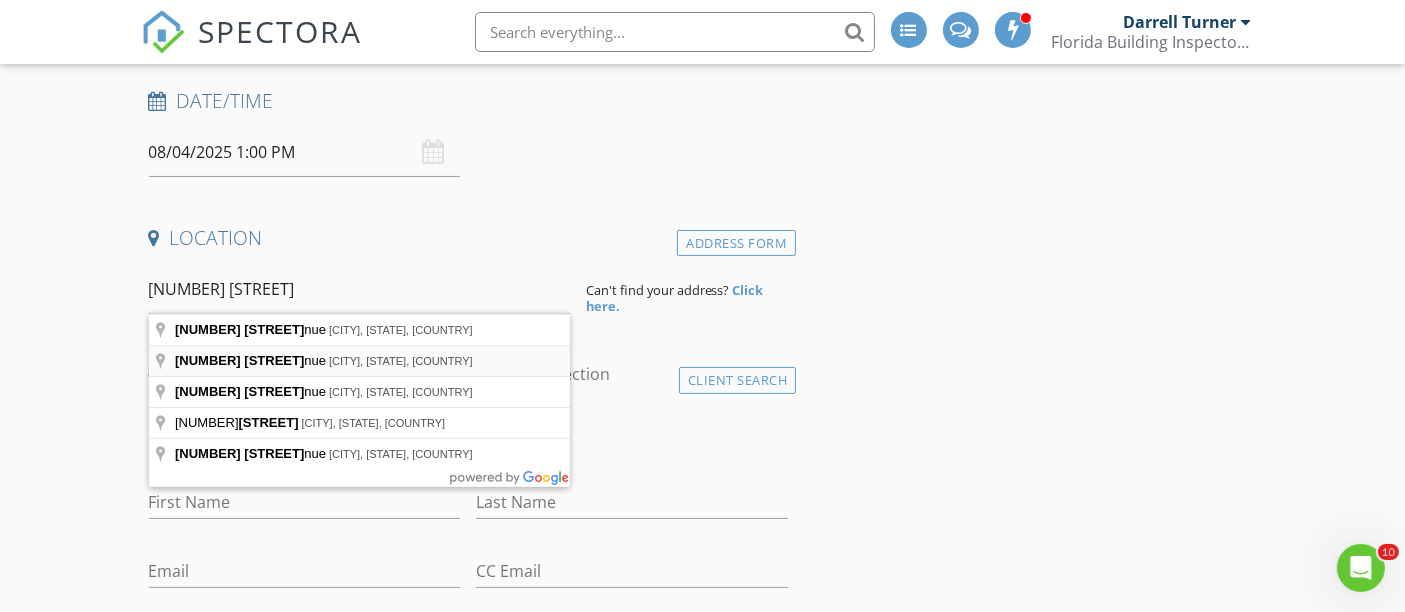 type on "2810 Pine Avenue, Apopka, FL, USA" 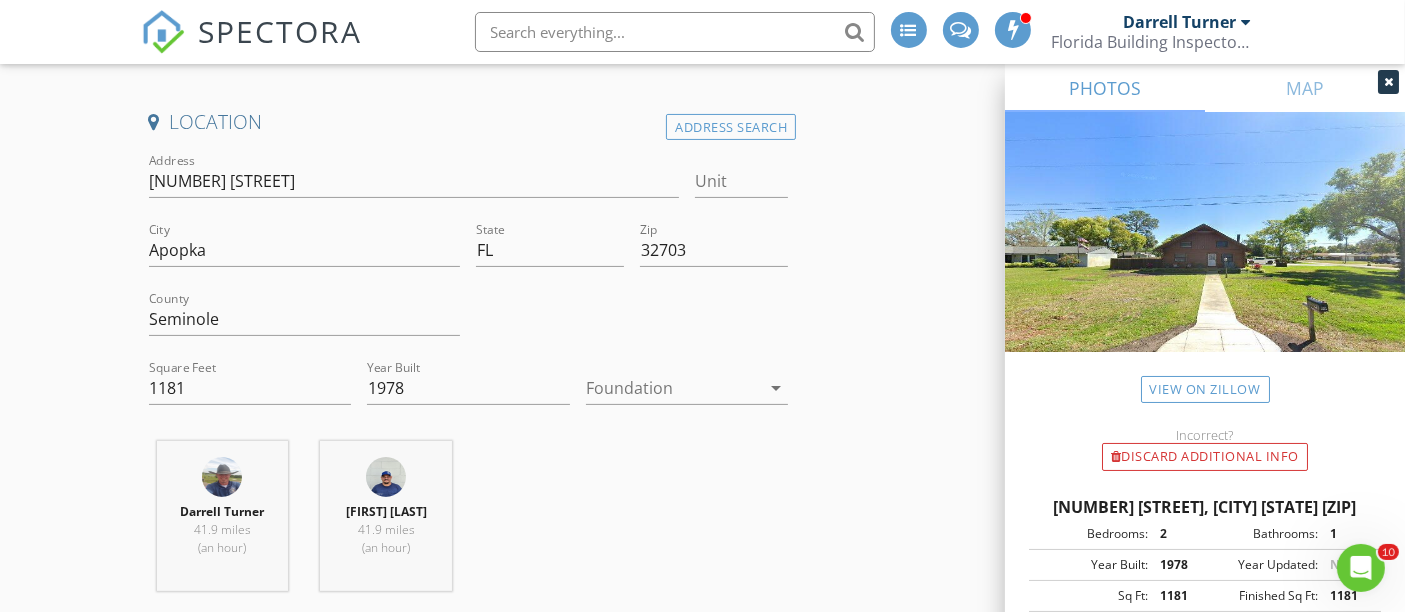 scroll, scrollTop: 439, scrollLeft: 0, axis: vertical 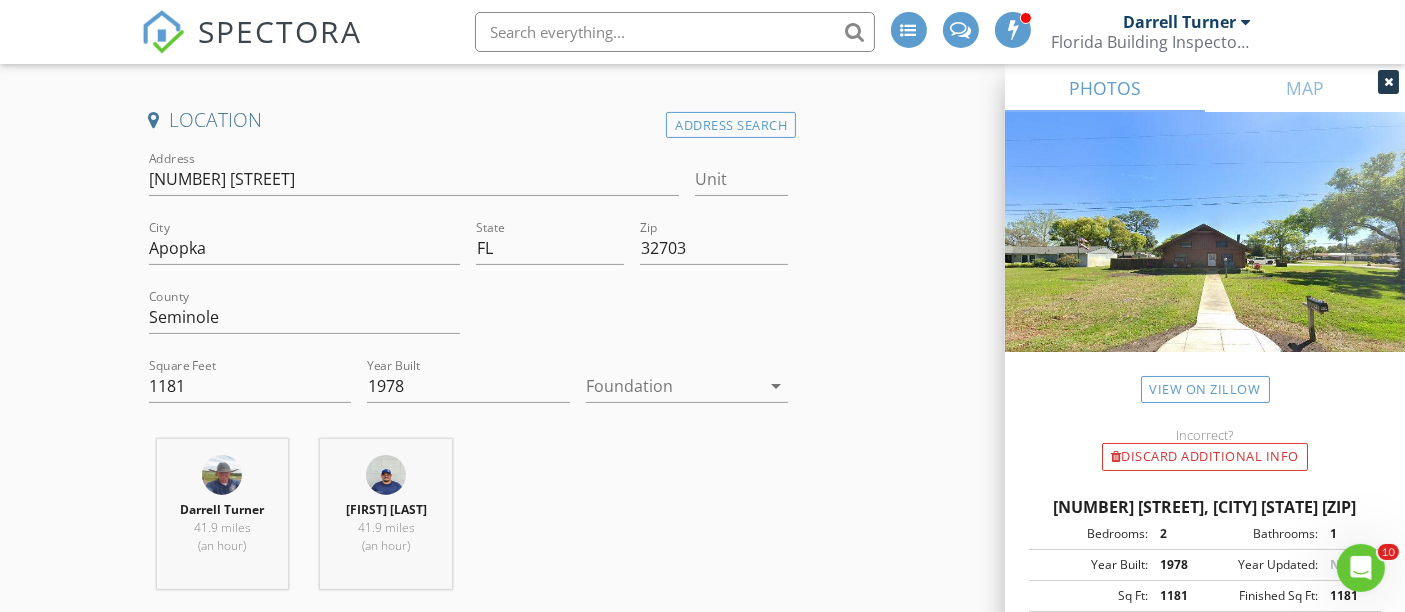 click at bounding box center (673, 386) 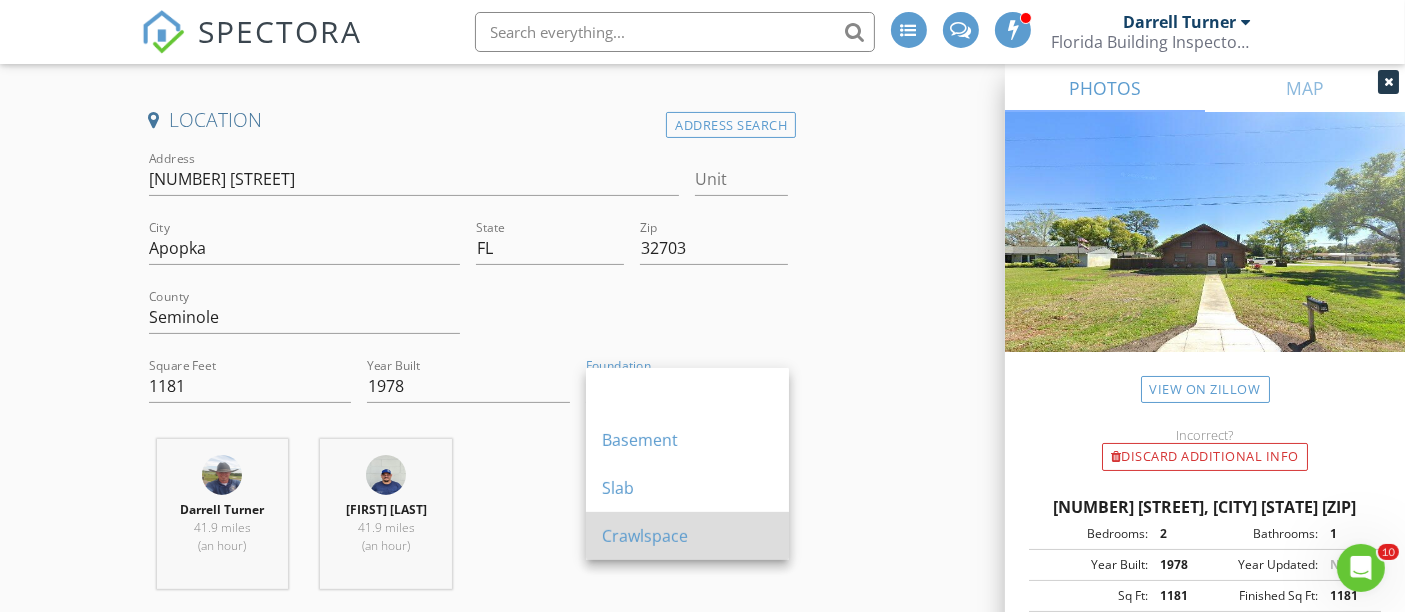 click on "Crawlspace" at bounding box center [687, 536] 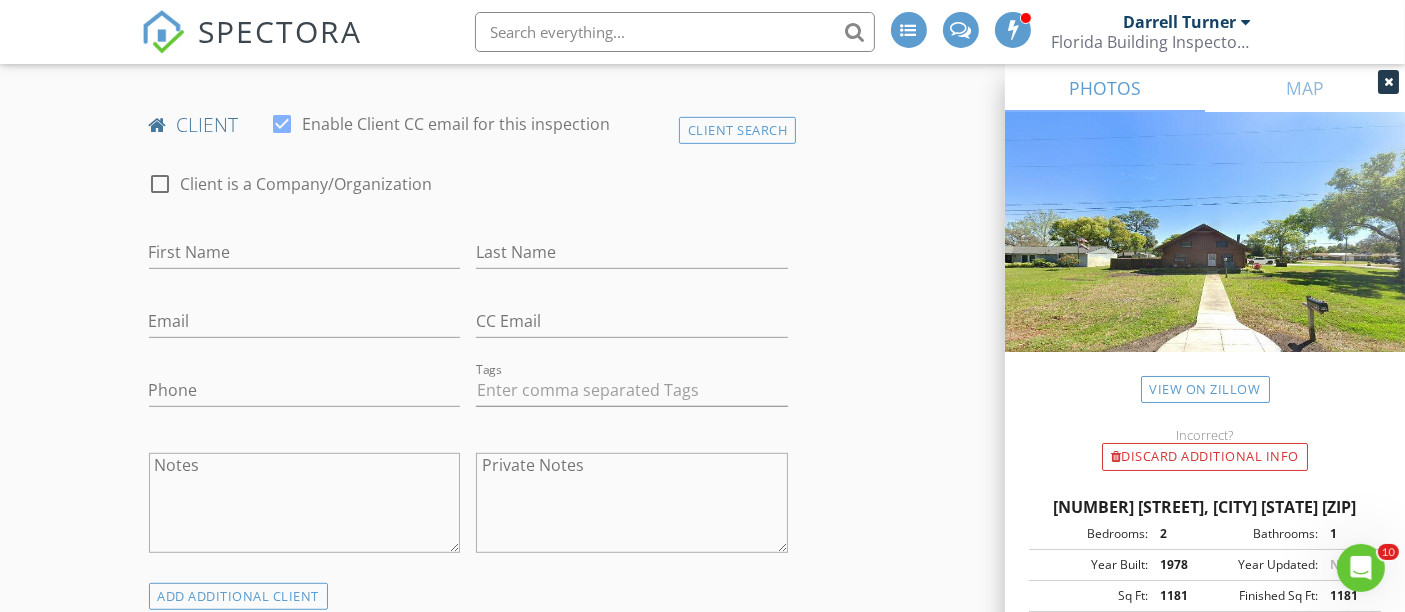 scroll, scrollTop: 981, scrollLeft: 0, axis: vertical 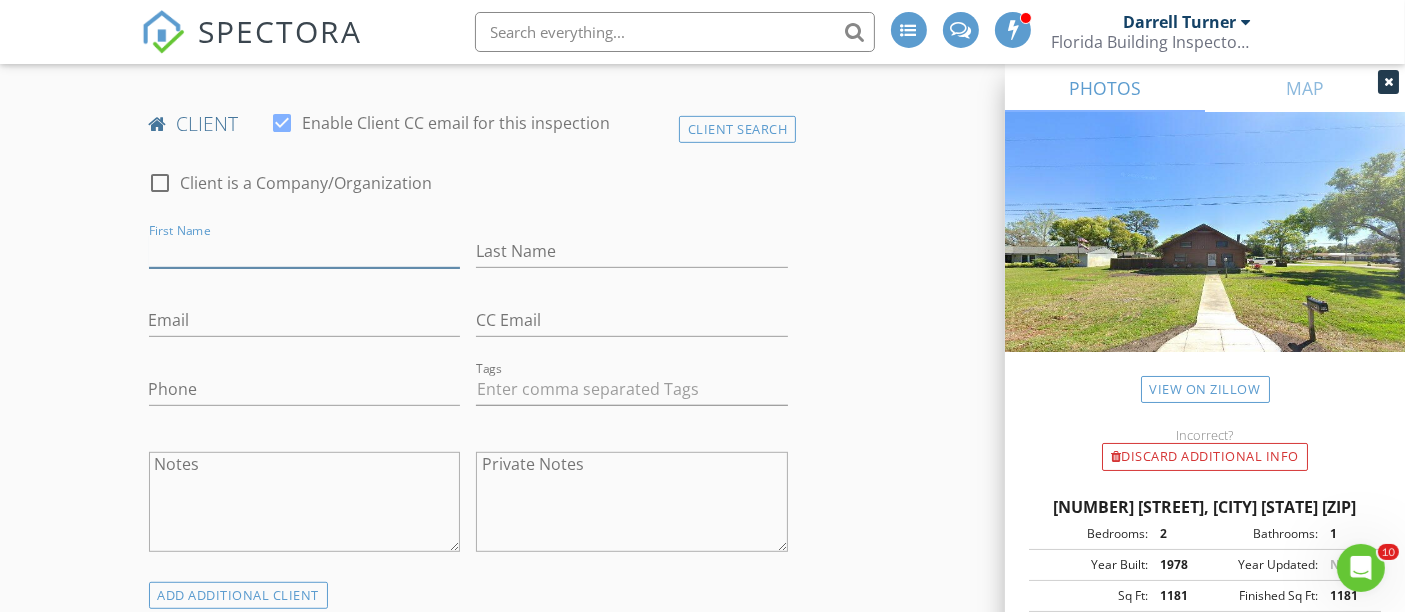 click on "First Name" at bounding box center [305, 251] 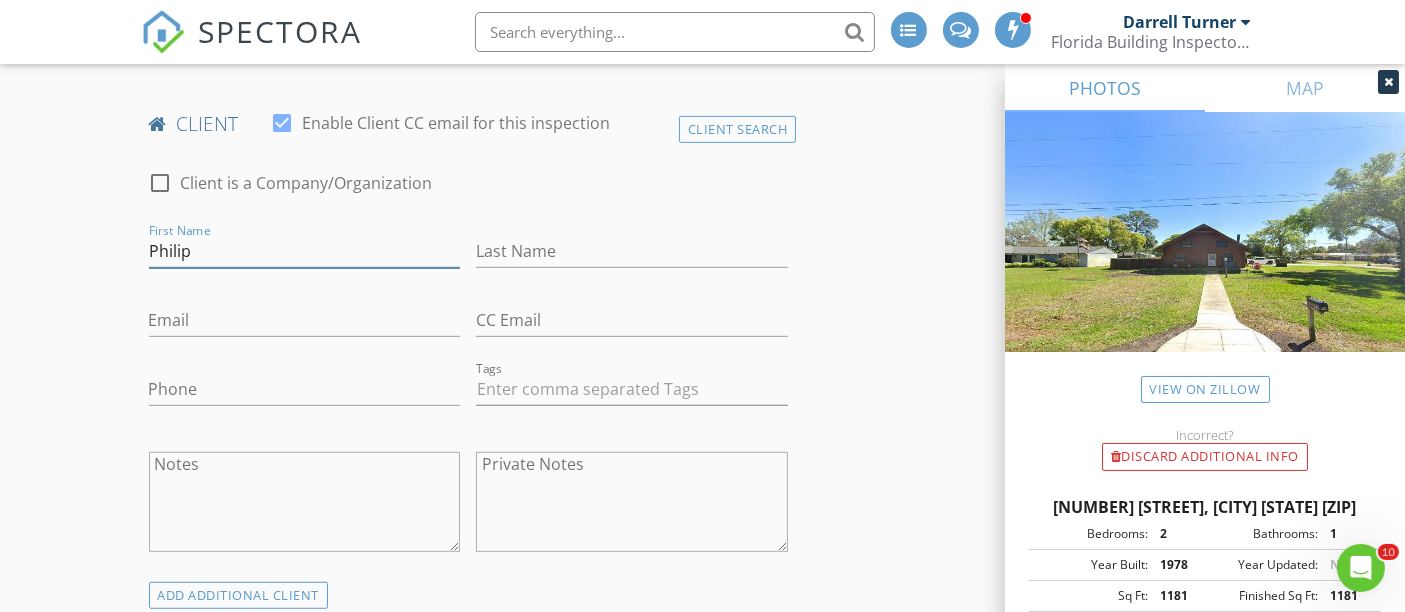 type on "Philip" 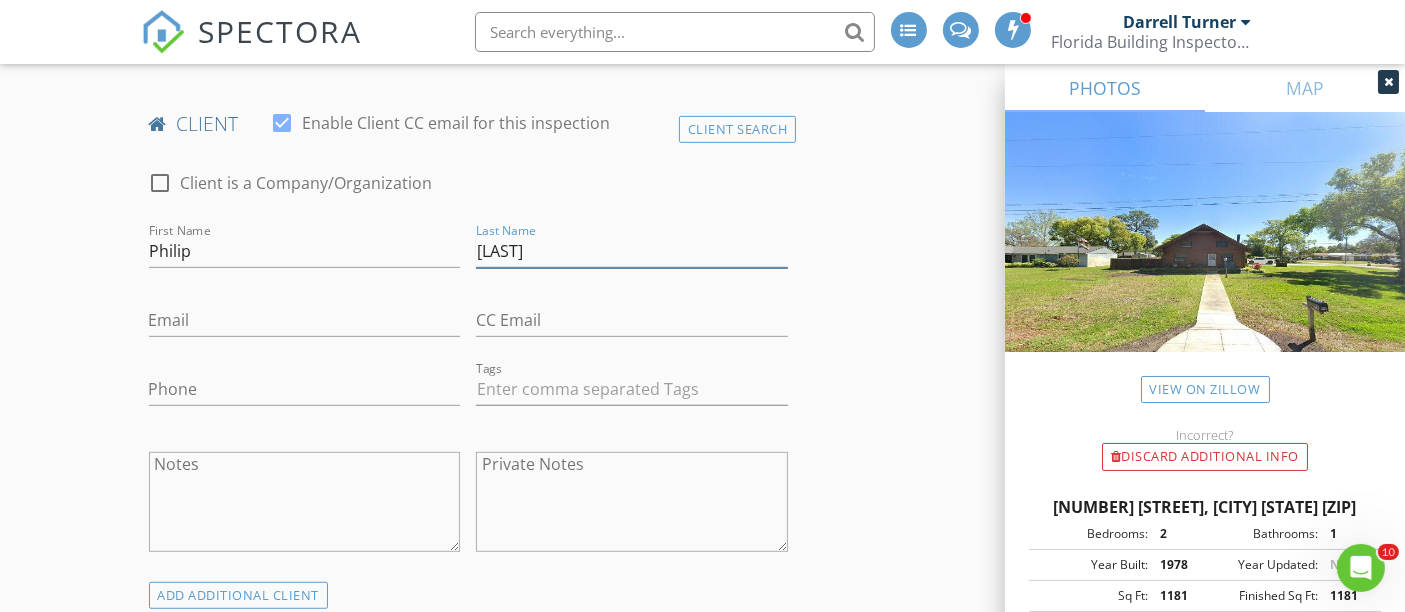 type on "[LAST]" 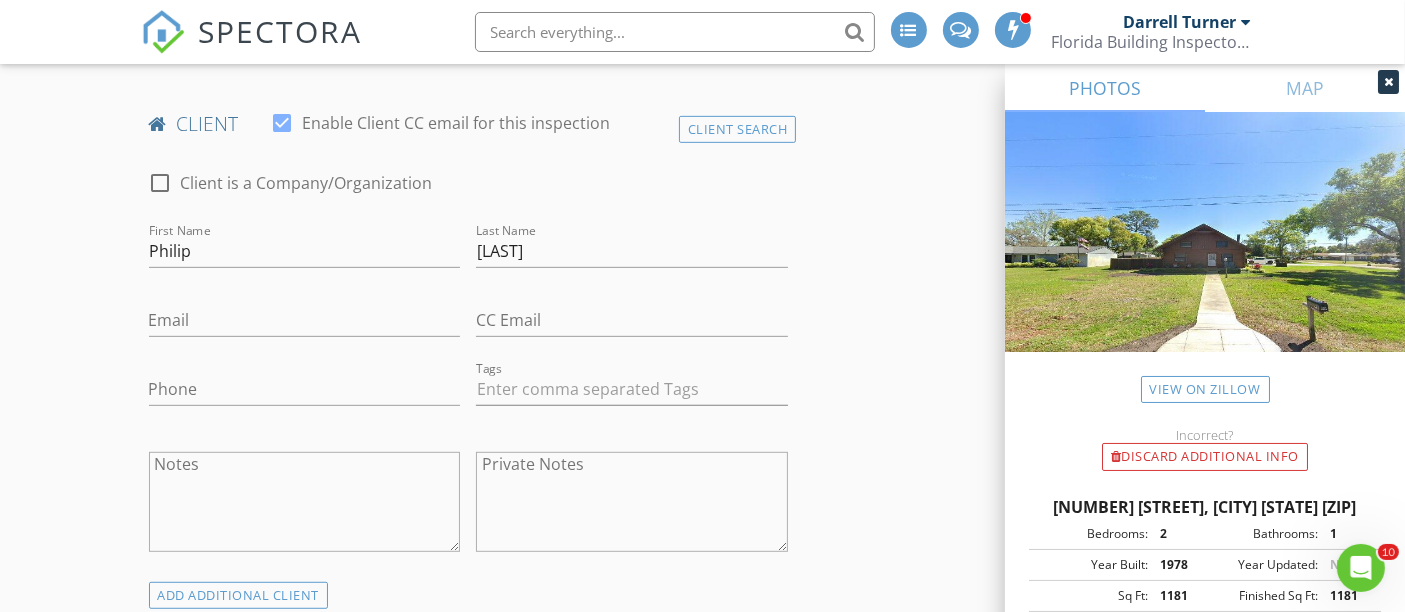 click on "Phone" at bounding box center [305, 393] 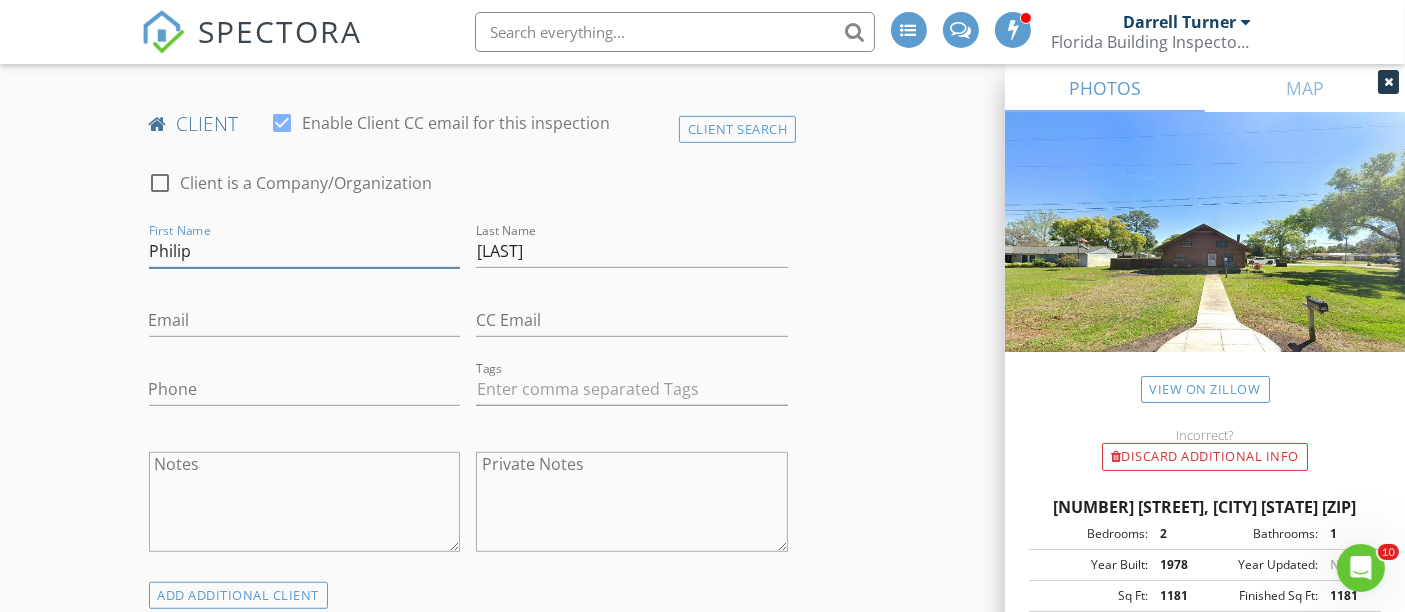 drag, startPoint x: 216, startPoint y: 249, endPoint x: 85, endPoint y: 230, distance: 132.3707 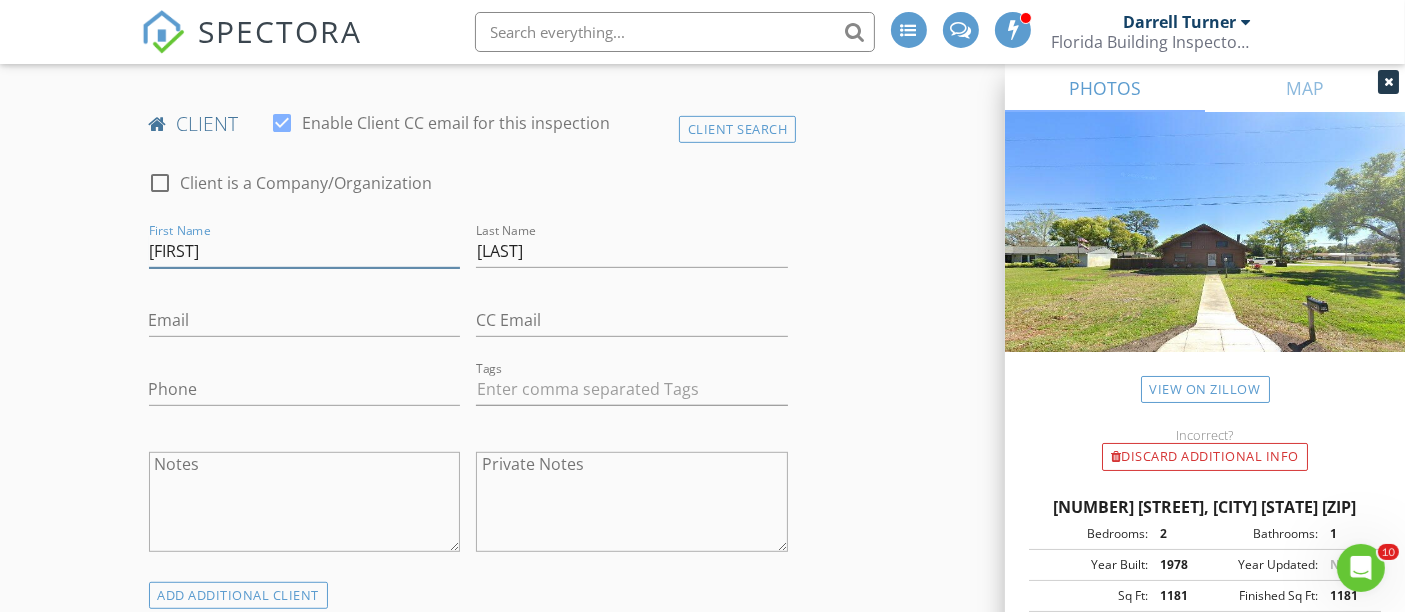 type on "[NAME]" 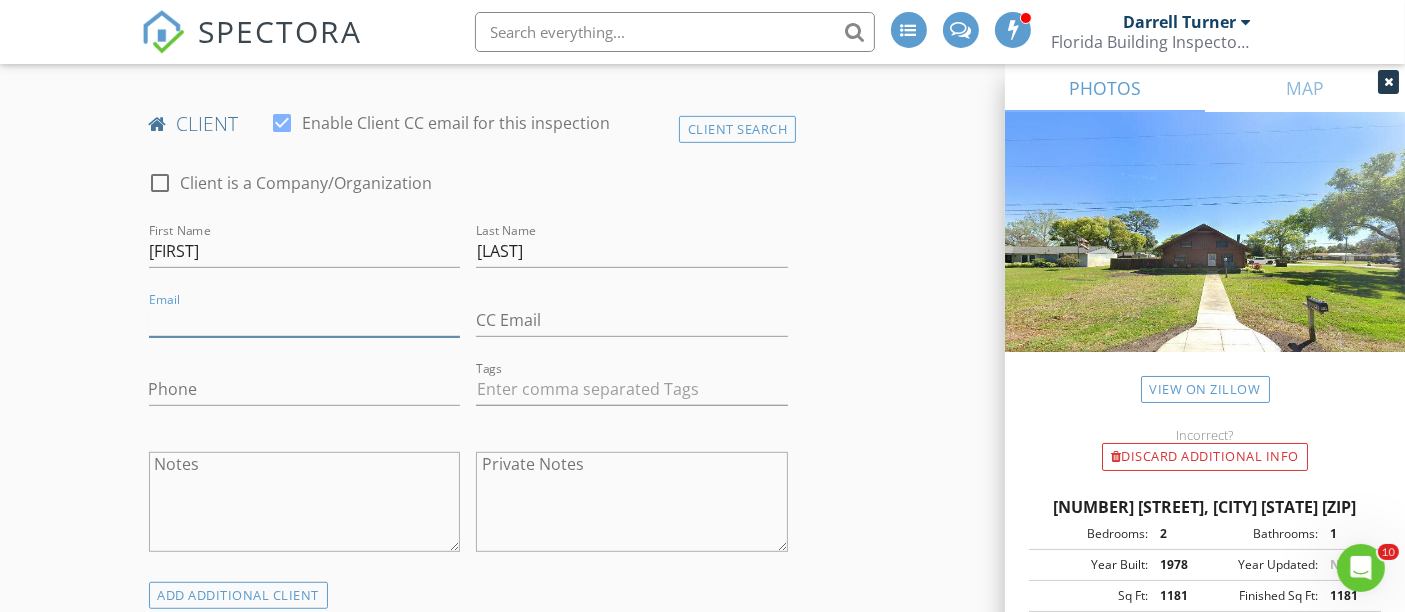click on "Email" at bounding box center (305, 320) 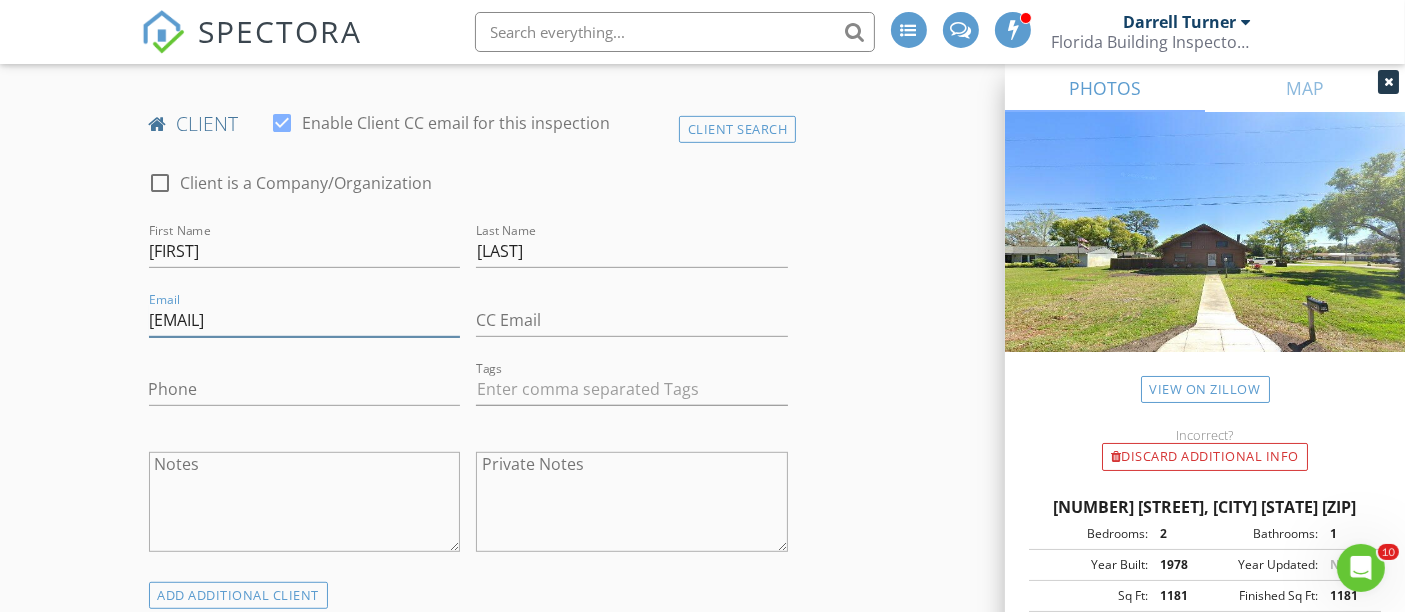 type on "[EMAIL]" 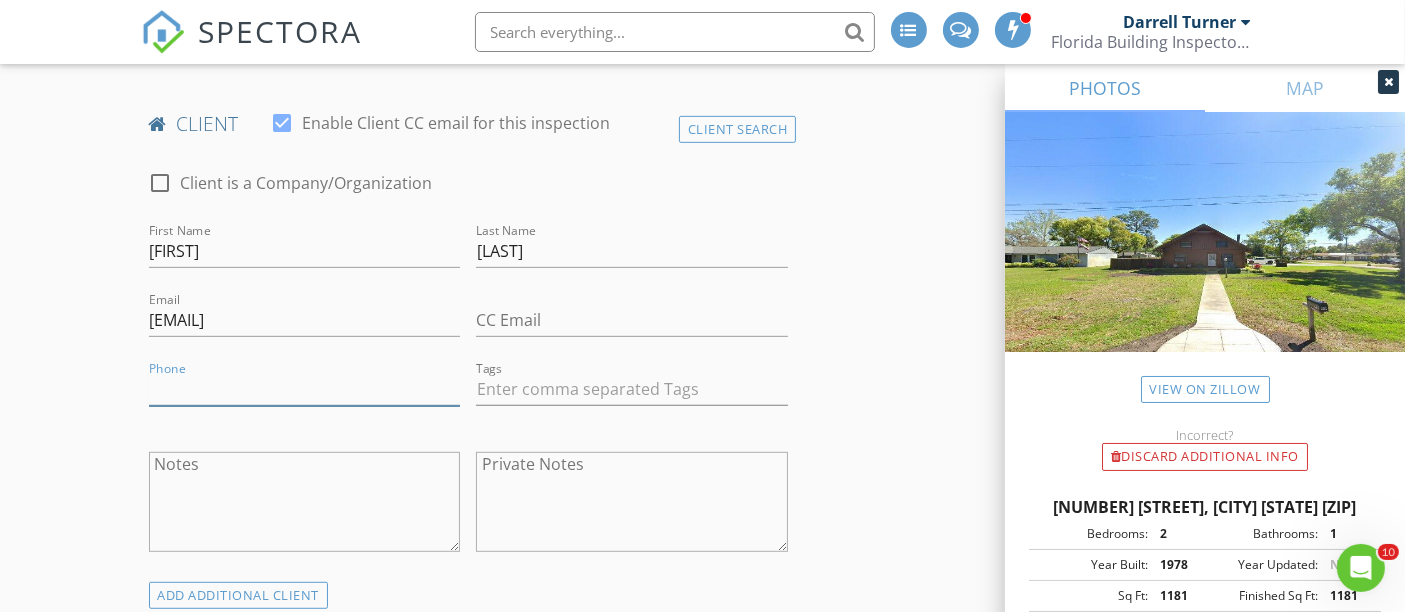 click on "Phone" at bounding box center [305, 389] 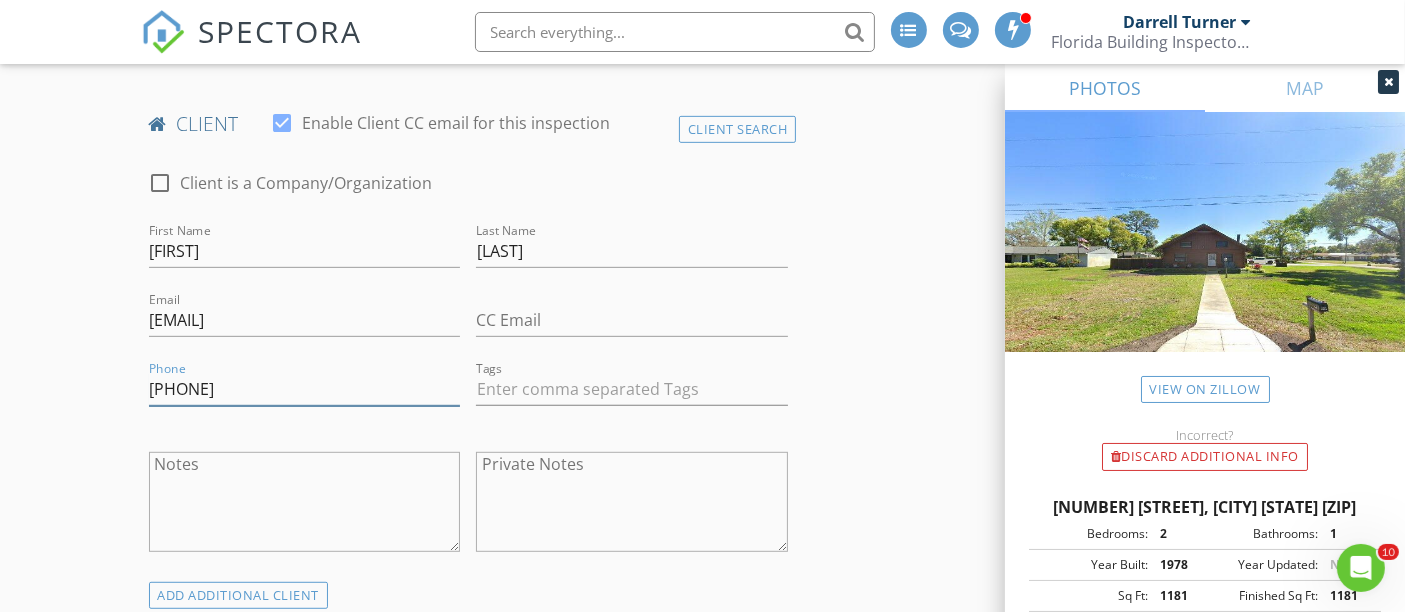 type on "[PHONE]" 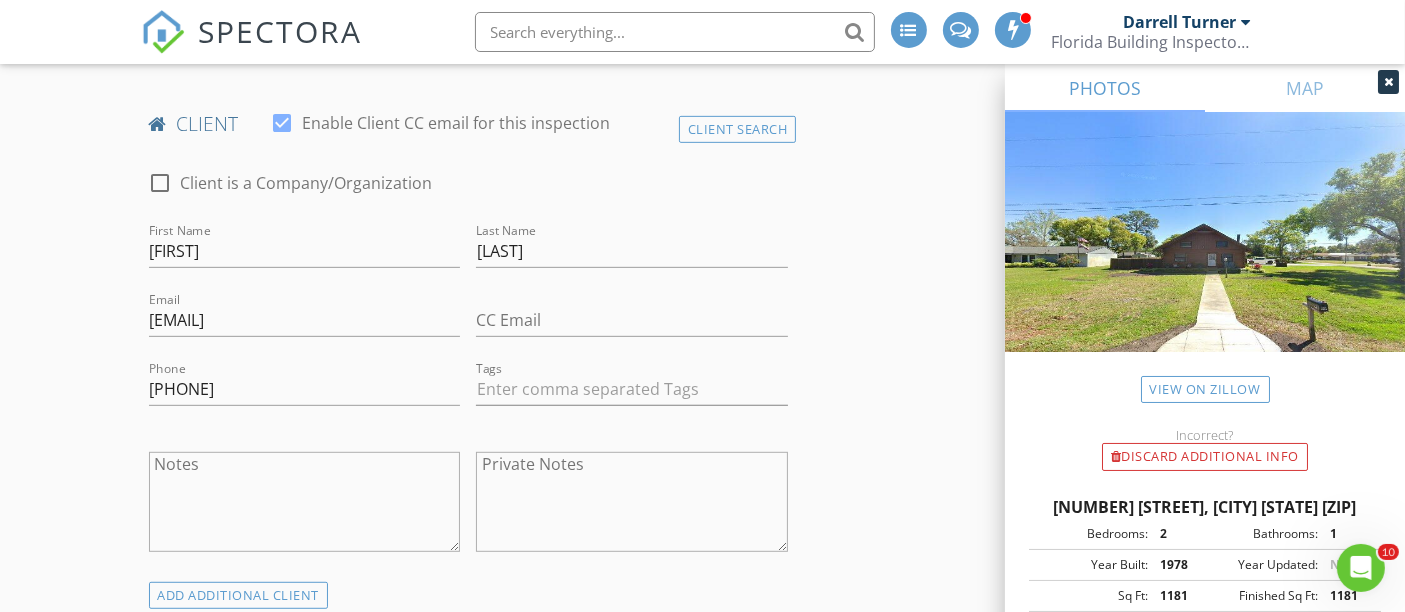 click on "New Inspection
INSPECTOR(S)
check_box   Darrell Turner     check_box_outline_blank   Dustin Turner     check_box   Eugene Cusie   PRIMARY   Eugene Cusie,  Darrell Turner arrow_drop_down   check_box_outline_blank Darrell Turner specifically requested check_box_outline_blank Eugene Cusie specifically requested
Date/Time
08/04/2025 1:00 PM
Location
Address Search       Address 2810 Pine Ave   Unit   City Apopka   State FL   Zip 32703   County Seminole     Square Feet 1181   Year Built 1978   Foundation Crawlspace arrow_drop_down     Darrell Turner     41.9 miles     (an hour)         Eugene Cusie     41.9 miles     (an hour)
client
check_box Enable Client CC email for this inspection   Client Search     check_box_outline_blank Client is a Company/Organization     First Name Amie   Last Name Irvin   Email amiecirvin@gmail.com   CC Email   Phone" at bounding box center (702, 1010) 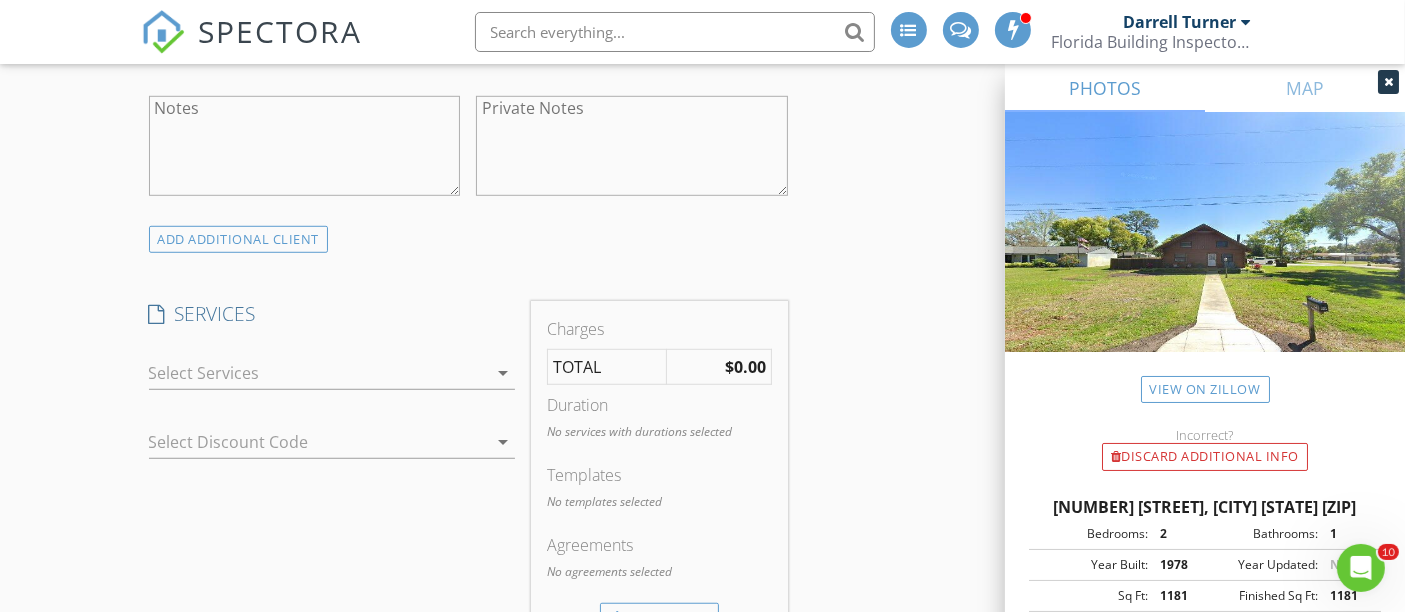 scroll, scrollTop: 1340, scrollLeft: 0, axis: vertical 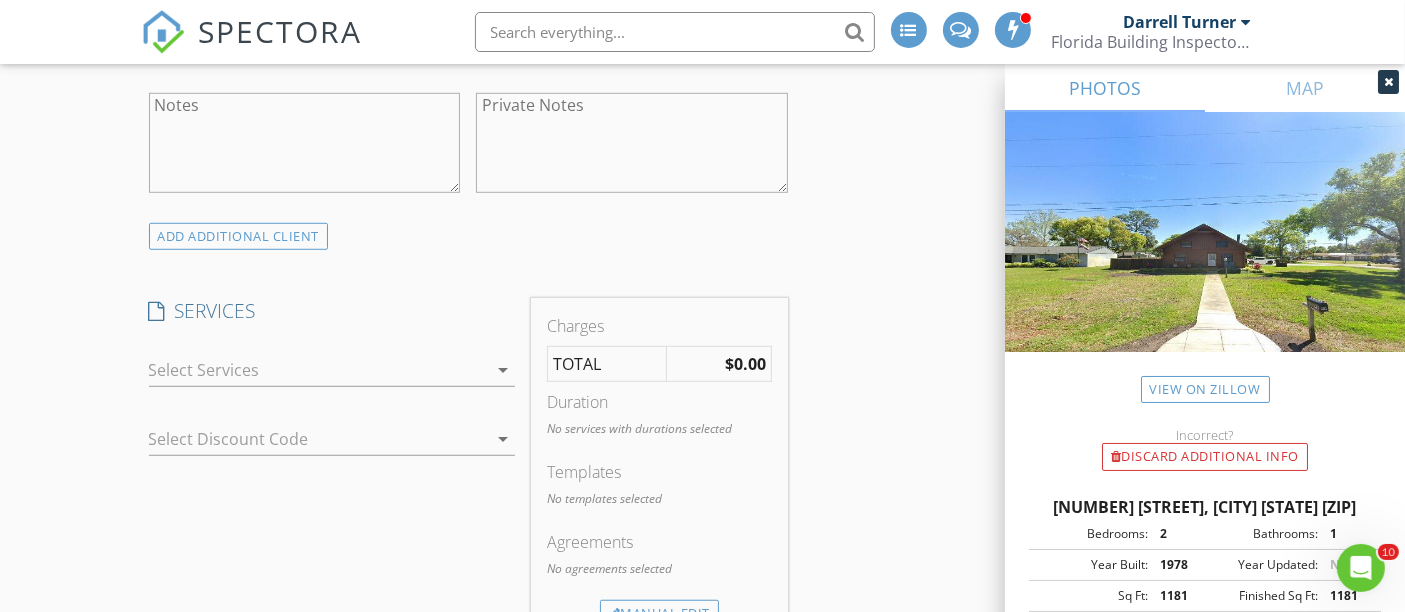 click at bounding box center [318, 370] 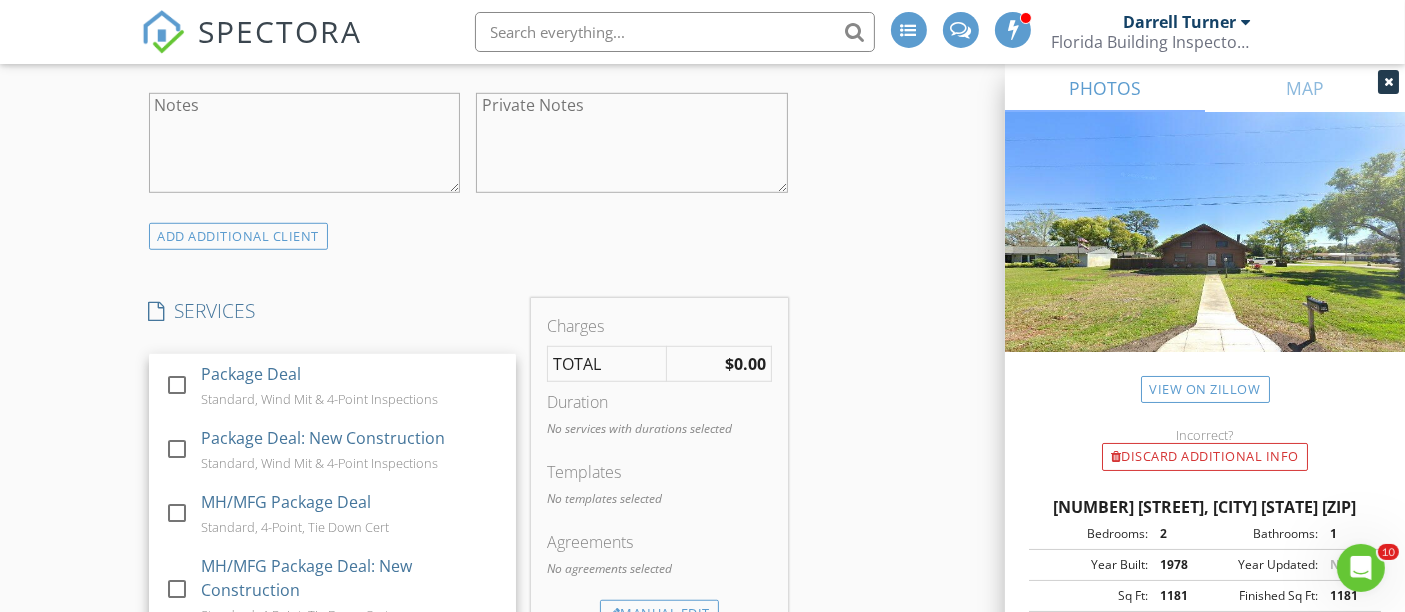 click on "Package Deal" at bounding box center [250, 374] 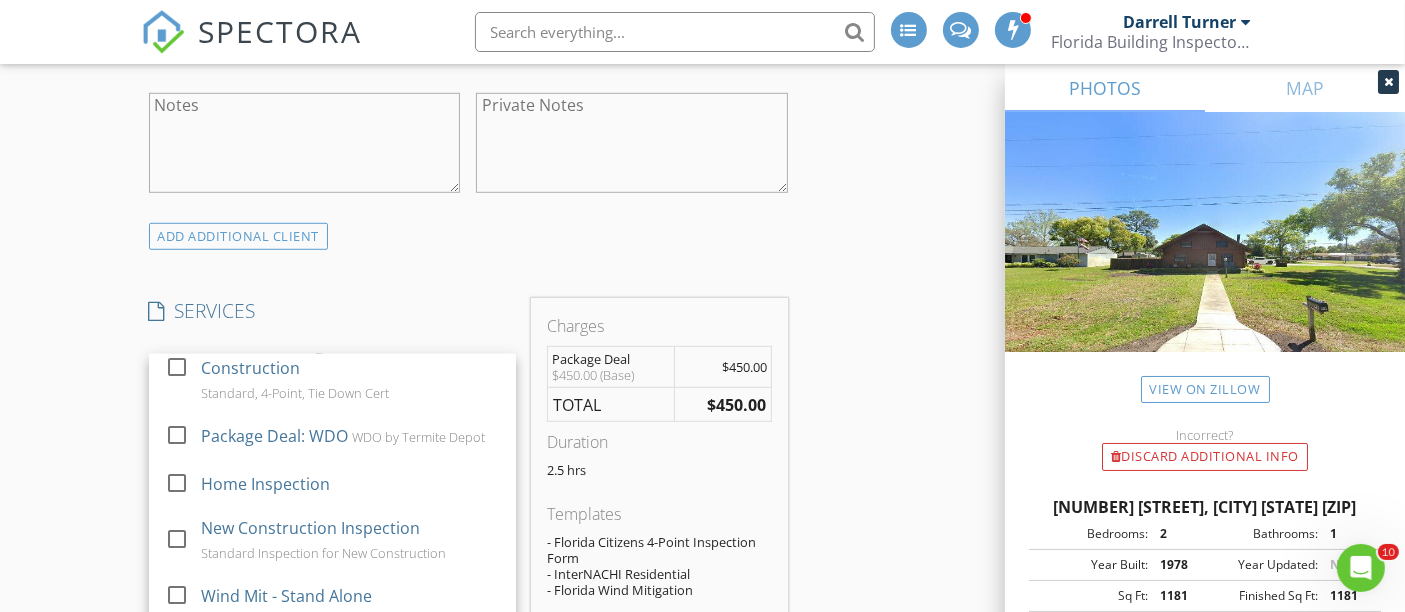 scroll, scrollTop: 233, scrollLeft: 0, axis: vertical 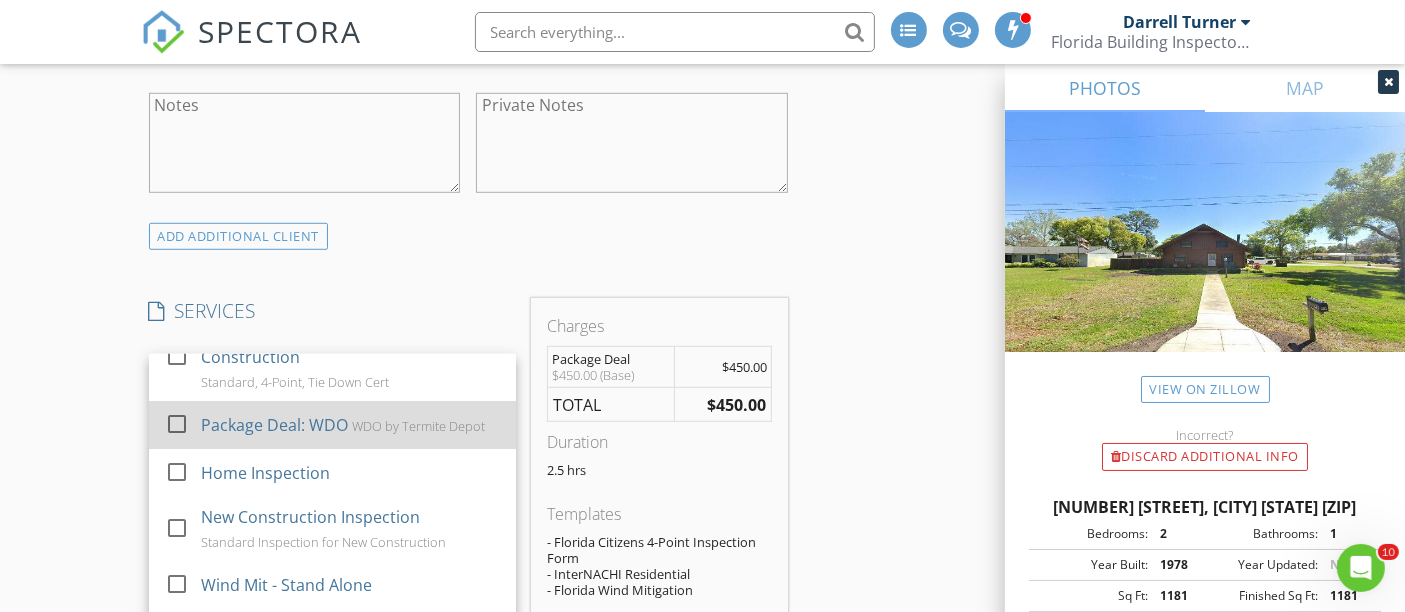 click on "Package Deal: WDO" at bounding box center [273, 425] 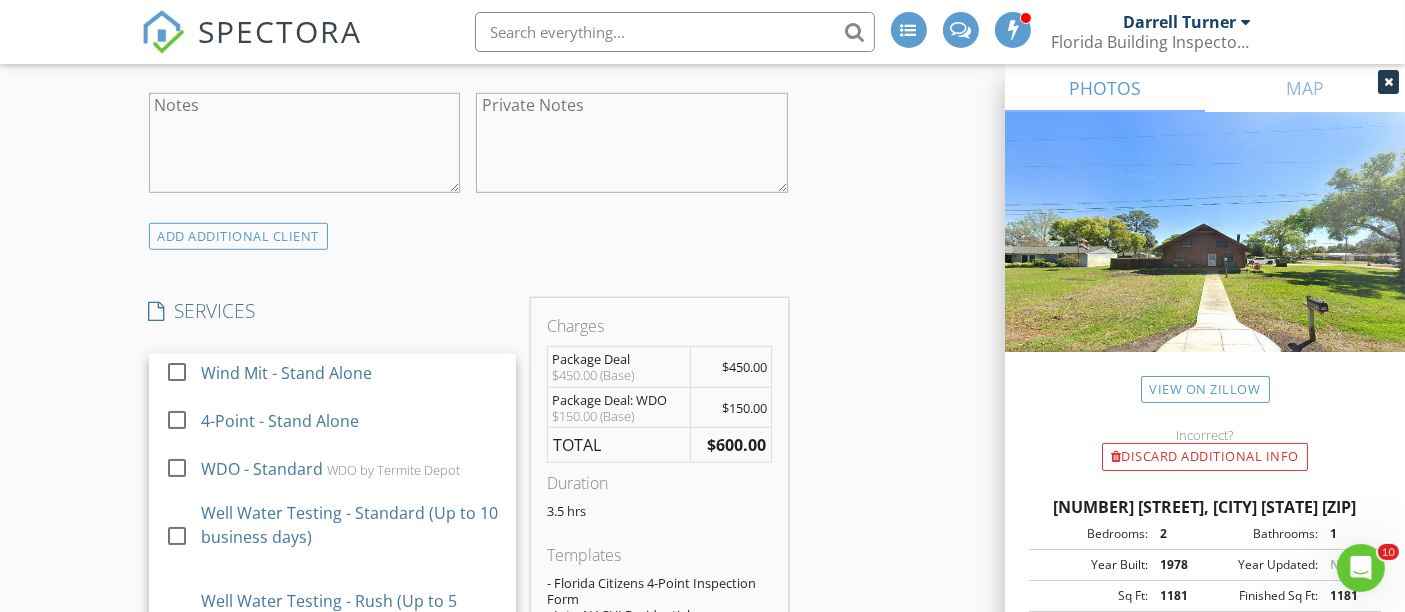 scroll, scrollTop: 448, scrollLeft: 0, axis: vertical 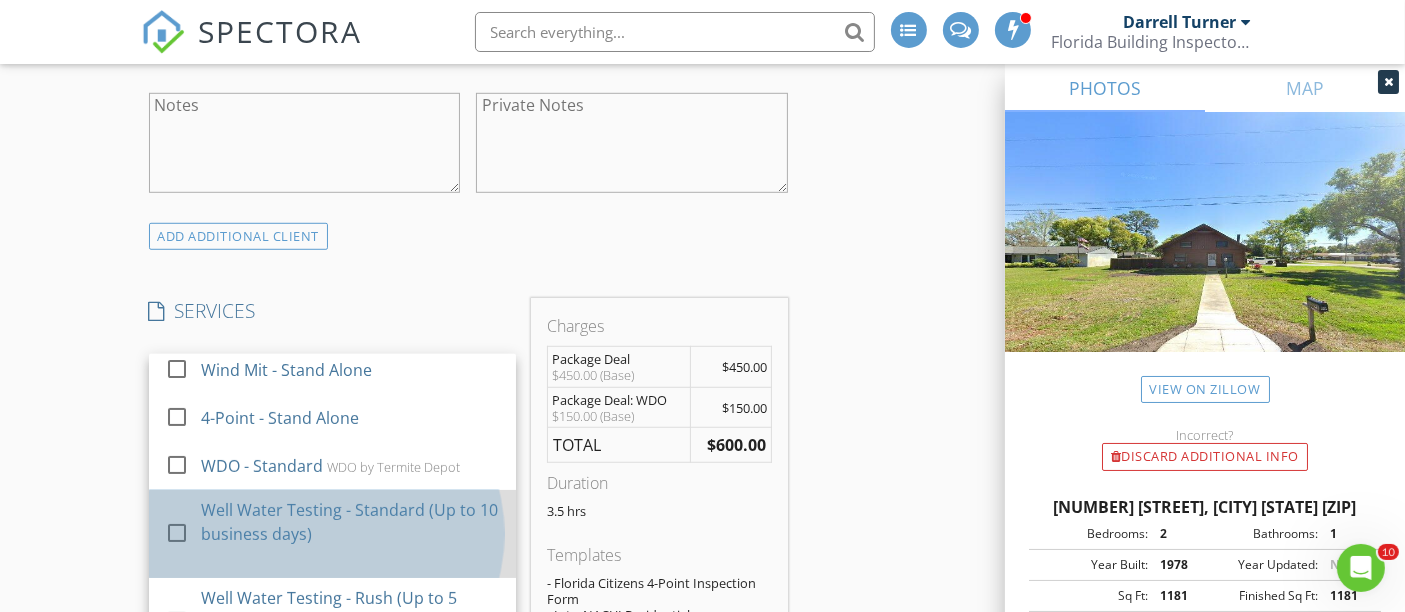 click on "Well Water Testing - Standard (Up to 10 business days)" at bounding box center [349, 522] 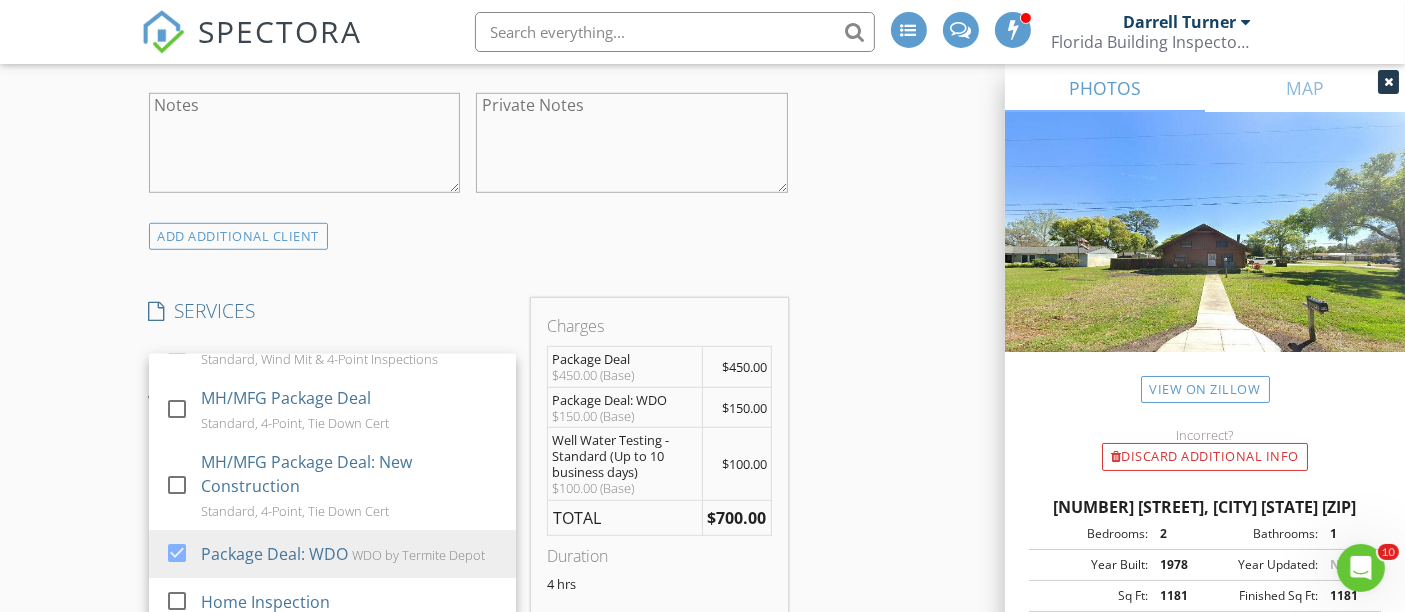 scroll, scrollTop: 0, scrollLeft: 0, axis: both 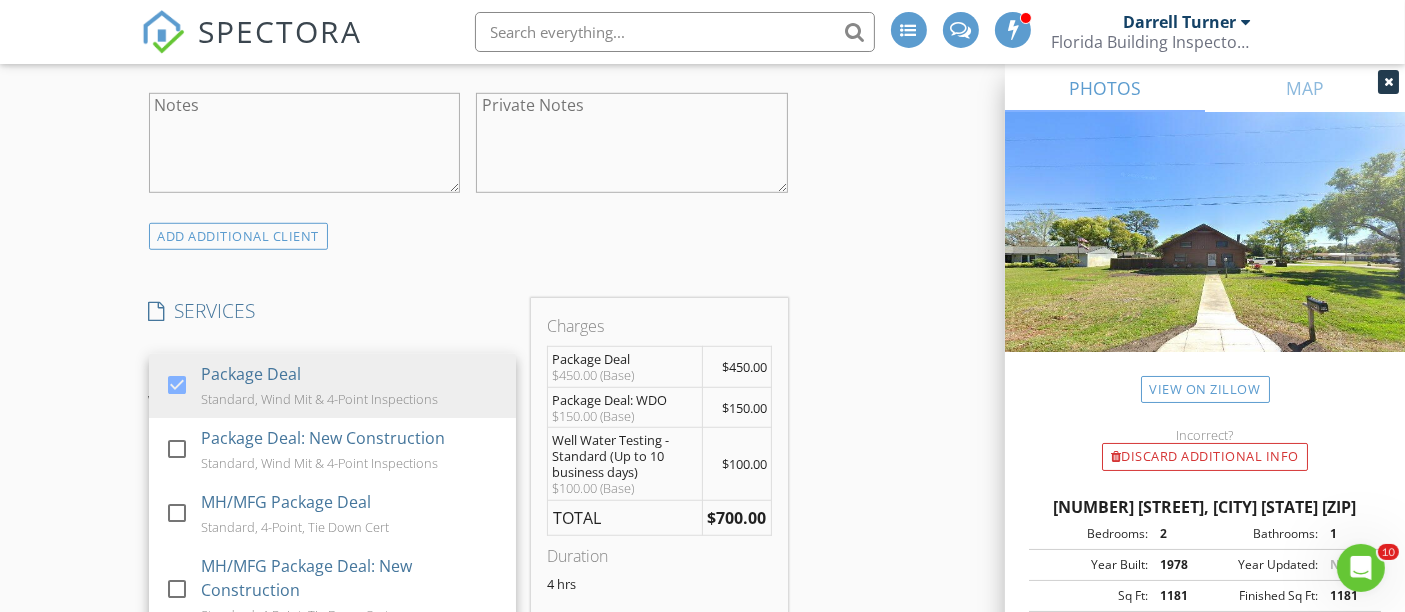 click on "New Inspection
INSPECTOR(S)
check_box   Darrell Turner     check_box_outline_blank   Dustin Turner     check_box   Eugene Cusie   PRIMARY   Eugene Cusie,  Darrell Turner arrow_drop_down   check_box_outline_blank Darrell Turner specifically requested check_box_outline_blank Eugene Cusie specifically requested
Date/Time
08/04/2025 1:00 PM
Location
Address Search       Address 2810 Pine Ave   Unit   City Apopka   State FL   Zip 32703   County Seminole     Square Feet 1181   Year Built 1978   Foundation Crawlspace arrow_drop_down     Darrell Turner     41.9 miles     (an hour)         Eugene Cusie     41.9 miles     (an hour)
client
check_box Enable Client CC email for this inspection   Client Search     check_box_outline_blank Client is a Company/Organization     First Name Amie   Last Name Irvin   Email amiecirvin@gmail.com   CC Email   Phone" at bounding box center [702, 739] 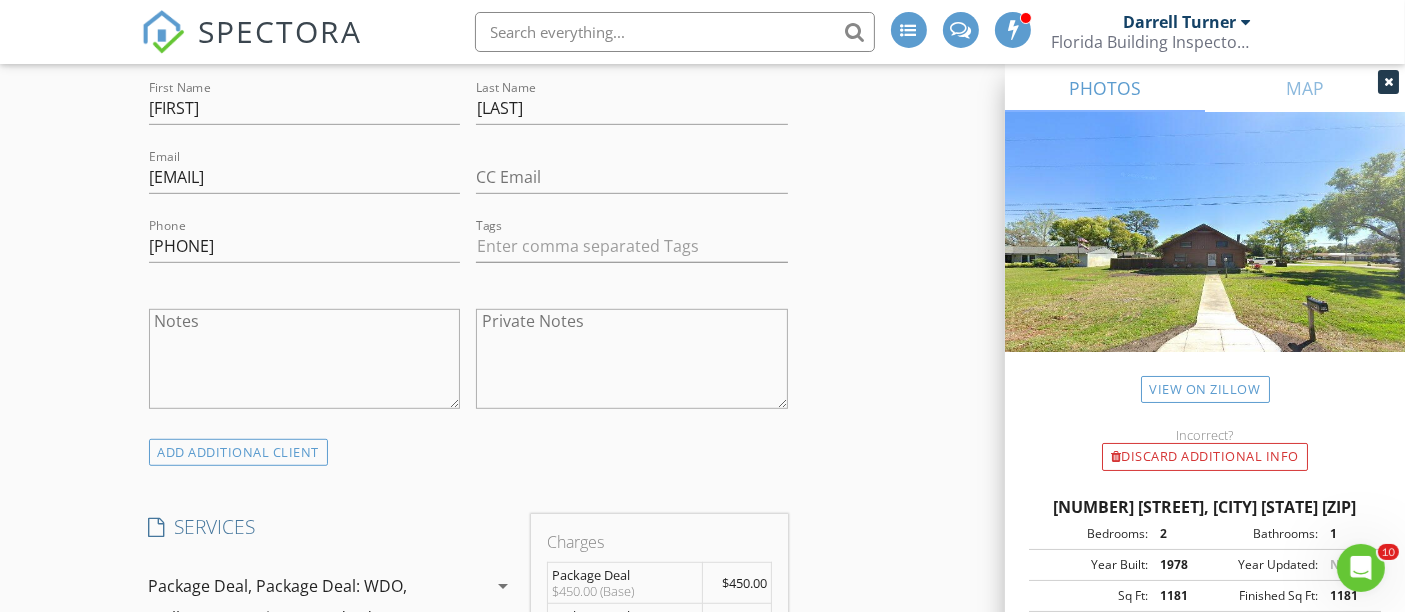 scroll, scrollTop: 1125, scrollLeft: 0, axis: vertical 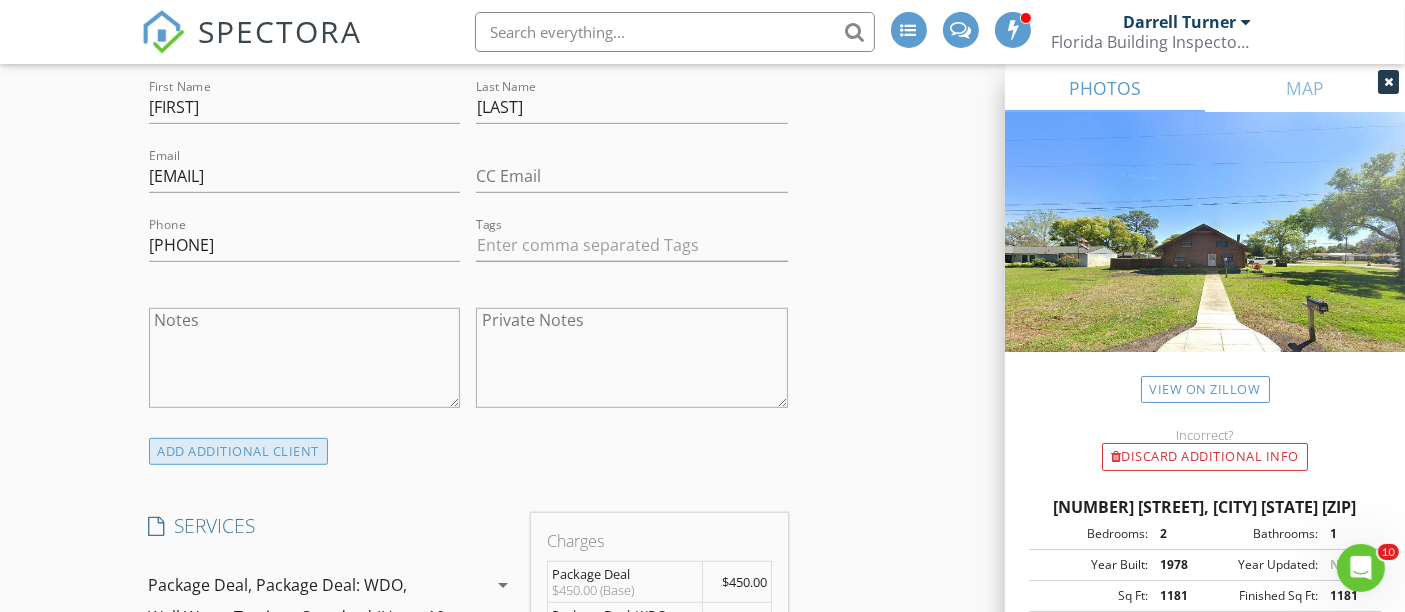 click on "ADD ADDITIONAL client" at bounding box center [239, 451] 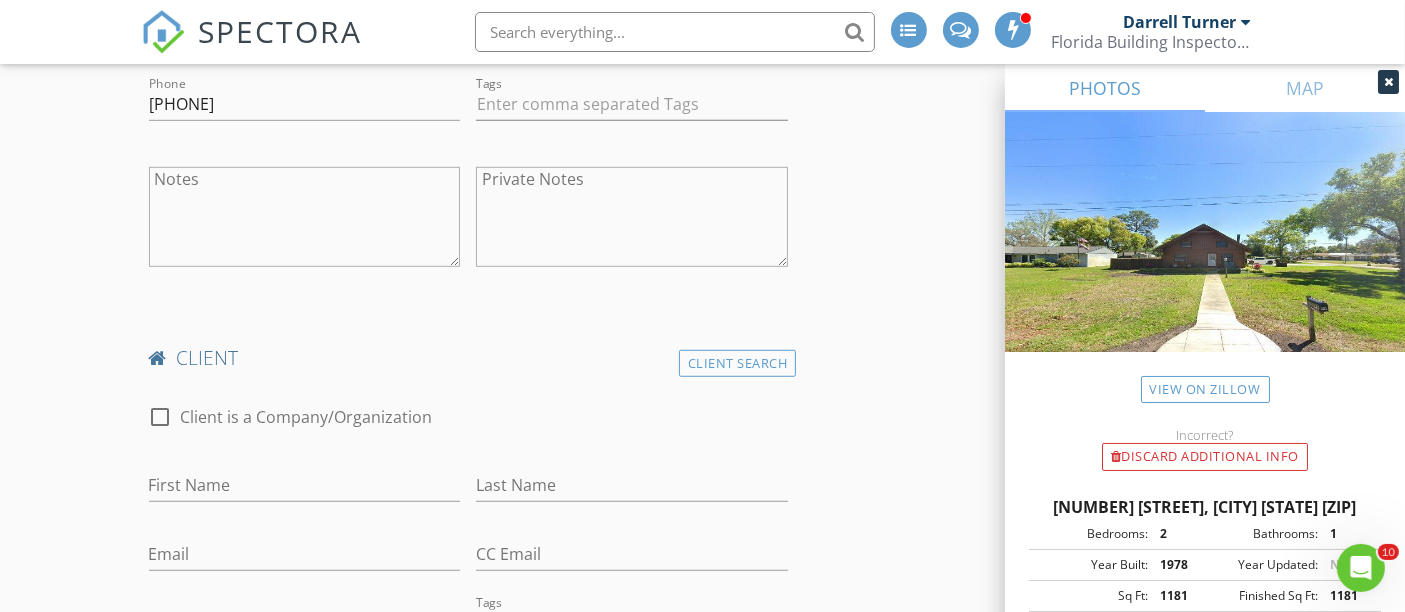 scroll, scrollTop: 1268, scrollLeft: 0, axis: vertical 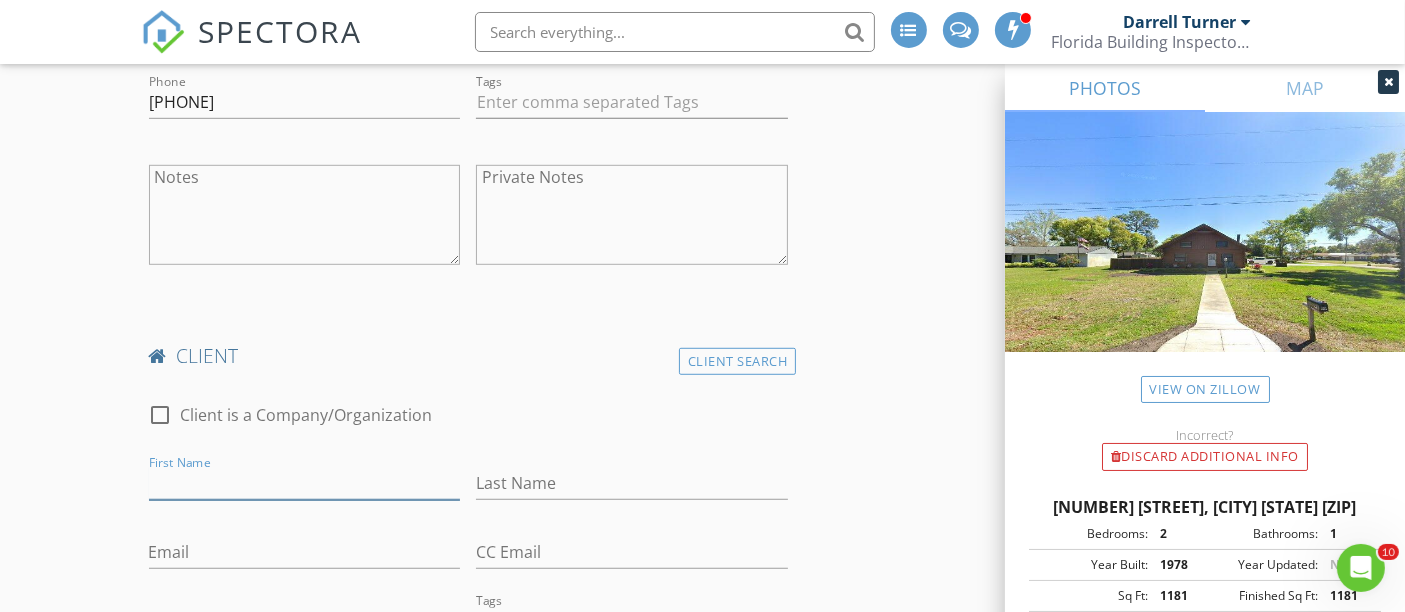 click on "First Name" at bounding box center (305, 483) 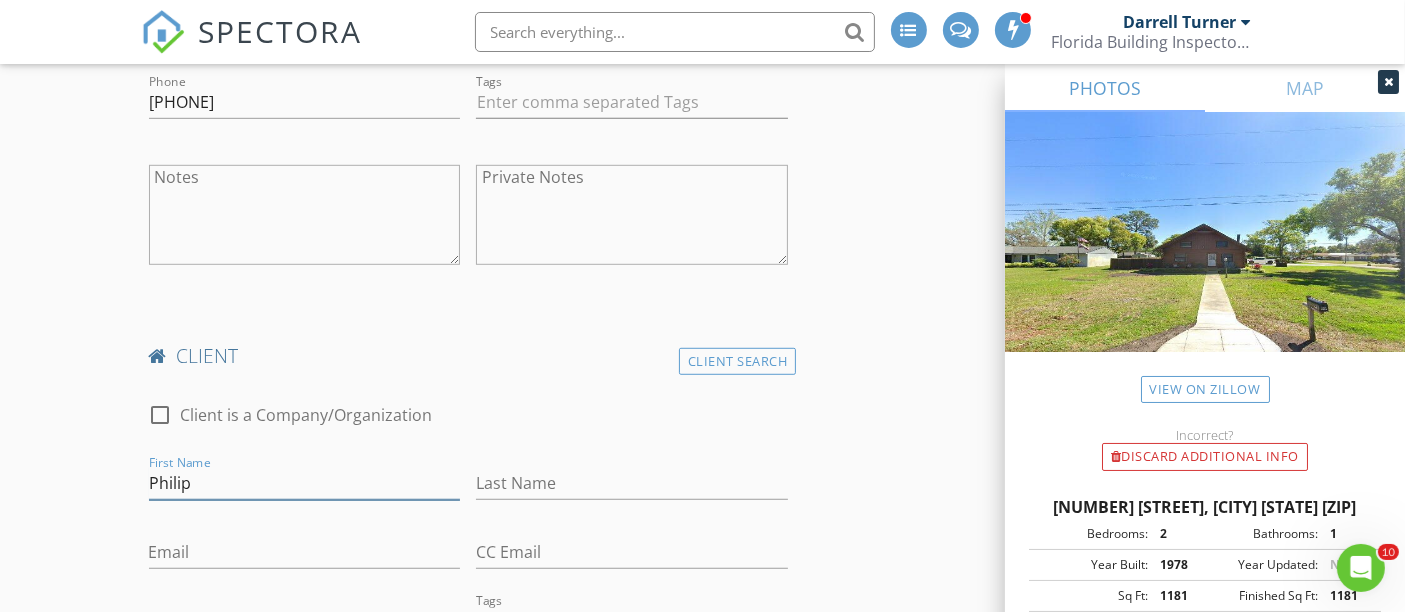type on "Philip" 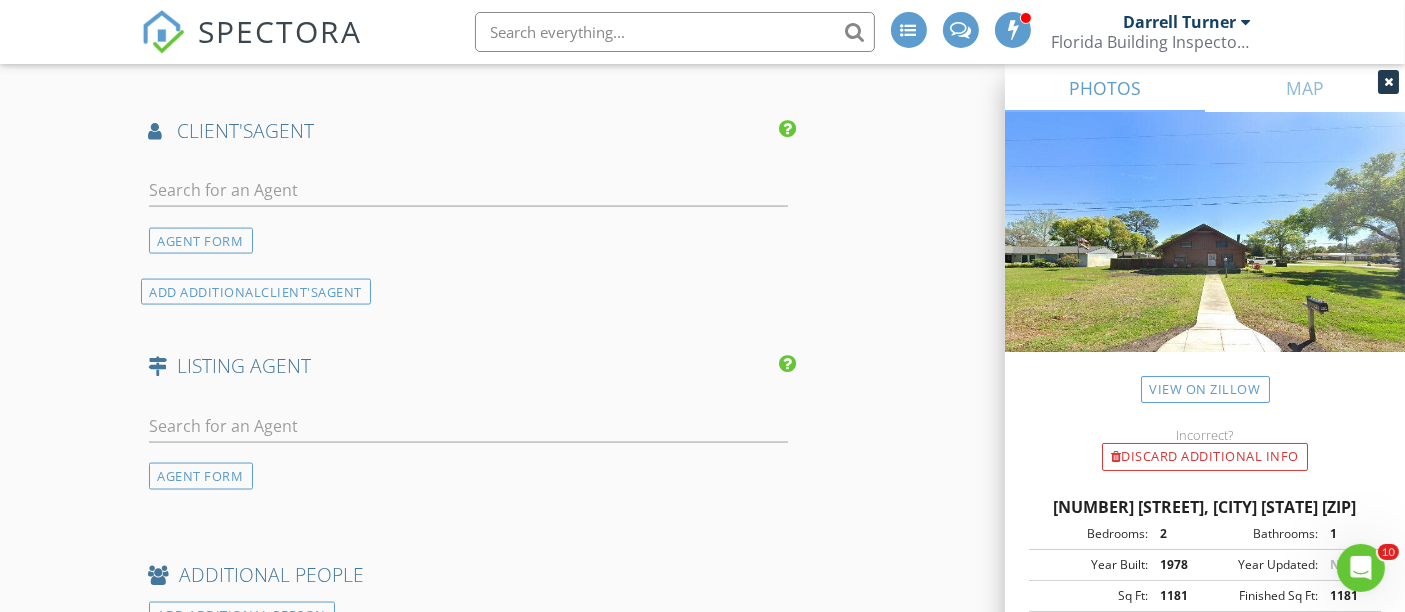 scroll, scrollTop: 3008, scrollLeft: 0, axis: vertical 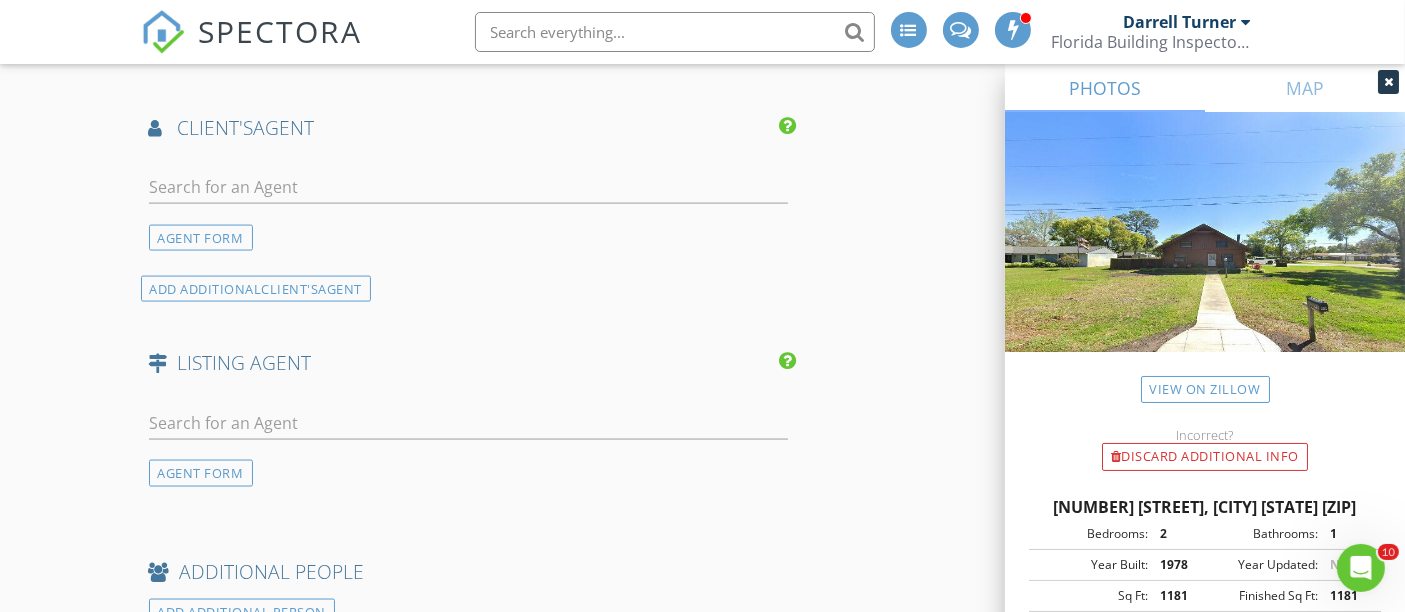 type on "[LAST]" 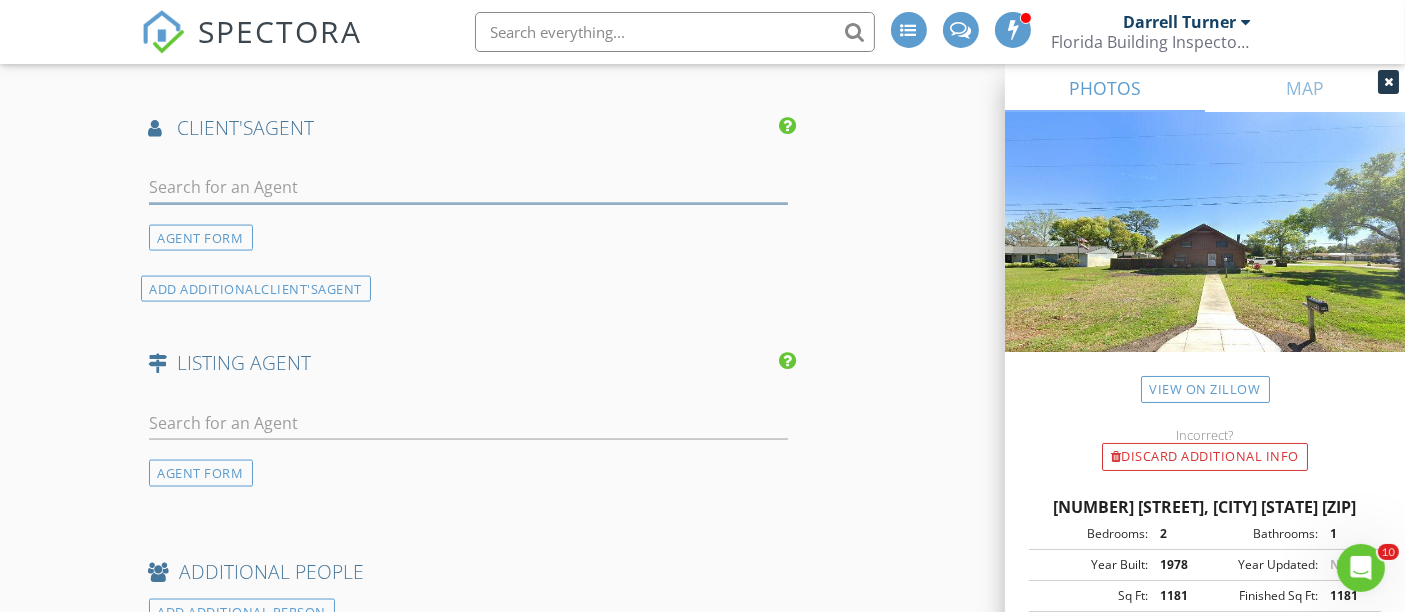 click at bounding box center [469, 187] 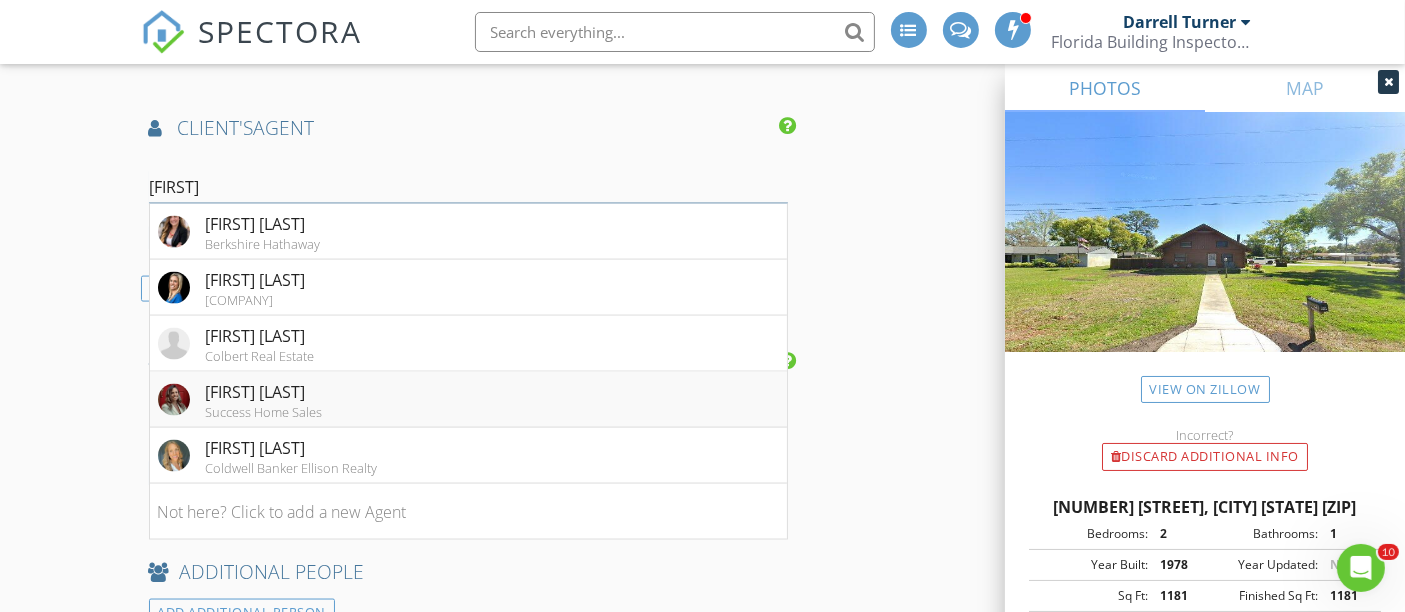 type on "brittany" 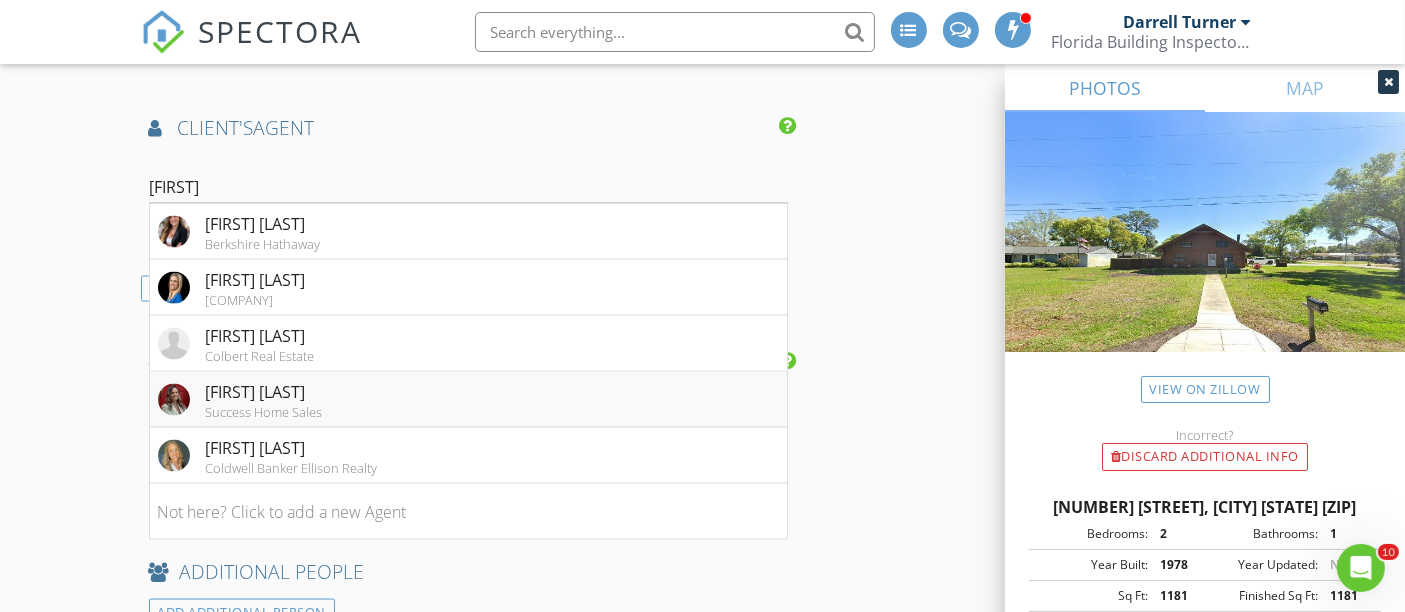 click on "Success Home Sales" at bounding box center [264, 412] 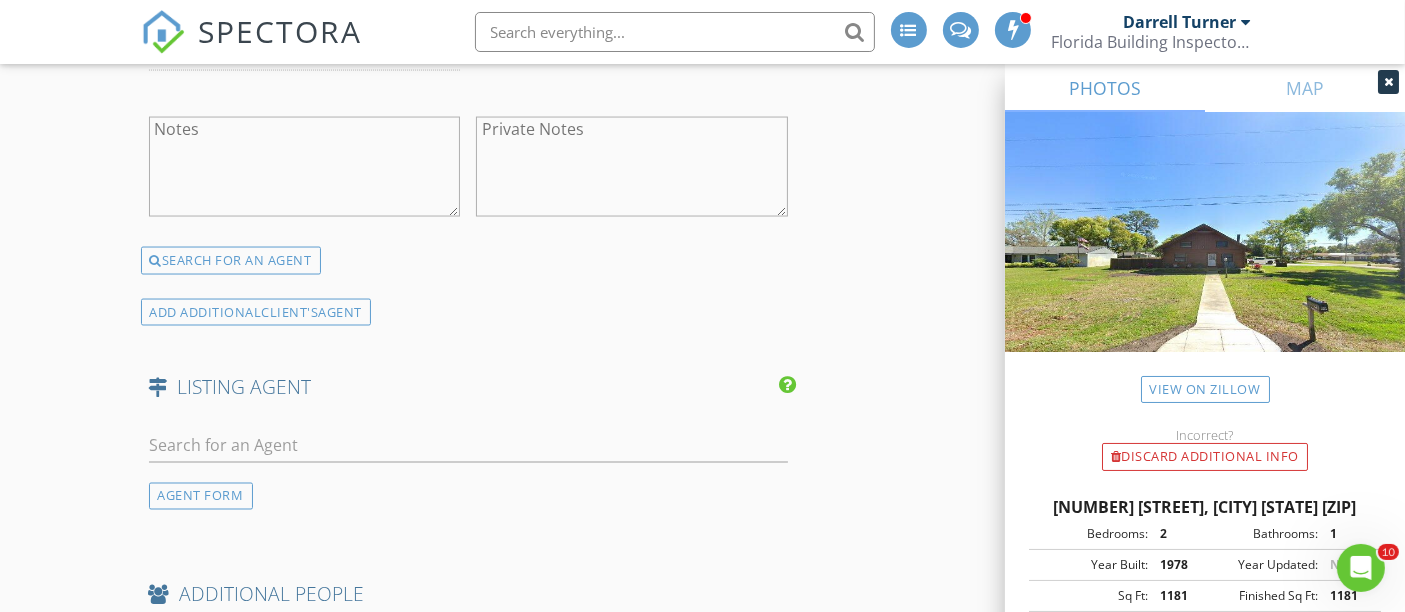 scroll, scrollTop: 3368, scrollLeft: 0, axis: vertical 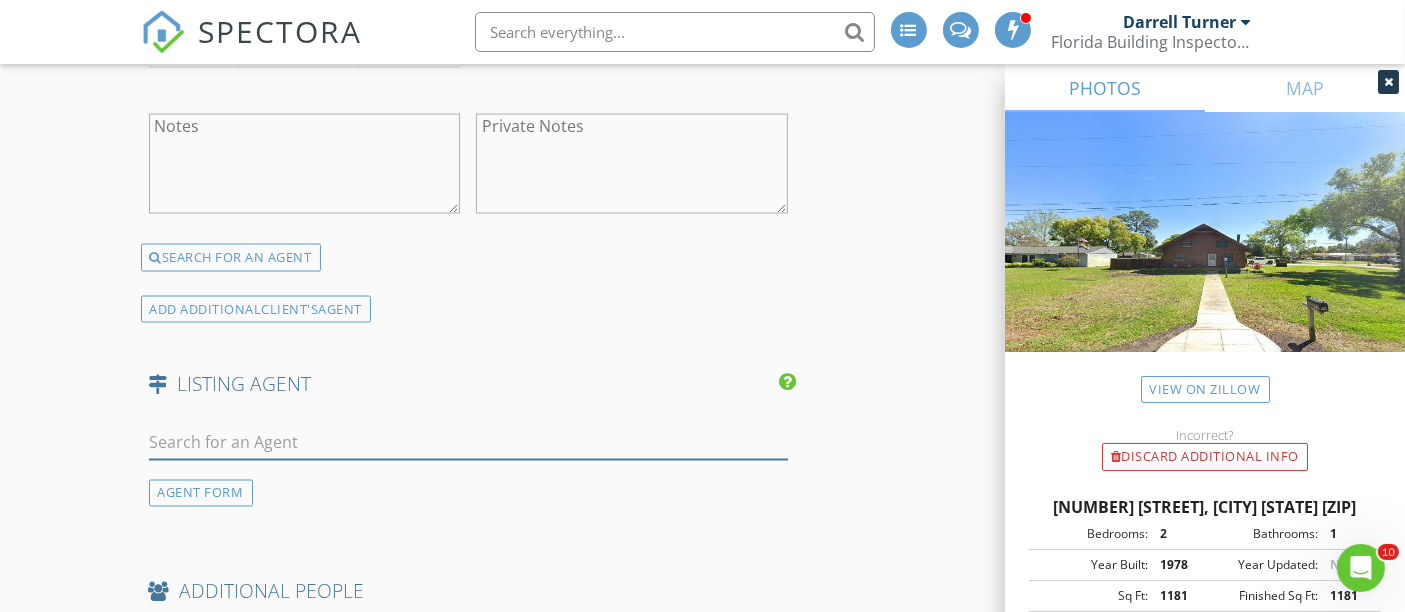 click at bounding box center (469, 443) 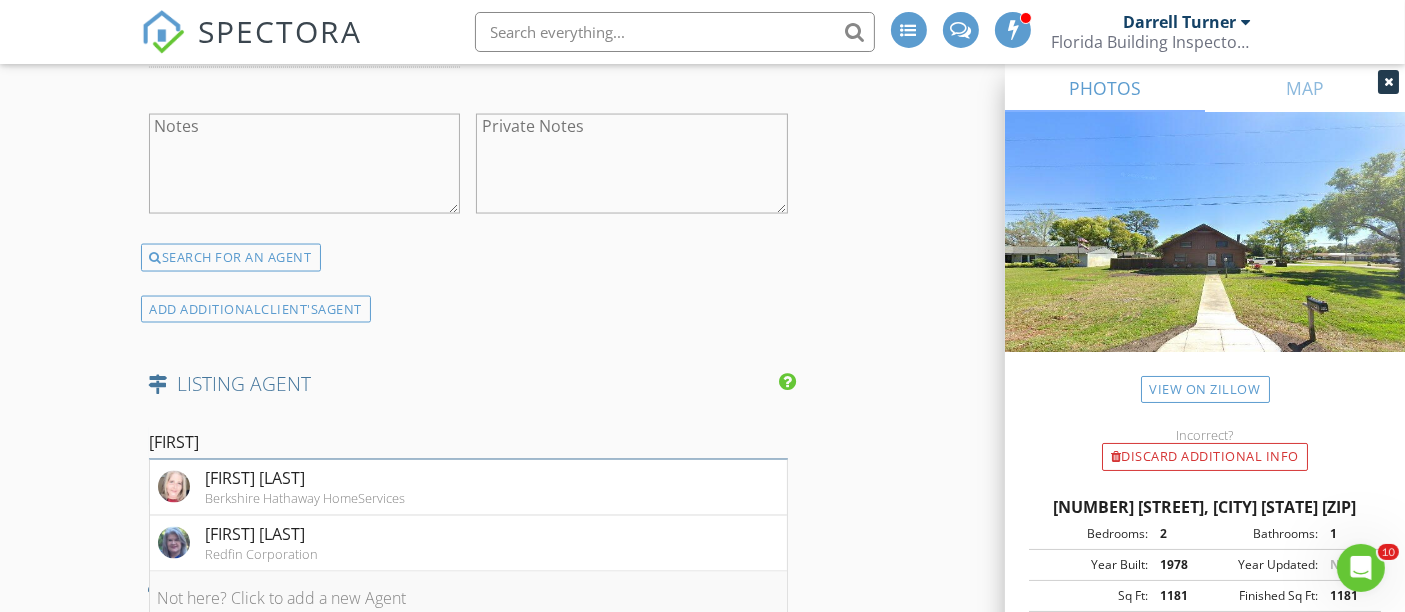 type on "candace" 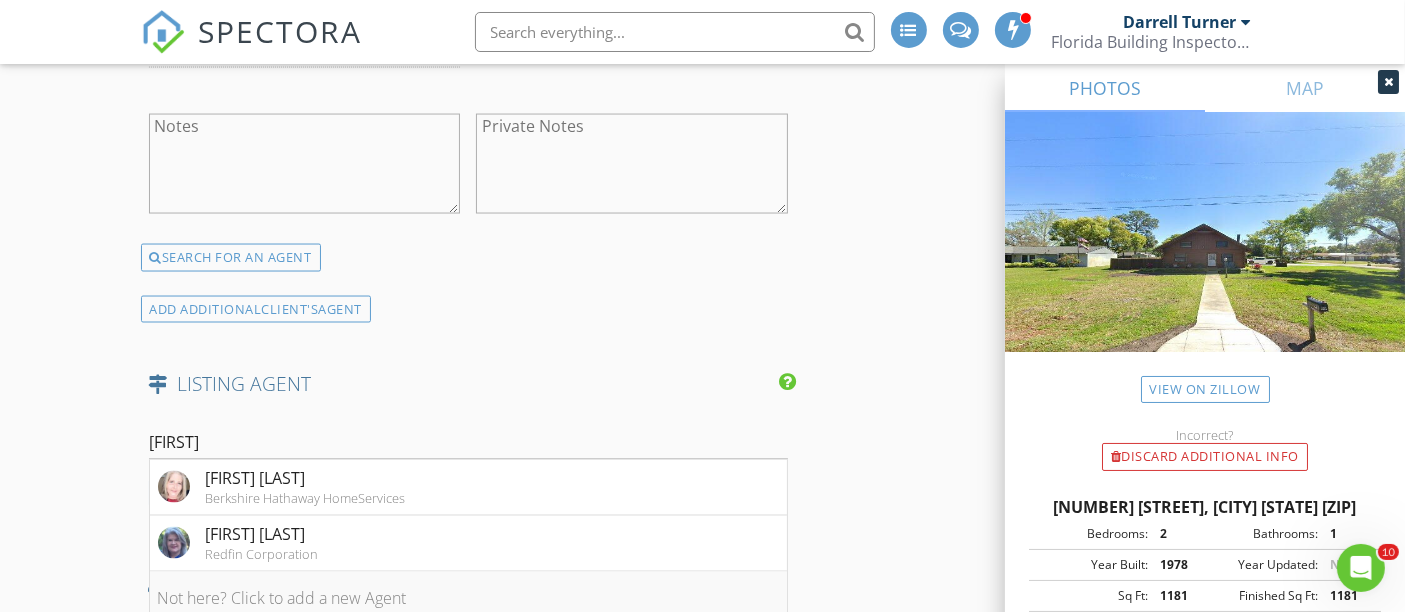 click on "Not here? Click to add a new Agent" at bounding box center [469, 600] 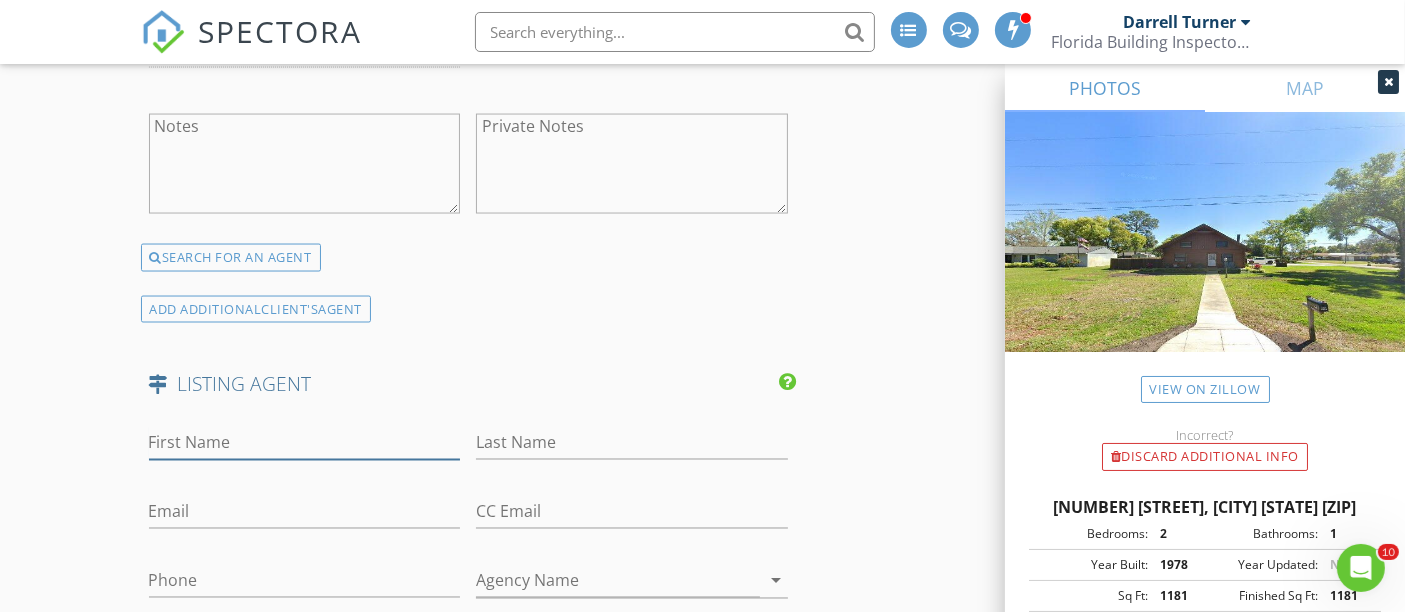 click on "First Name" at bounding box center [305, 443] 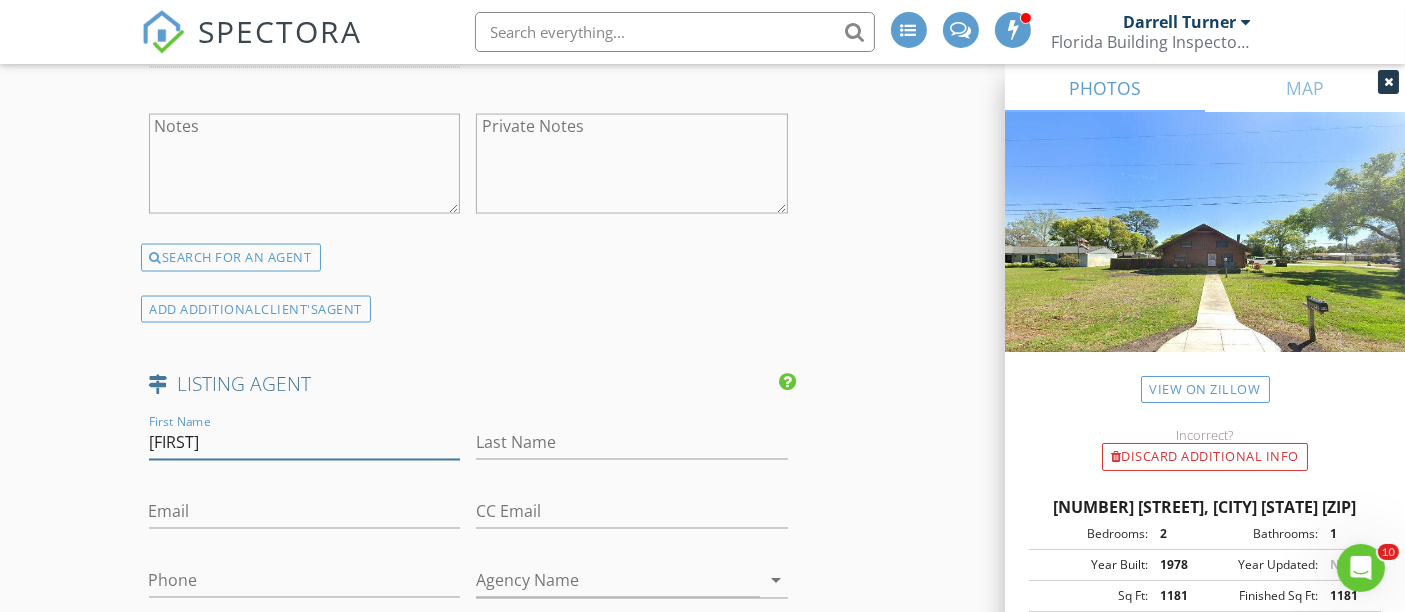 type on "Candace" 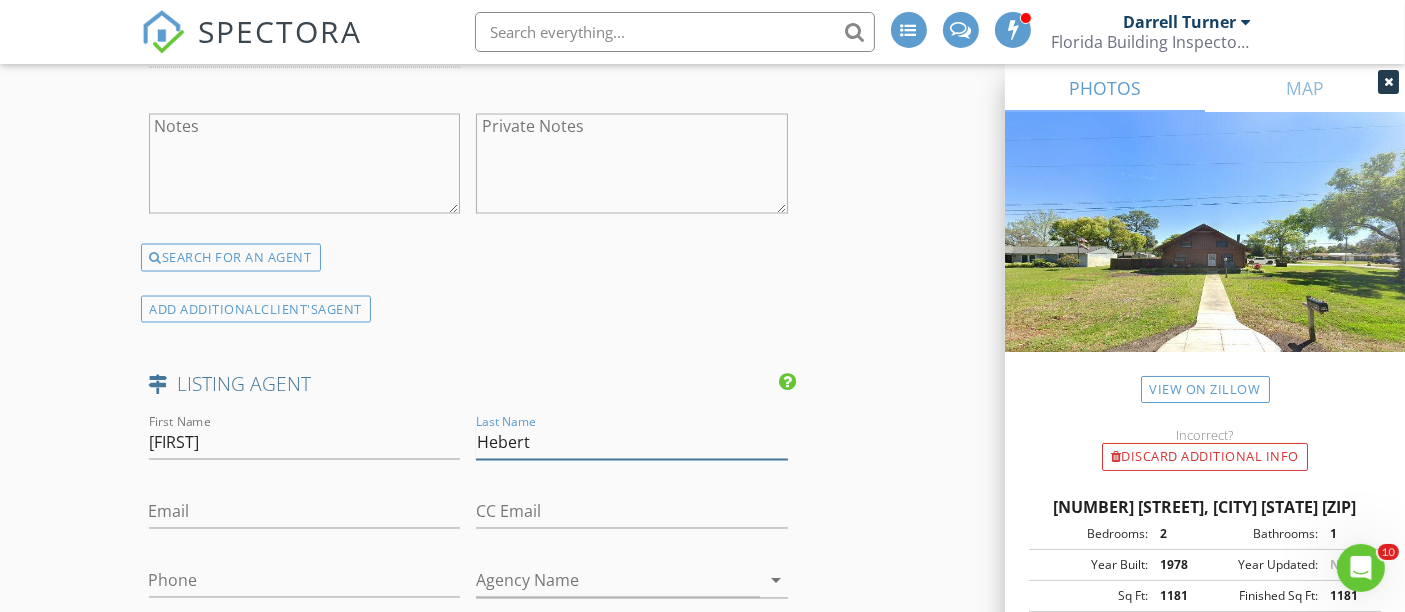 type on "Hebert" 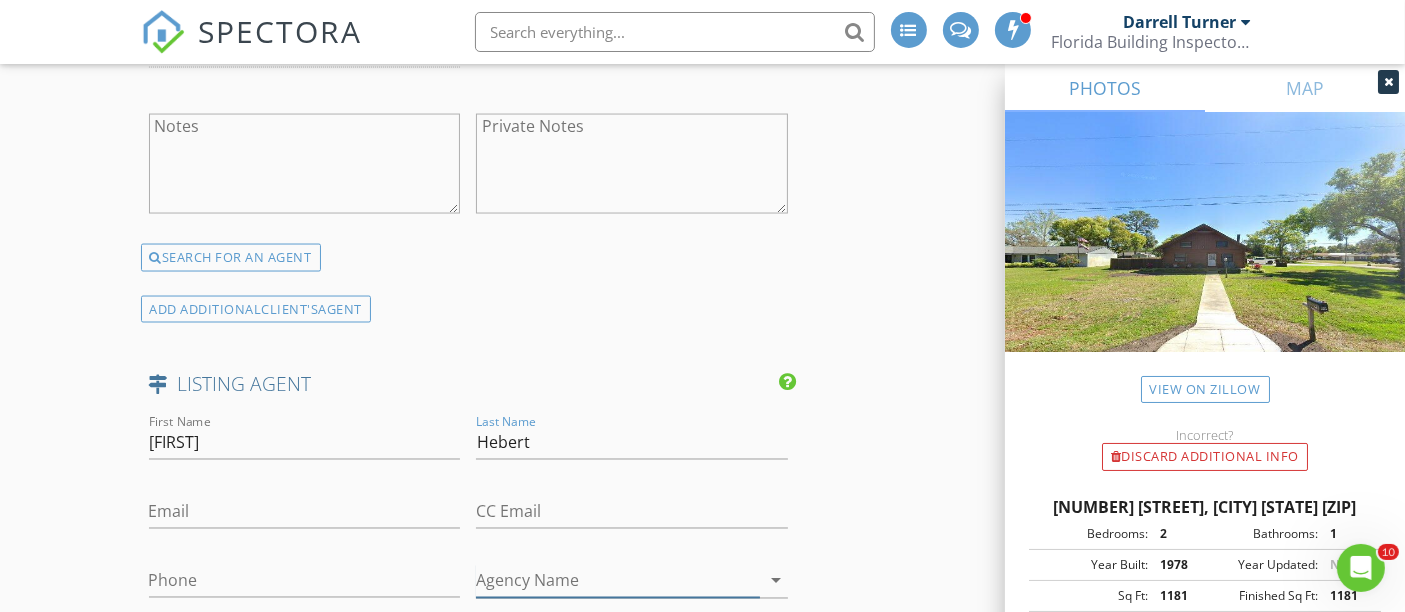 click on "Agency Name" at bounding box center [618, 581] 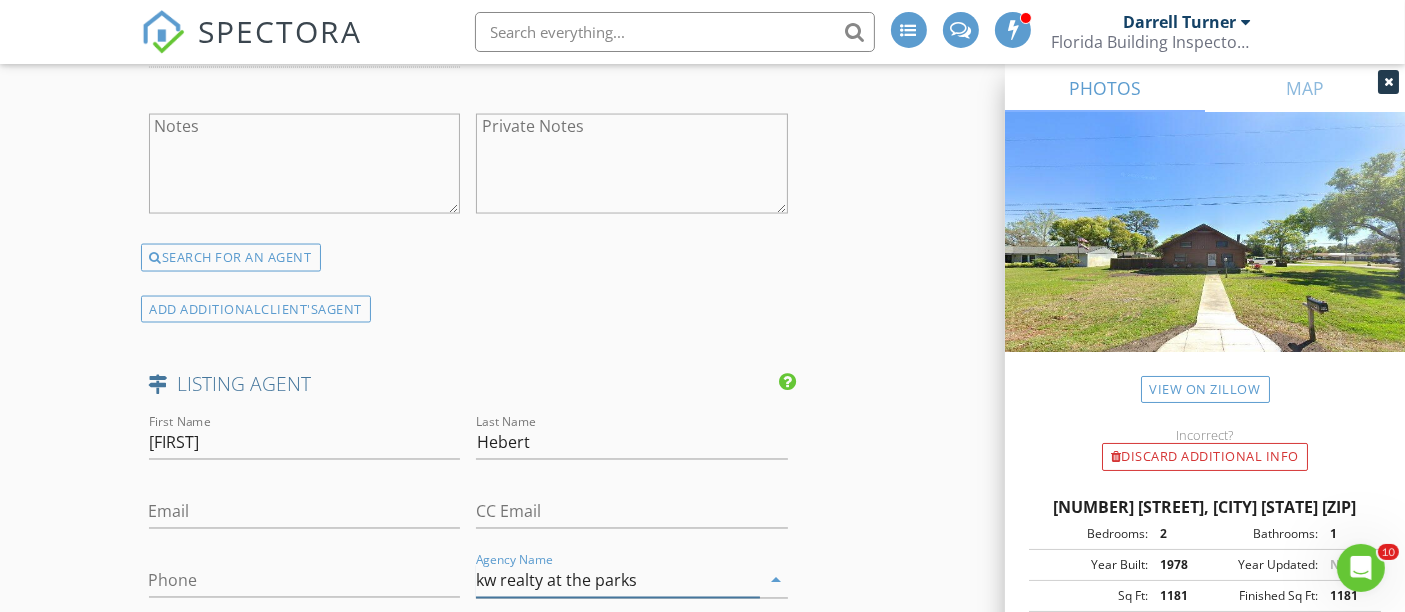 drag, startPoint x: 657, startPoint y: 571, endPoint x: 383, endPoint y: 567, distance: 274.0292 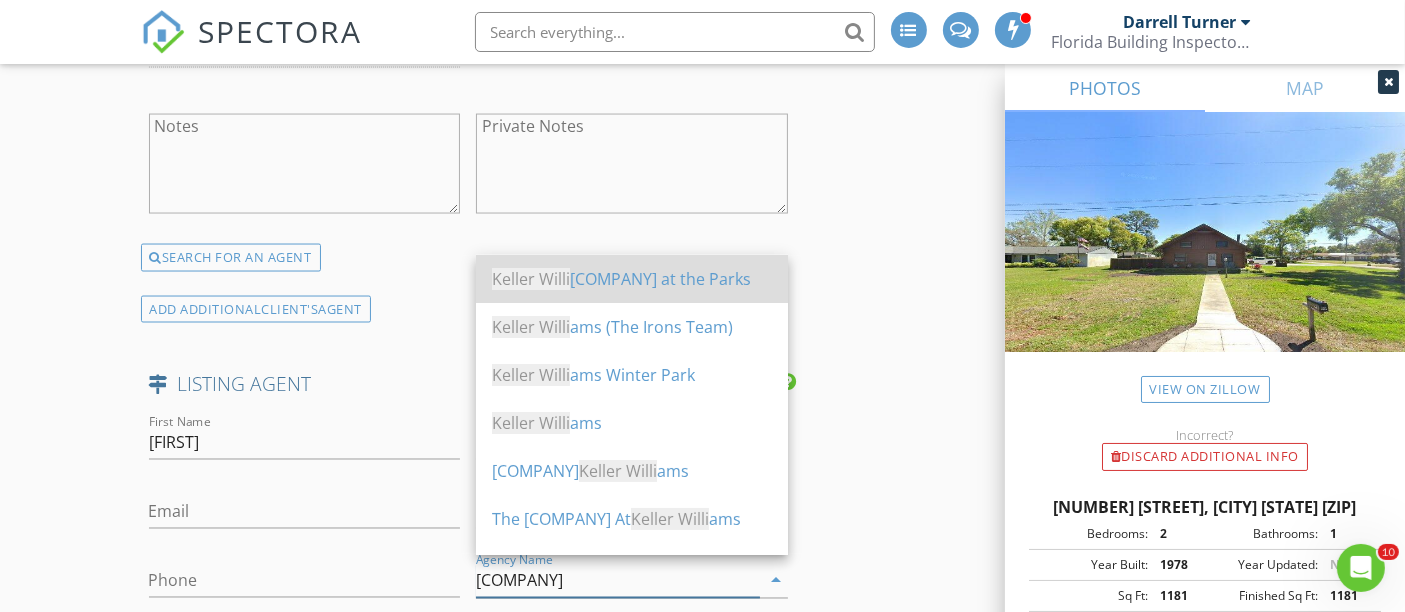 click on "Keller Willi ams Realty at the Parks" at bounding box center [632, 279] 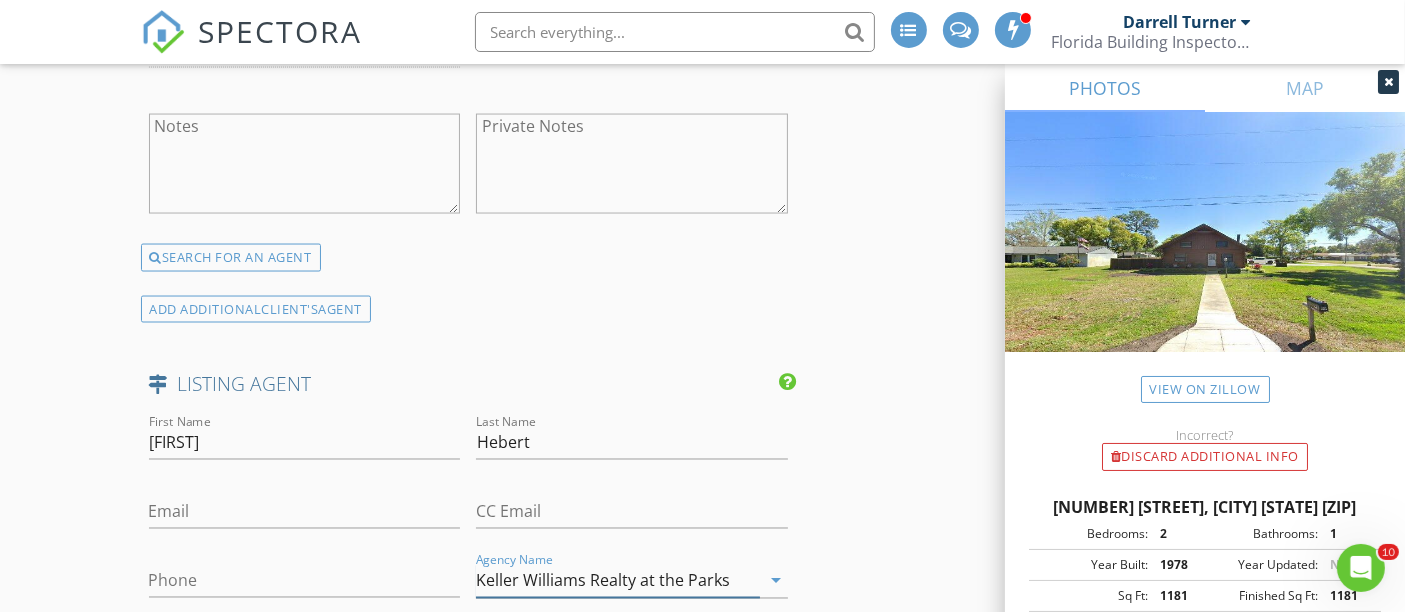 type on "Keller Williams Realty at the Parks" 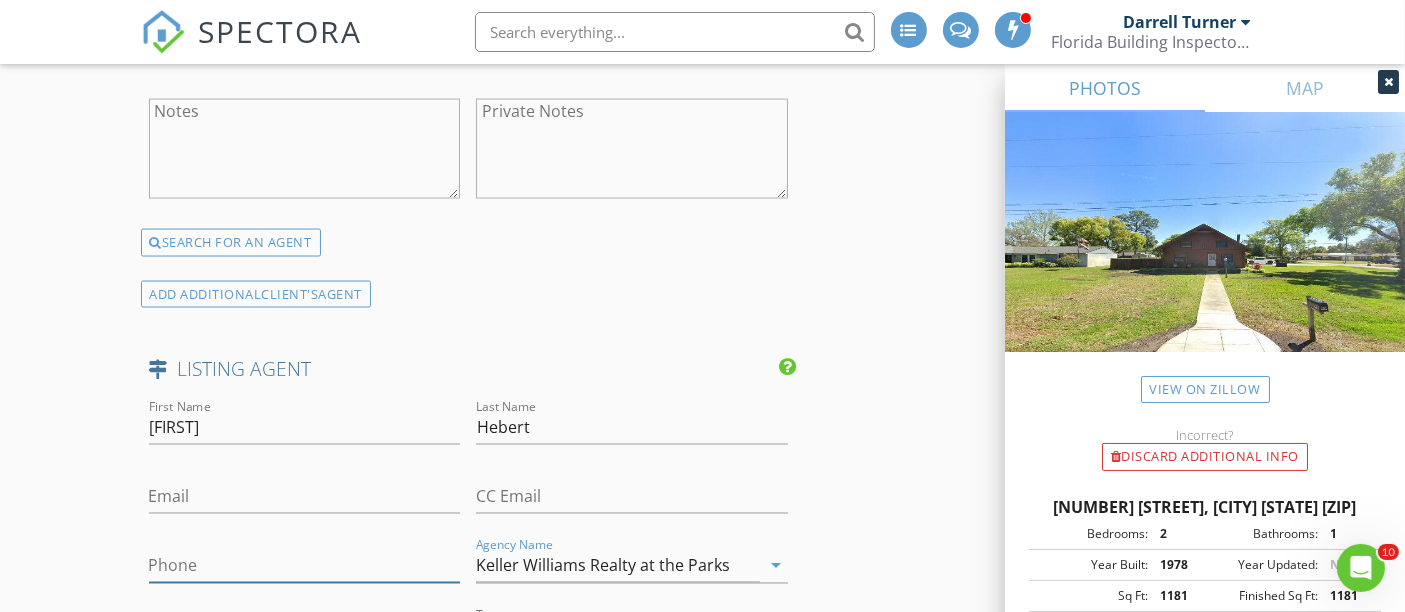 click on "Phone" at bounding box center (305, 566) 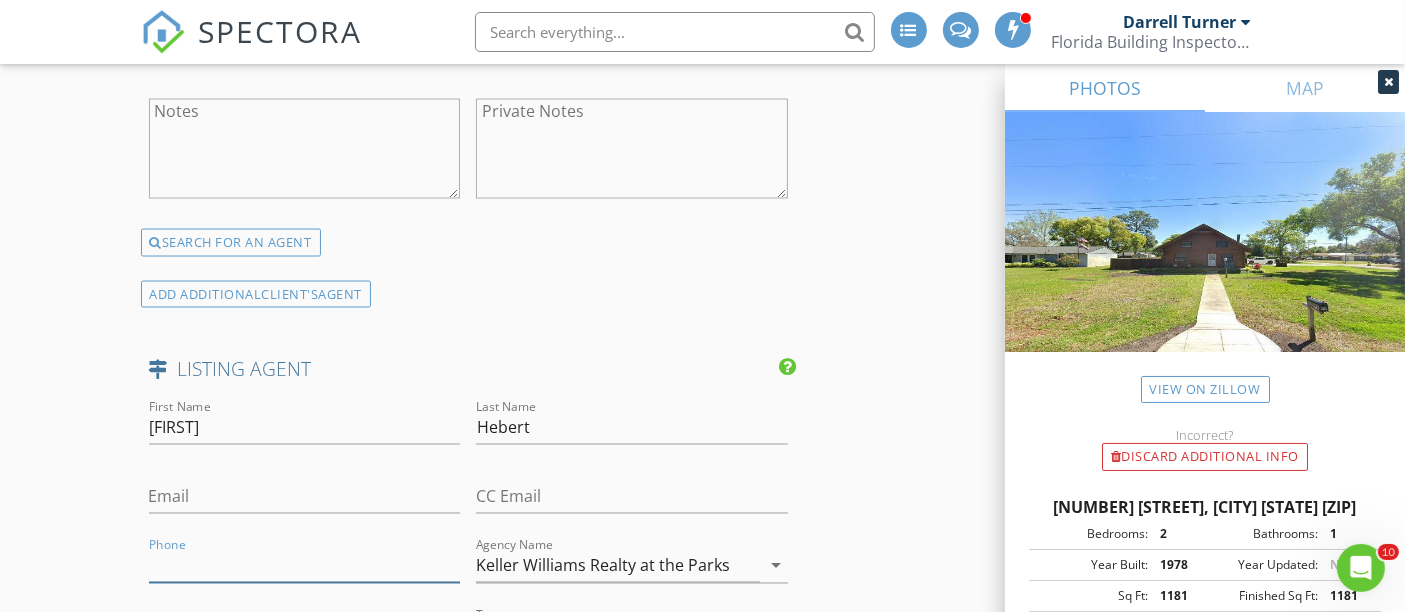 paste on "03" 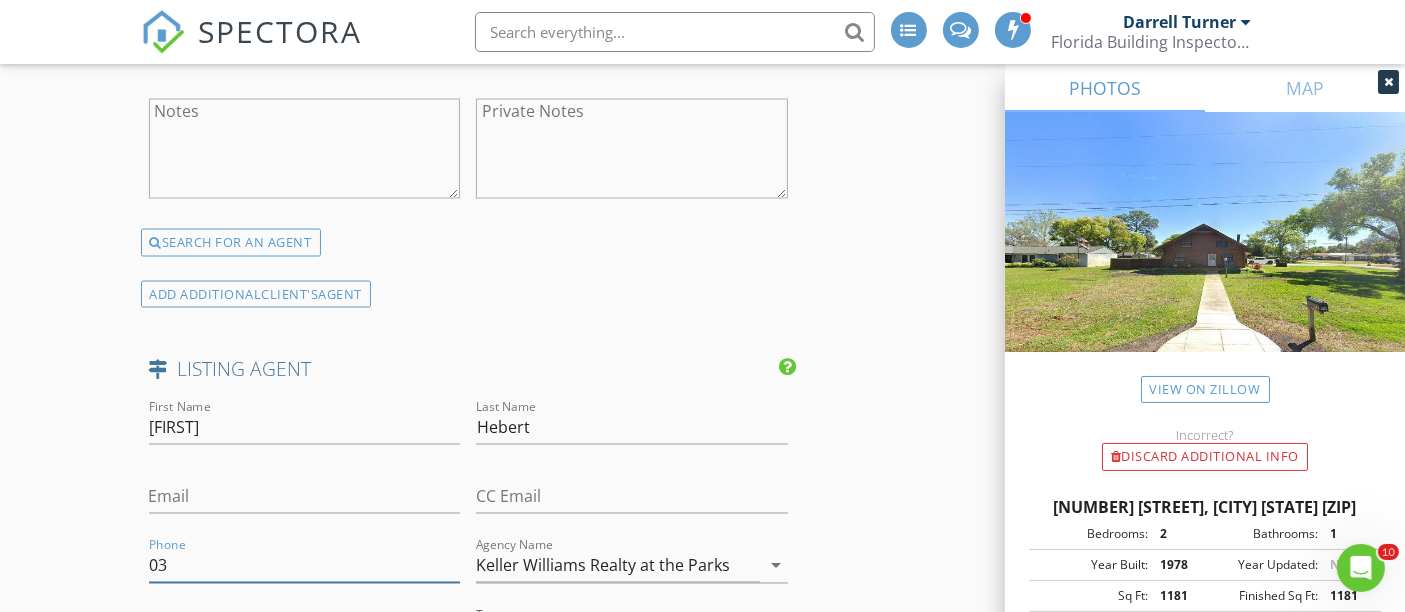 type on "0" 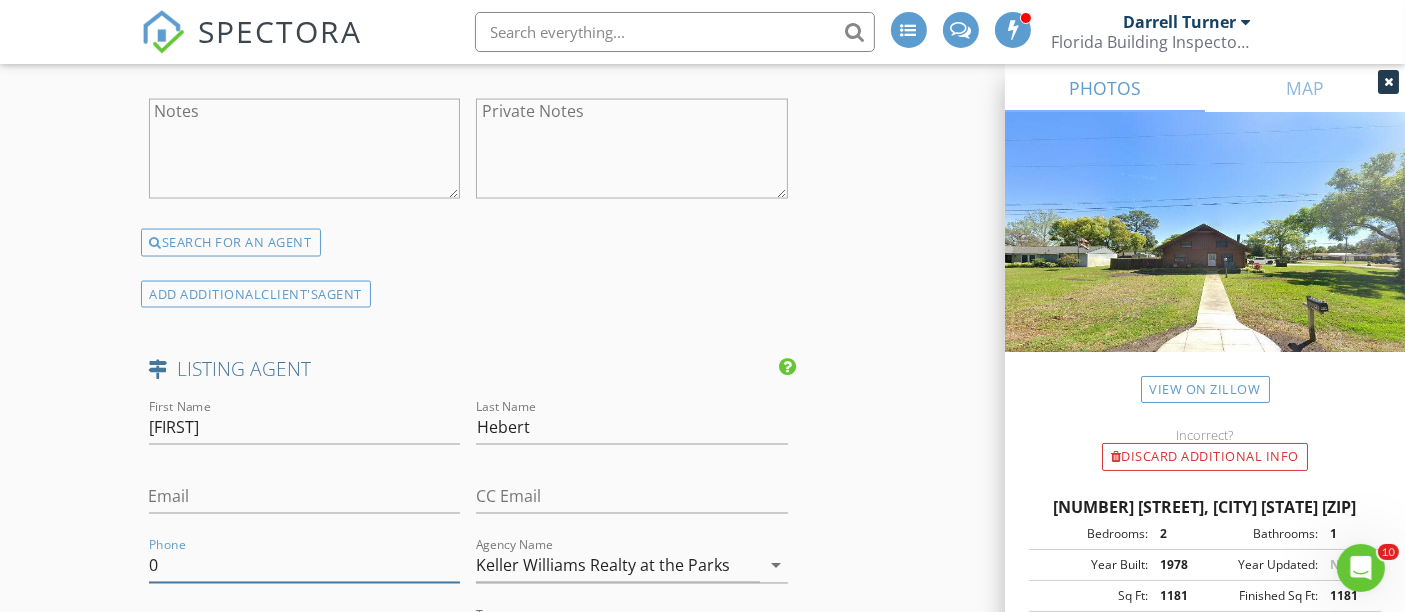 type 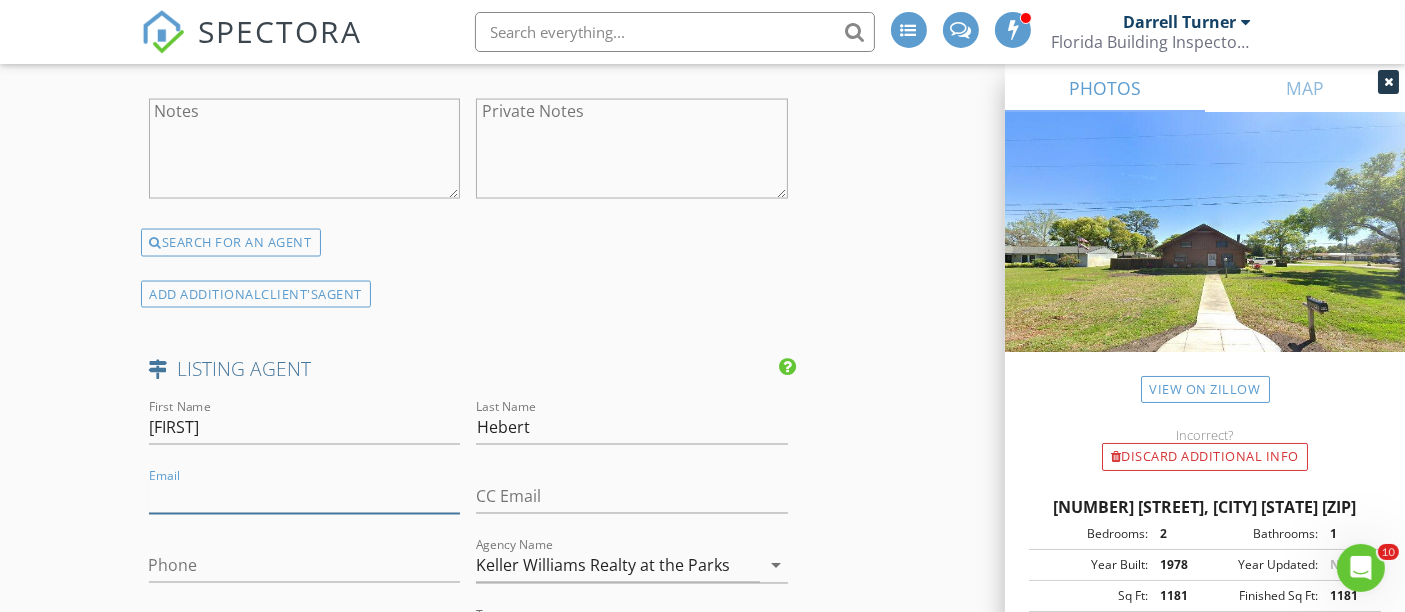 click on "Email" at bounding box center (305, 497) 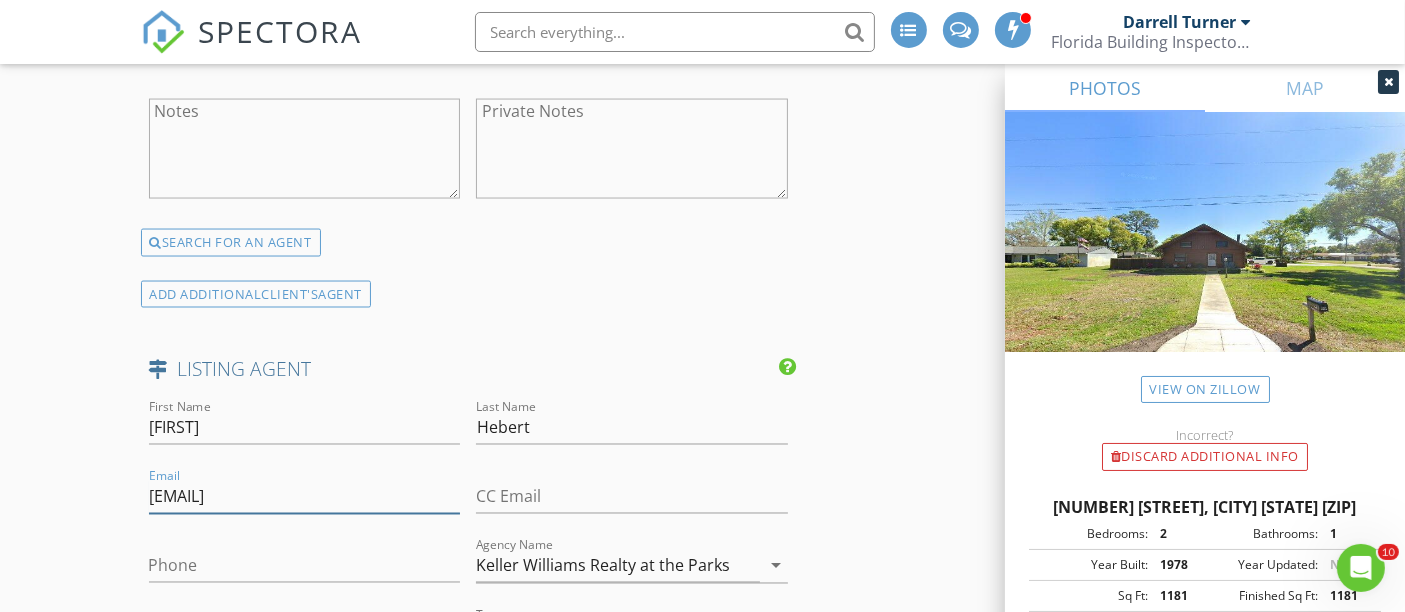 type on "[EMAIL]" 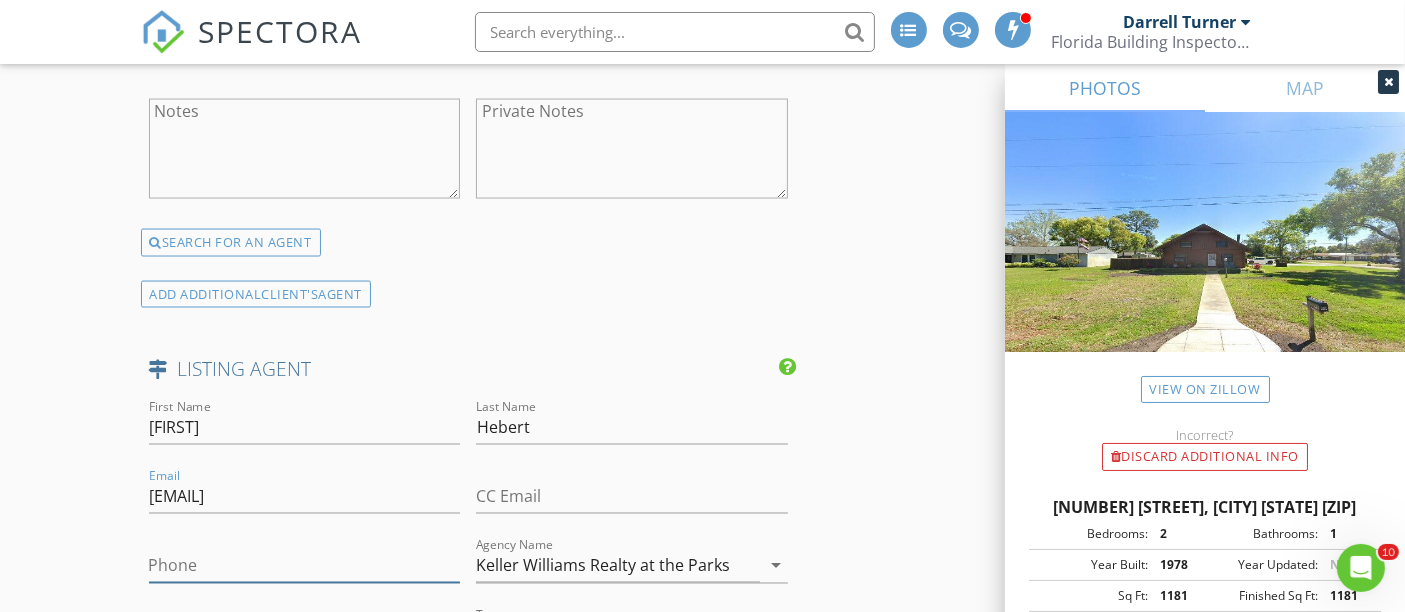 click on "Phone" at bounding box center (305, 566) 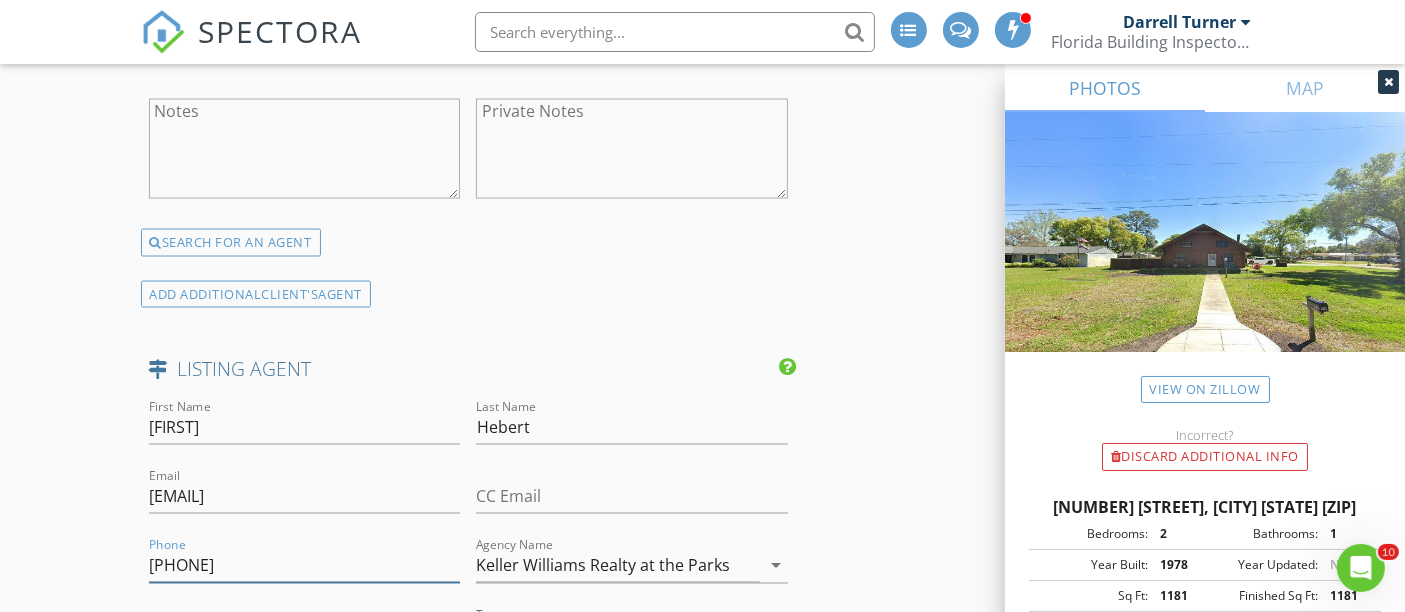 type on "[PHONE]" 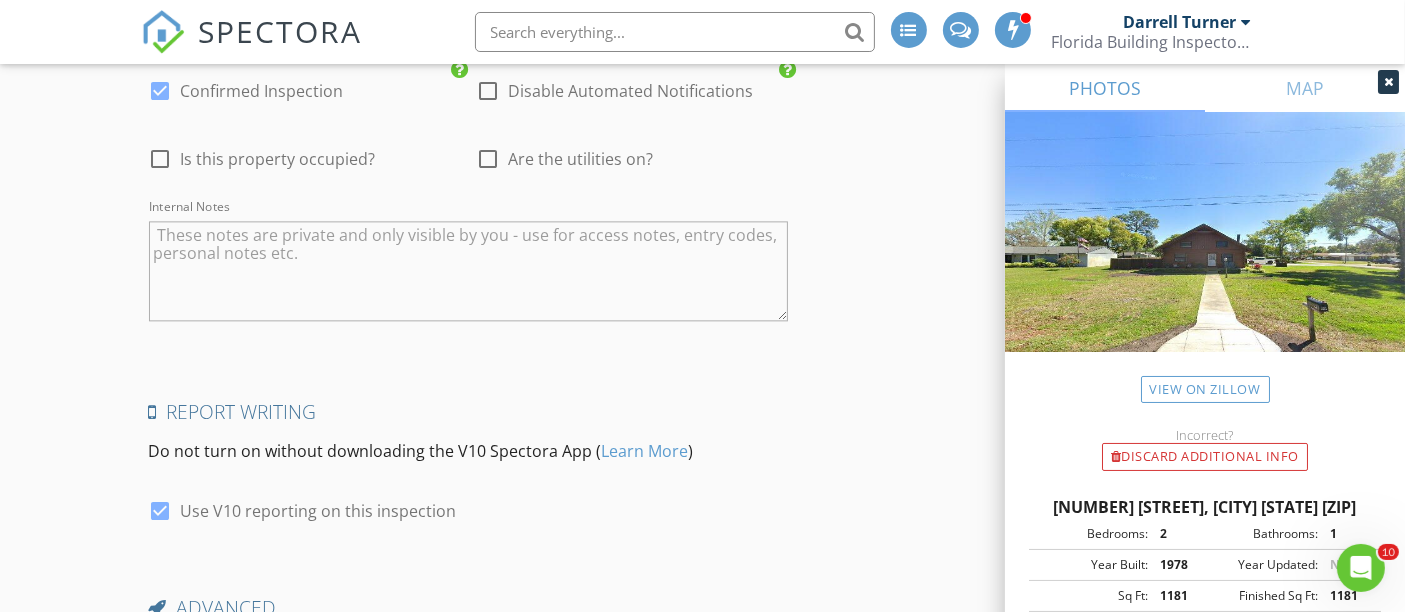 scroll, scrollTop: 4514, scrollLeft: 0, axis: vertical 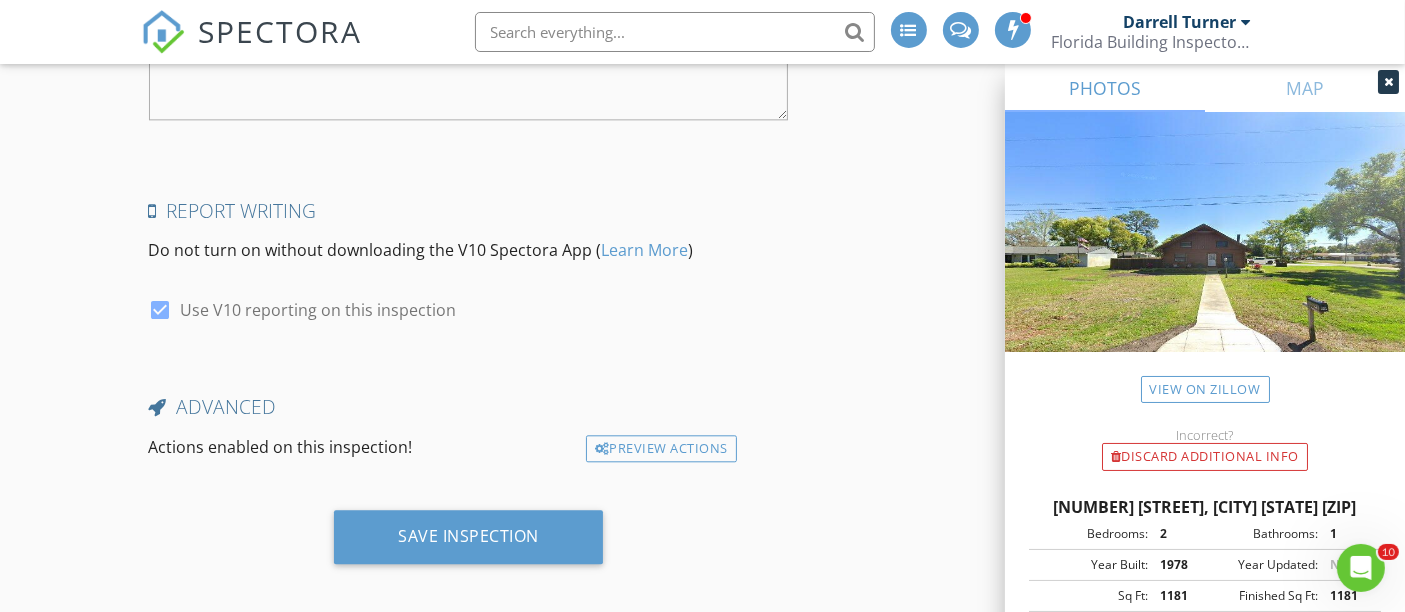 click on "INSPECTOR(S)
check_box   Darrell Turner     check_box_outline_blank   Dustin Turner     check_box   Eugene Cusie   PRIMARY   Eugene Cusie,  Darrell Turner arrow_drop_down   check_box_outline_blank Darrell Turner specifically requested check_box_outline_blank Eugene Cusie specifically requested
Date/Time
08/04/2025 1:00 PM
Location
Address Search       Address 2810 Pine Ave   Unit   City Apopka   State FL   Zip 32703   County Seminole     Square Feet 1181   Year Built 1978   Foundation Crawlspace arrow_drop_down     Darrell Turner     41.9 miles     (an hour)         Eugene Cusie     41.9 miles     (an hour)
client
check_box Enable Client CC email for this inspection   Client Search     check_box_outline_blank Client is a Company/Organization     First Name Amie   Last Name Irvin   Email amiecirvin@gmail.com   CC Email   Phone 727-687-4079         Tags" at bounding box center (469, -1947) 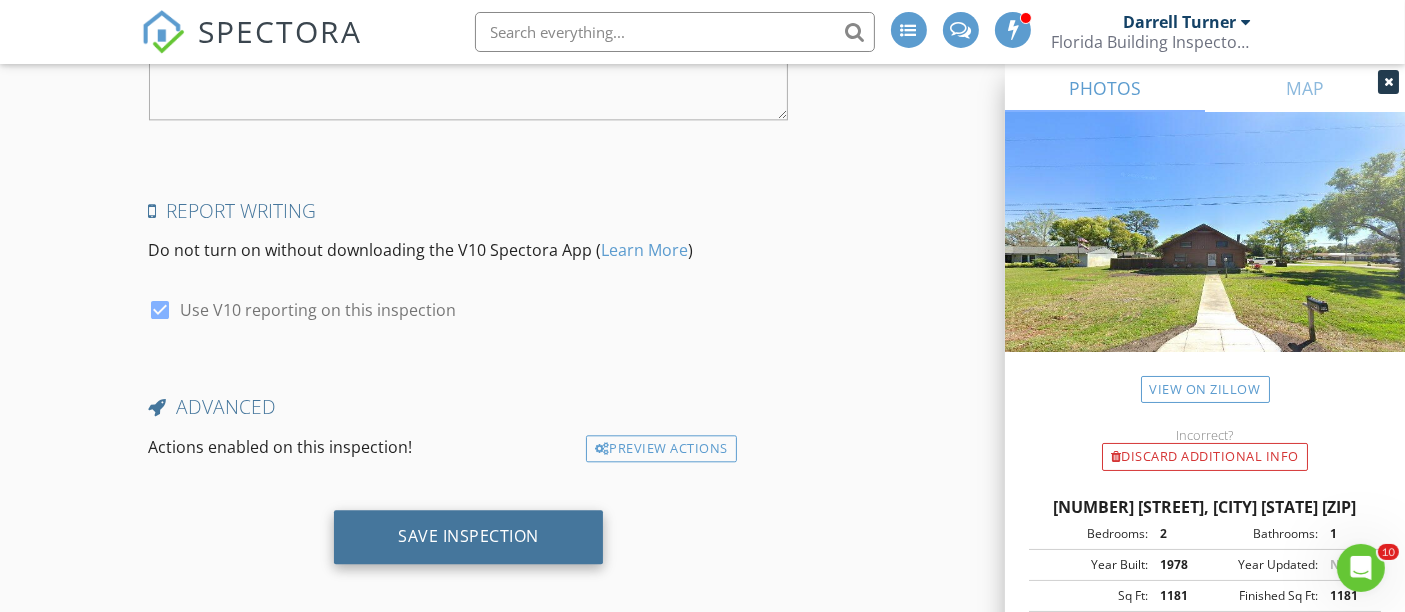 click on "Save Inspection" at bounding box center (468, 536) 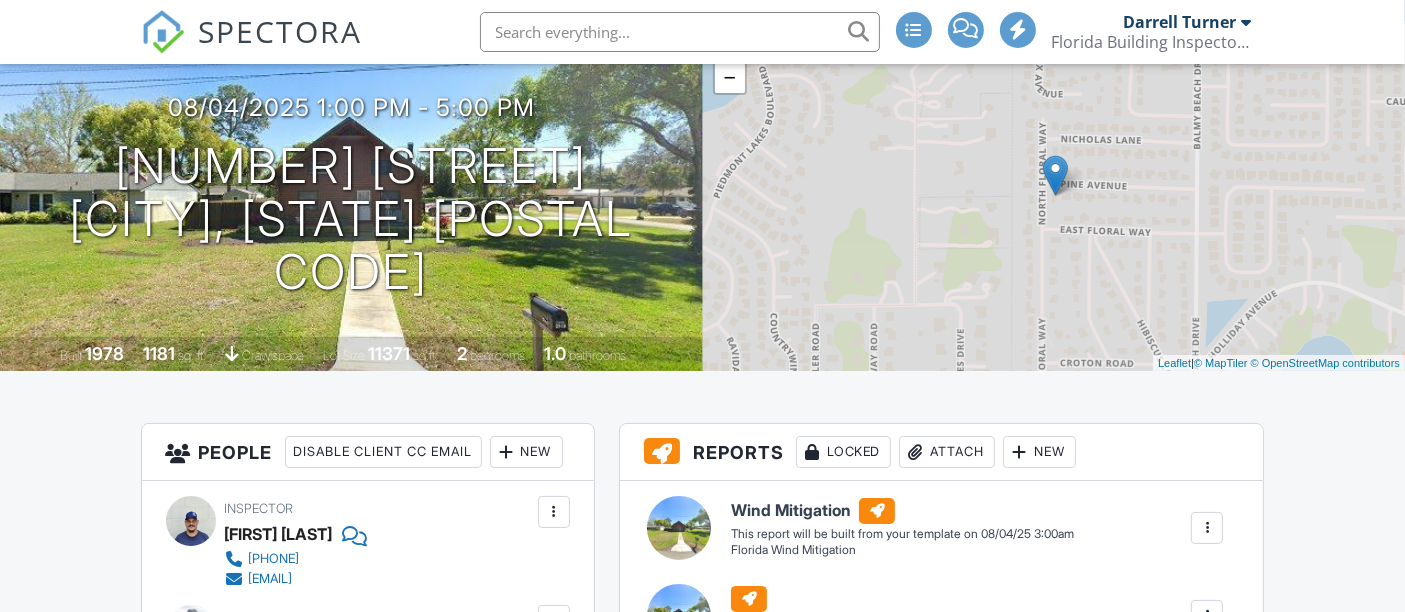 scroll, scrollTop: 251, scrollLeft: 0, axis: vertical 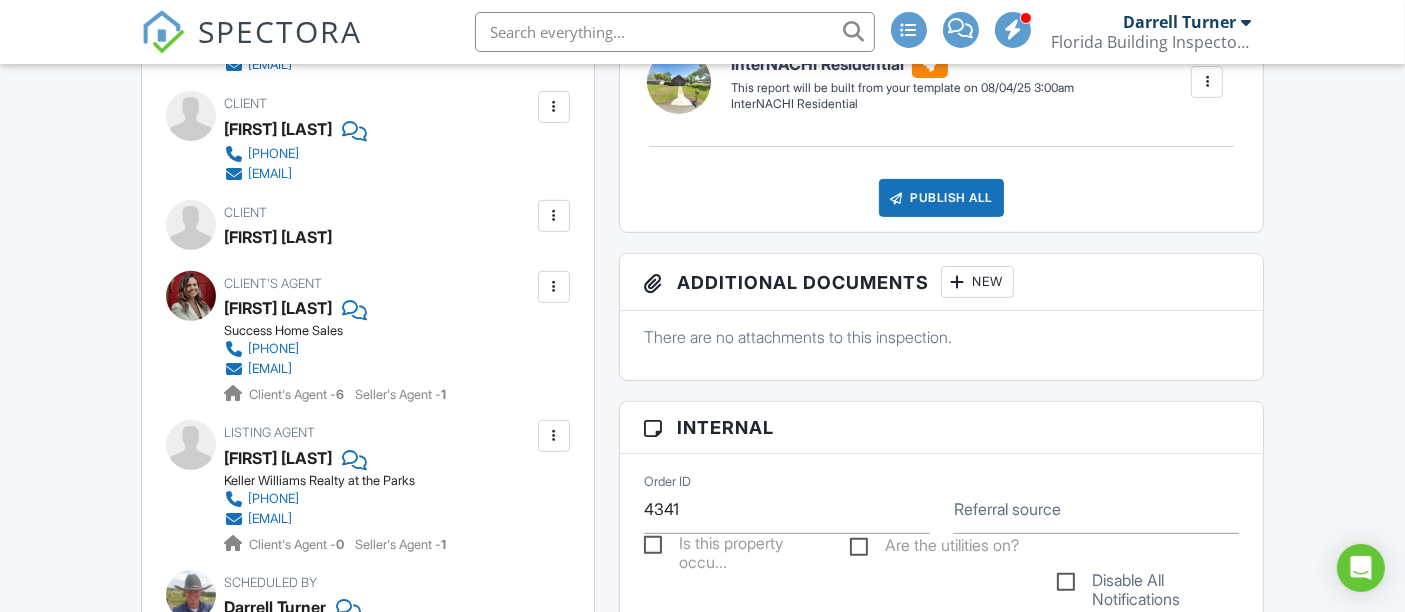 click on "Additional Documents
New" at bounding box center [942, 282] 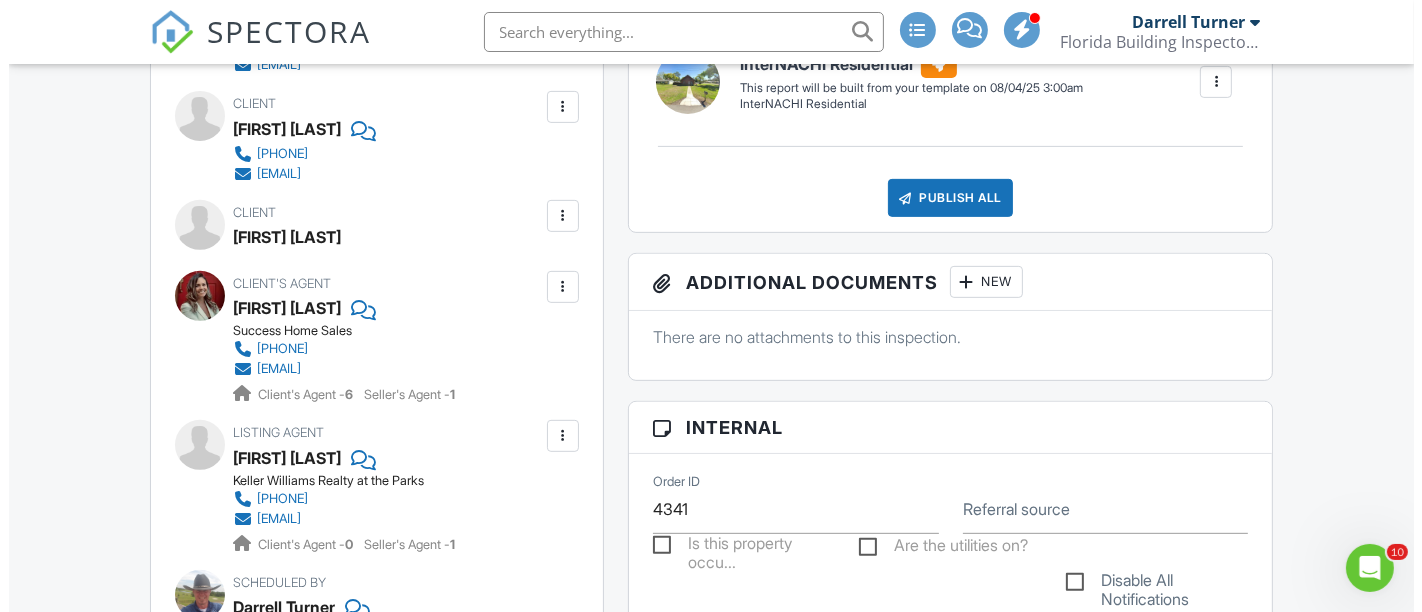 scroll, scrollTop: 0, scrollLeft: 0, axis: both 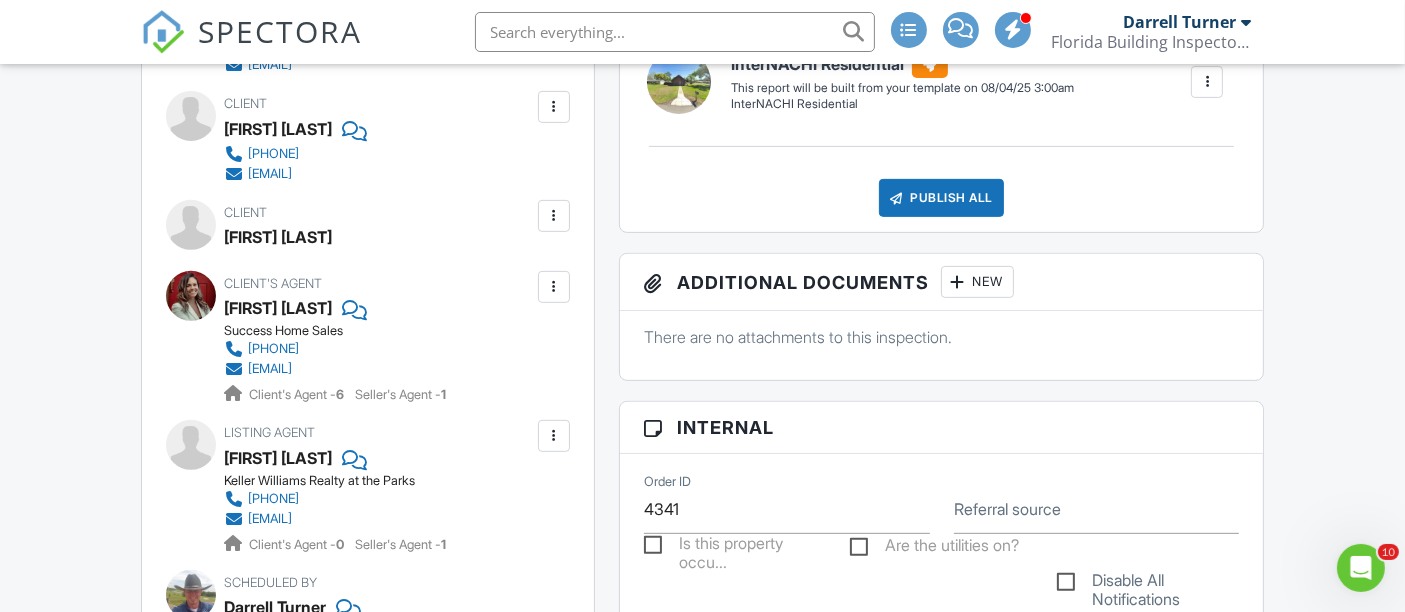 click on "New" at bounding box center [977, 282] 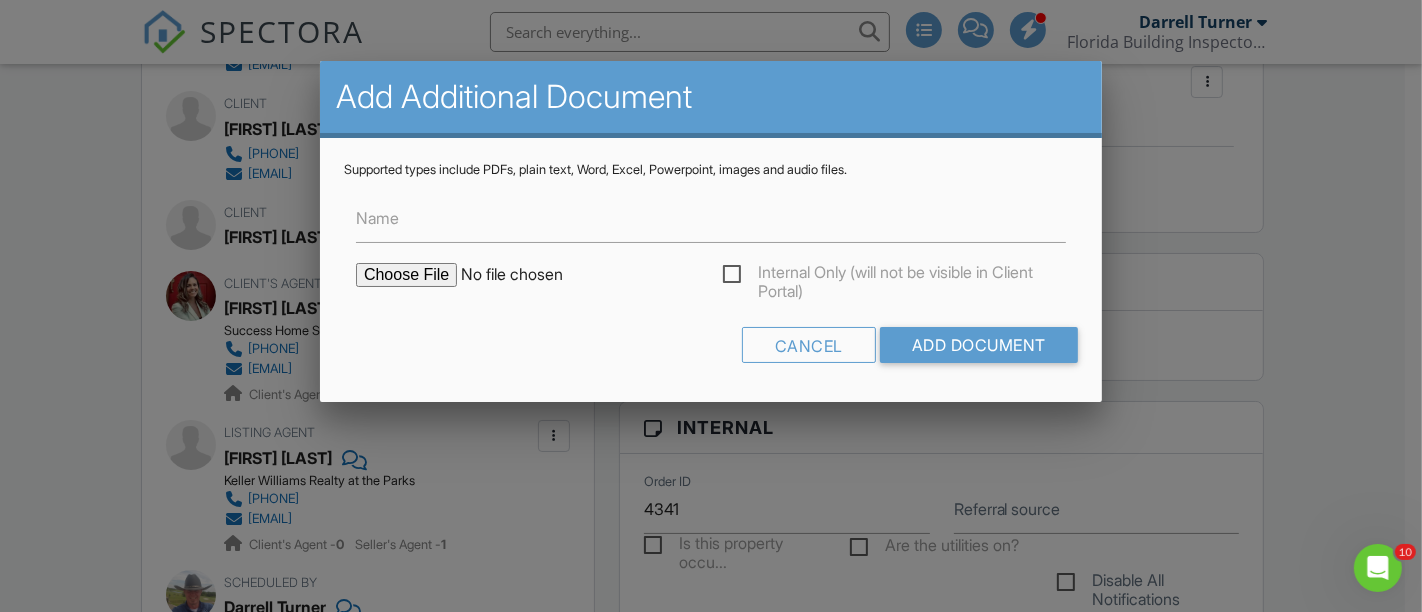 click at bounding box center (526, 275) 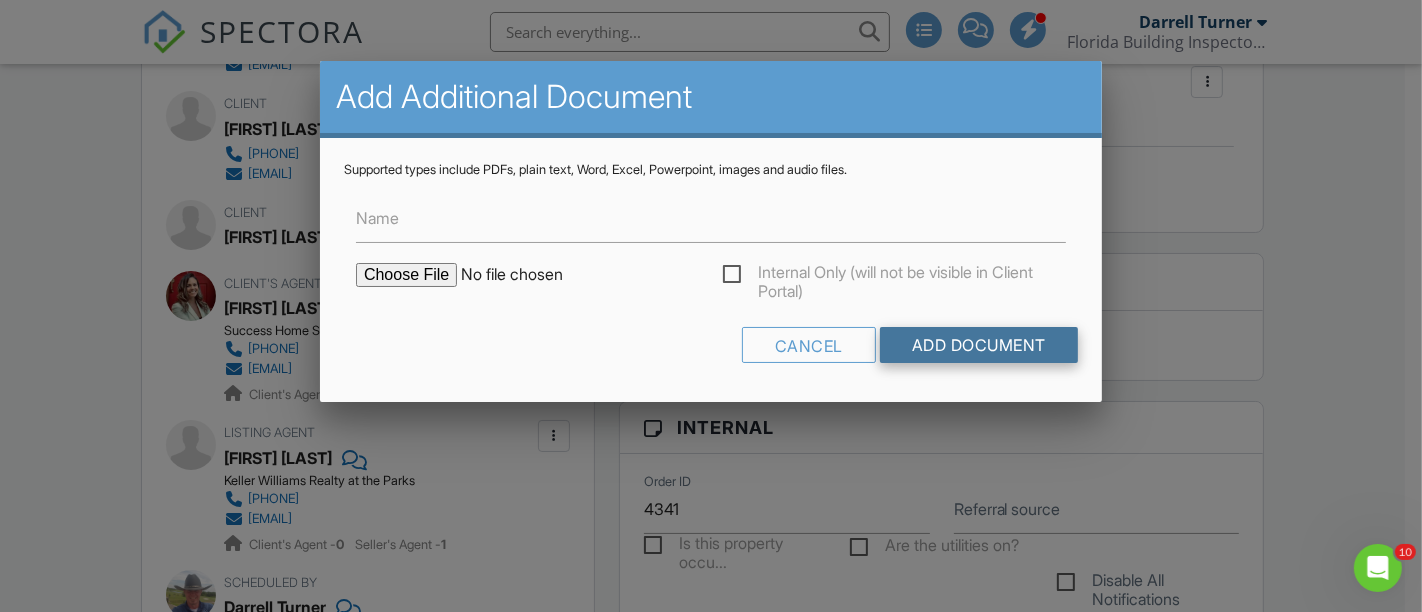 click on "Add Document" at bounding box center (979, 345) 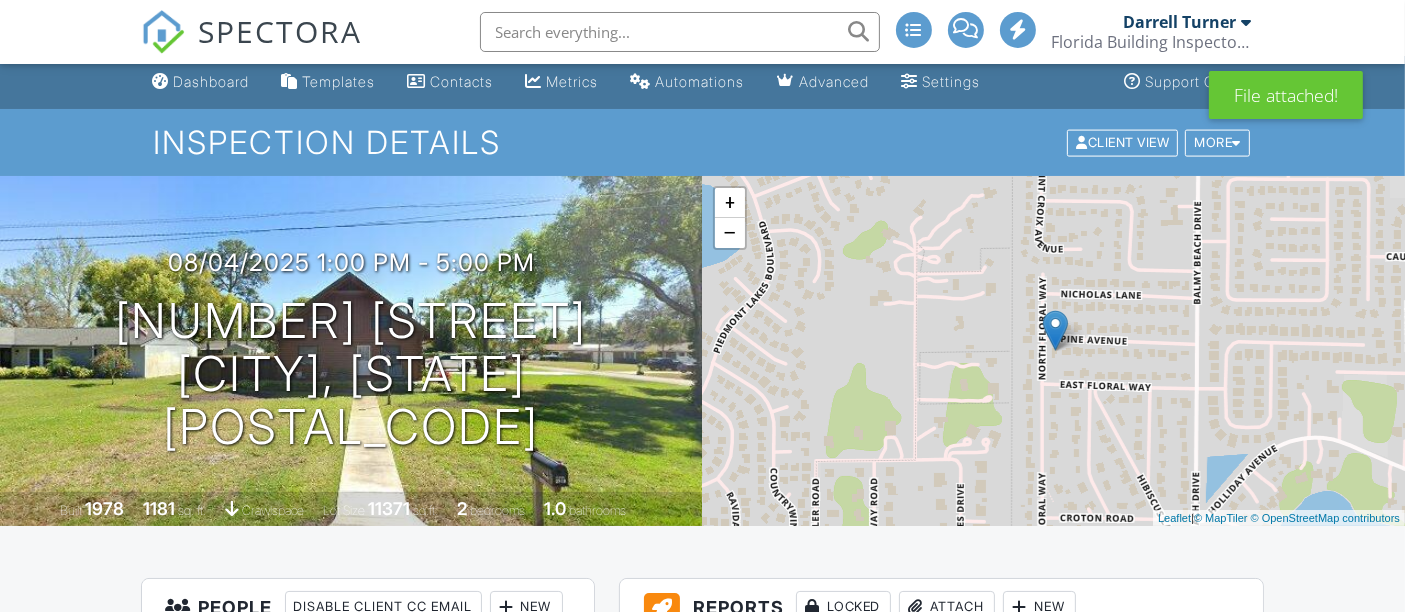 scroll, scrollTop: 399, scrollLeft: 0, axis: vertical 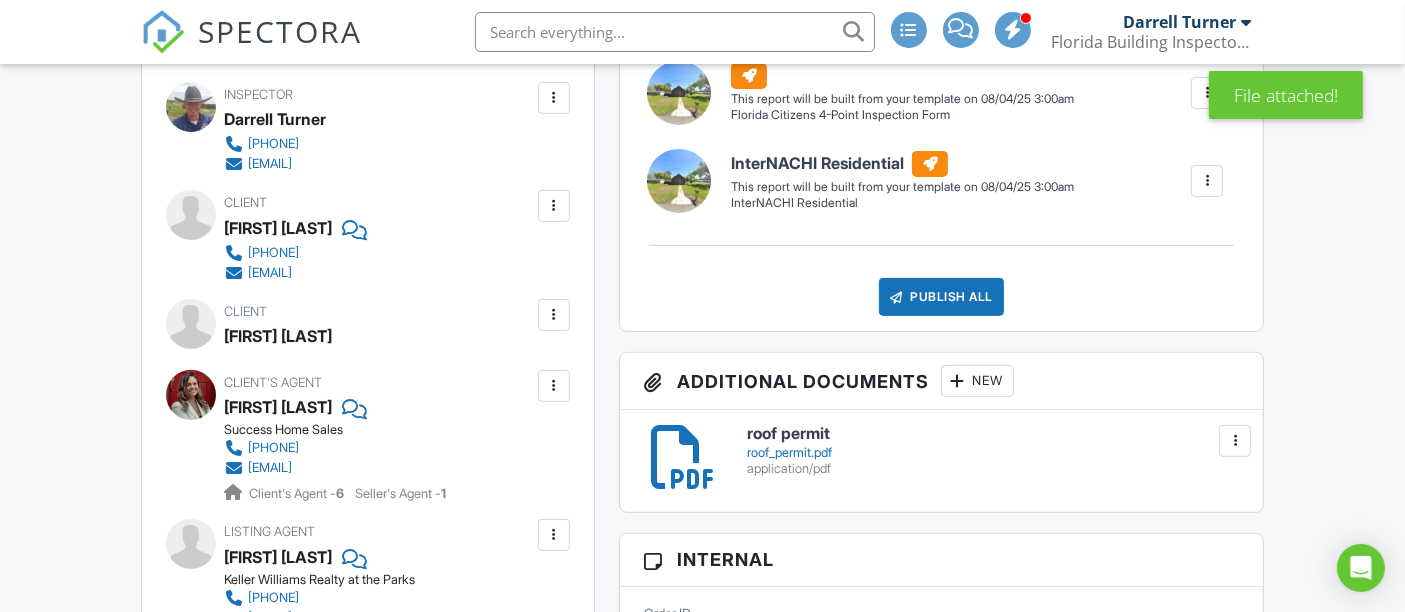 click on "New" at bounding box center [977, 381] 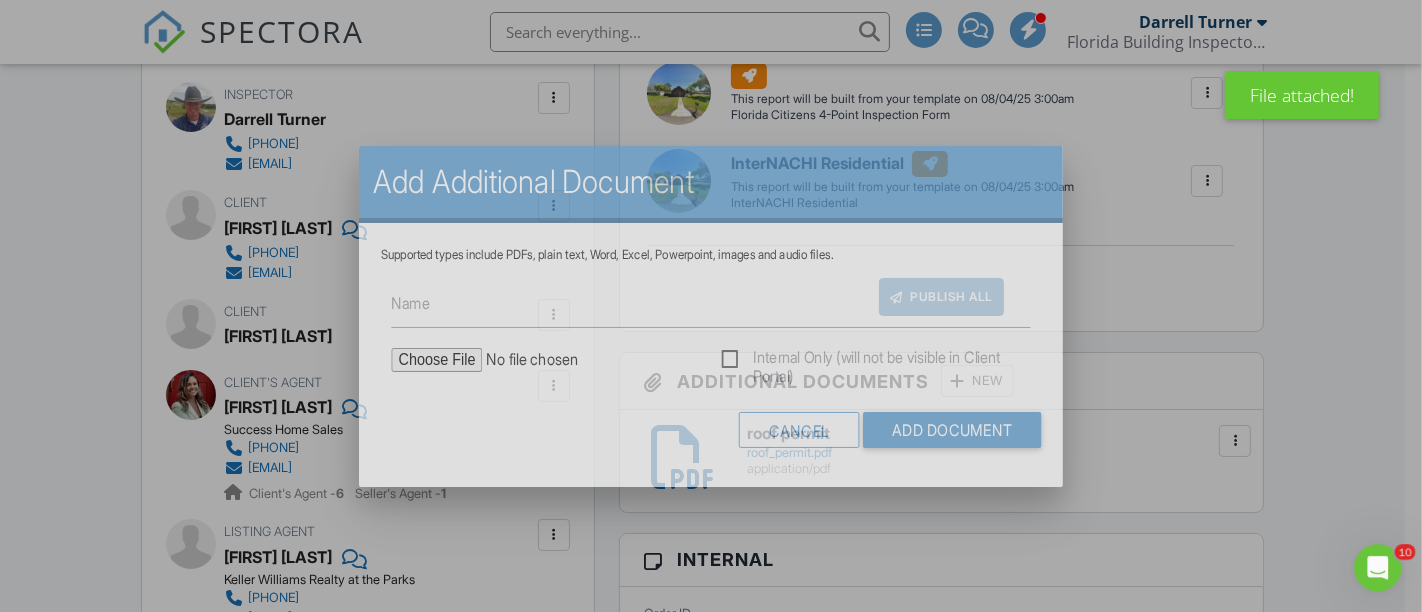 scroll, scrollTop: 0, scrollLeft: 0, axis: both 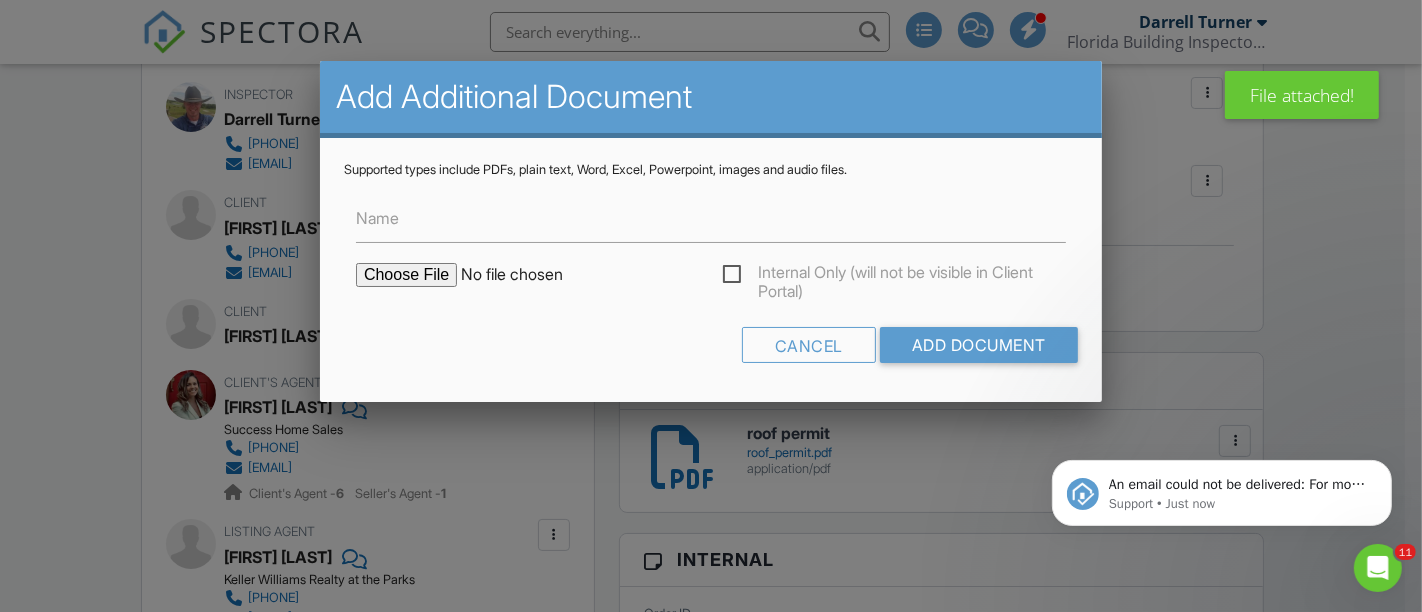 click at bounding box center [526, 275] 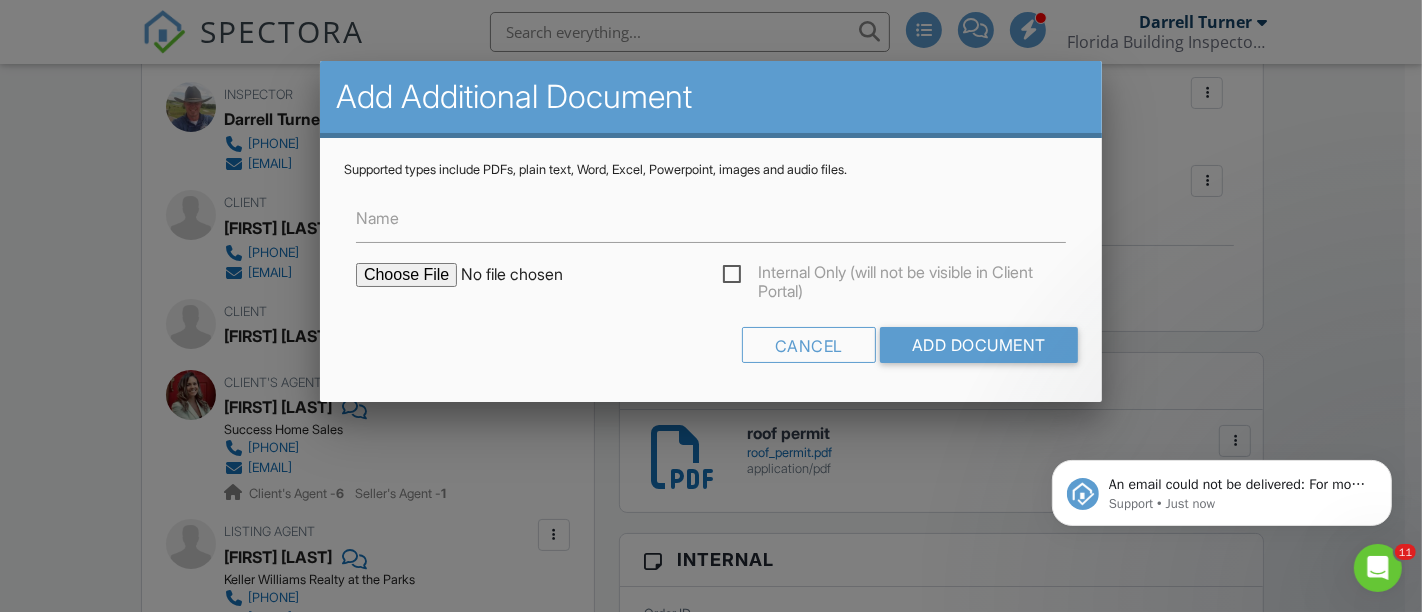 type on "C:\fakepath\mechanical permit.pdf" 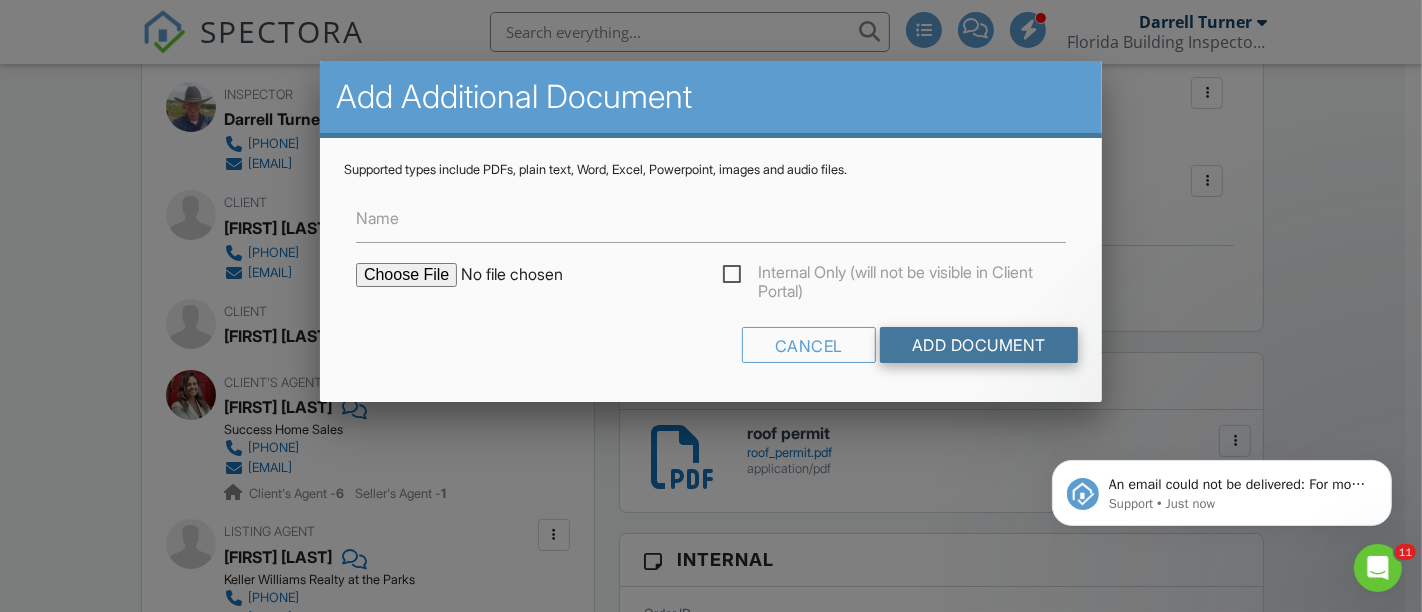 click on "Add Document" at bounding box center [979, 345] 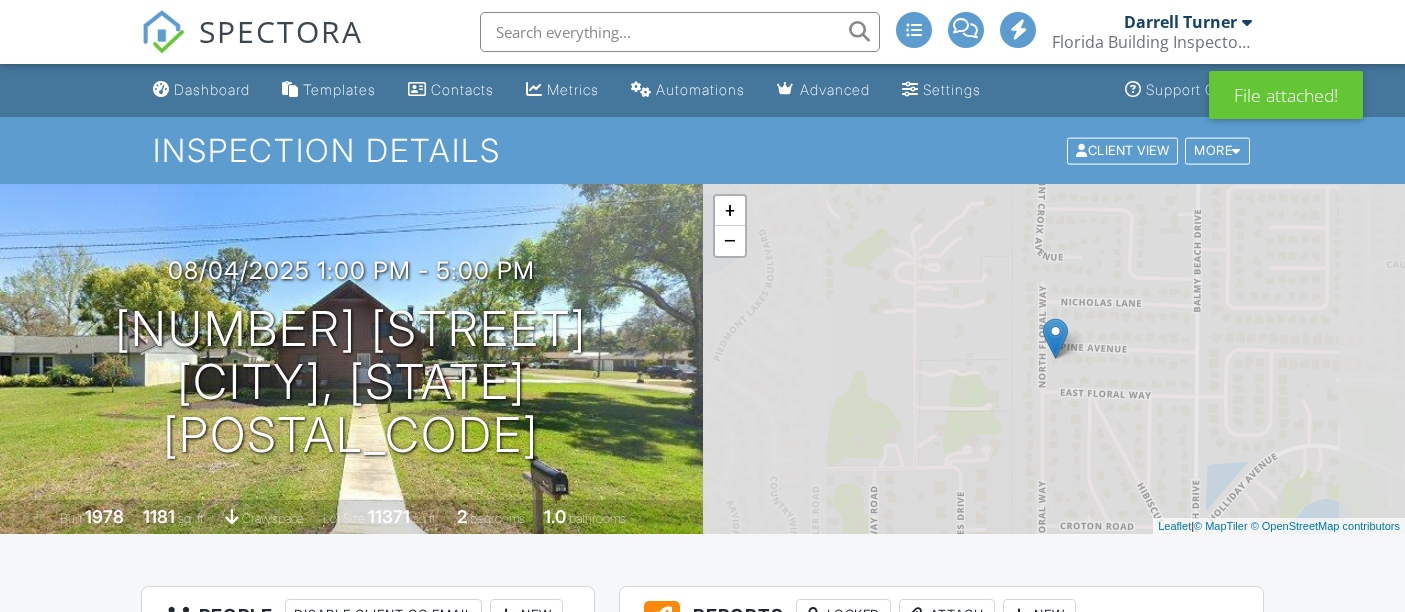 scroll, scrollTop: 0, scrollLeft: 0, axis: both 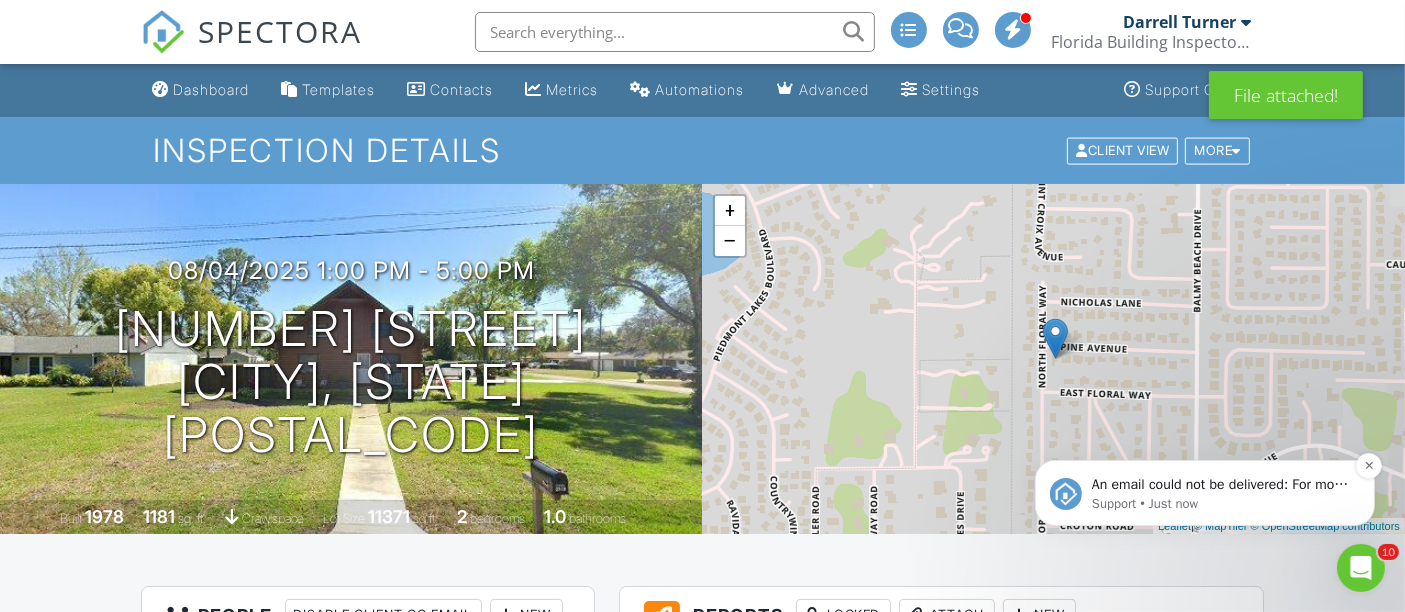click on "Support • Just now" at bounding box center [1220, 503] 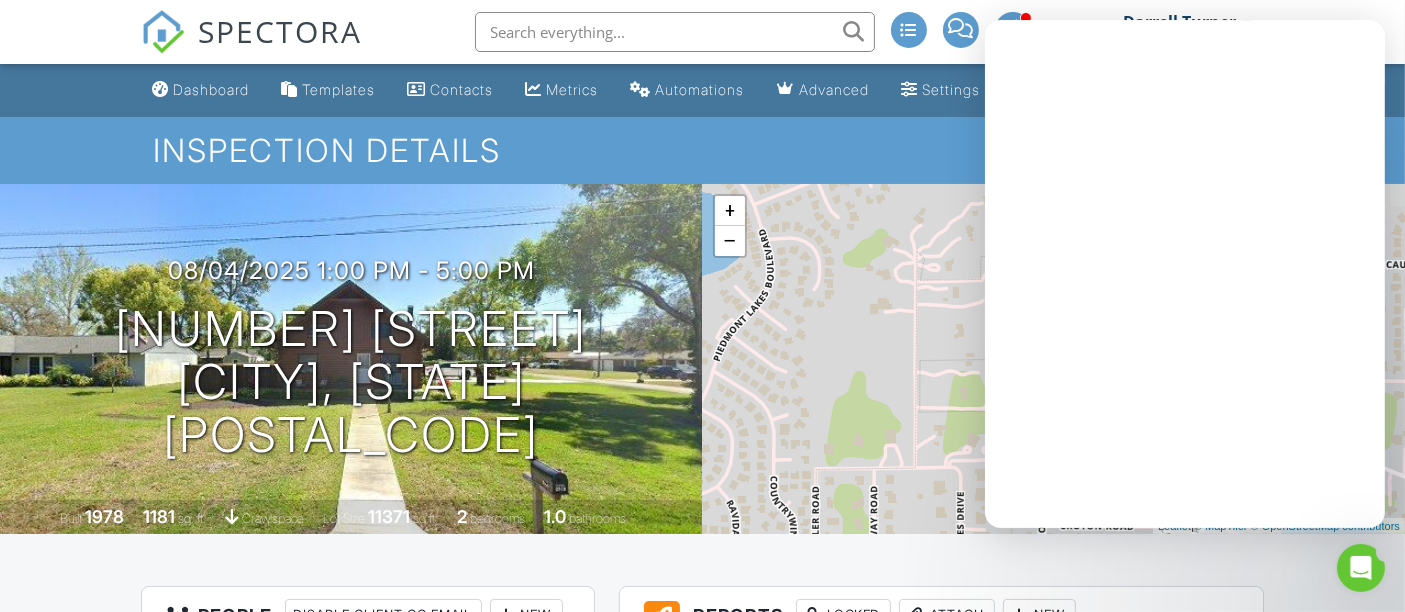 scroll, scrollTop: 0, scrollLeft: 0, axis: both 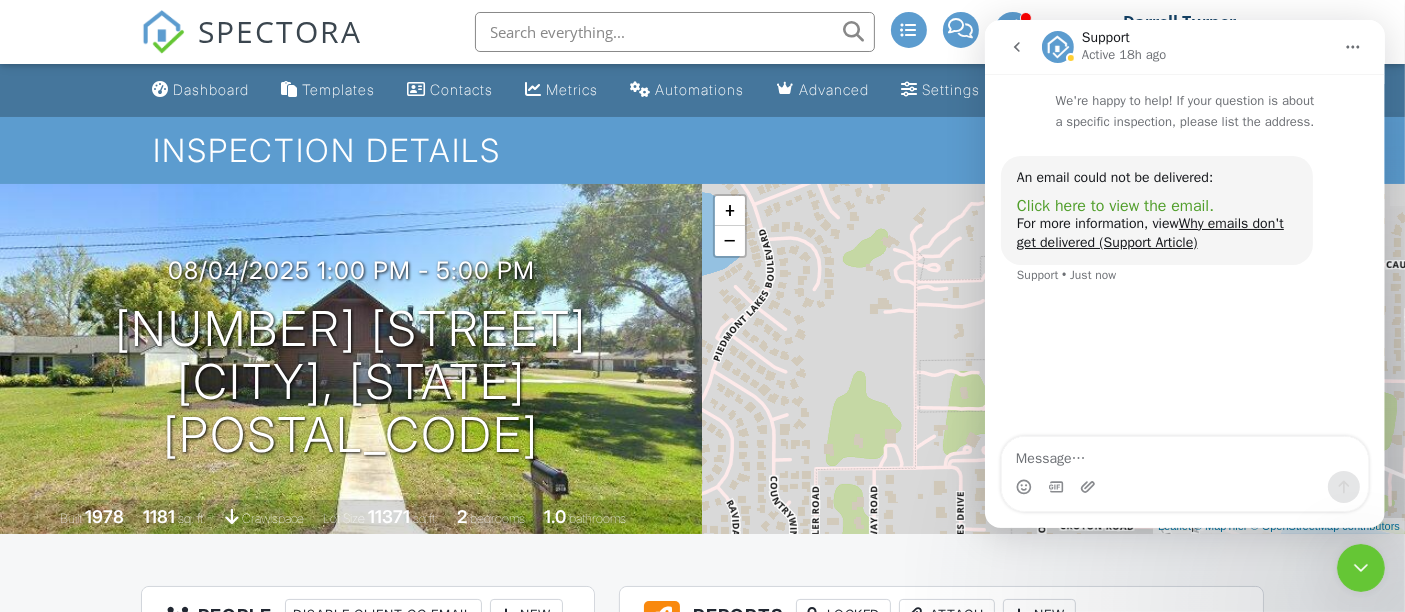 click on "Click here to view the email." at bounding box center [1114, 206] 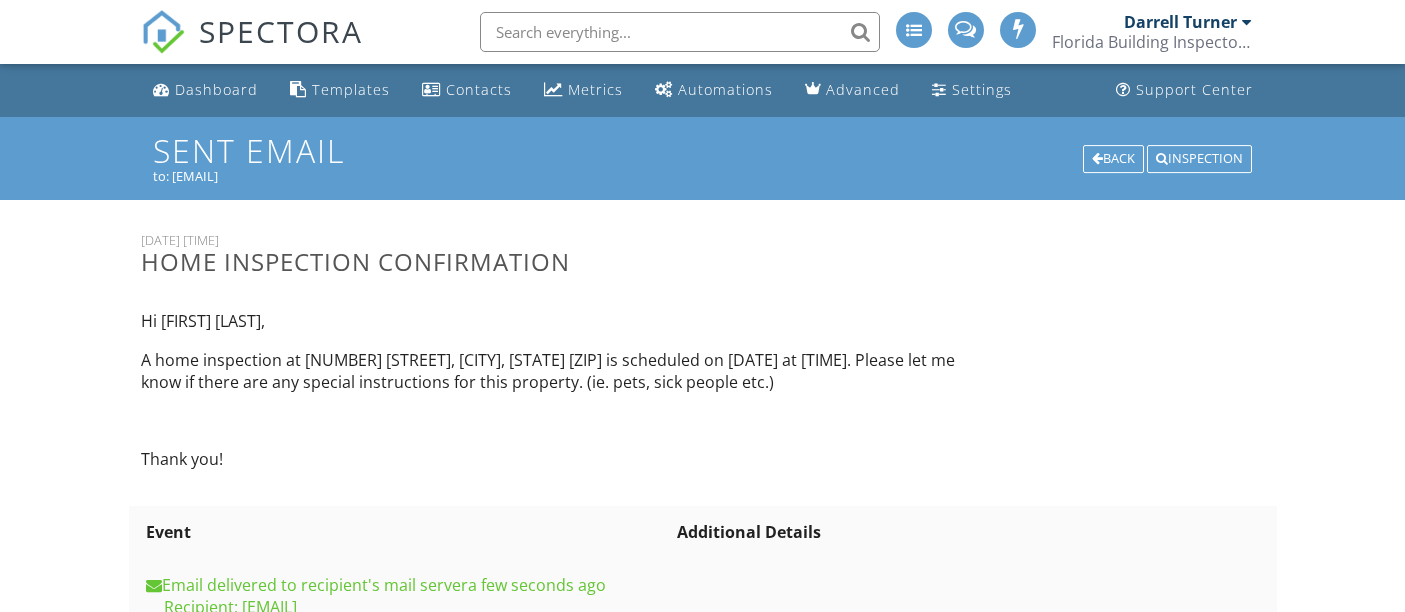 scroll, scrollTop: 0, scrollLeft: 0, axis: both 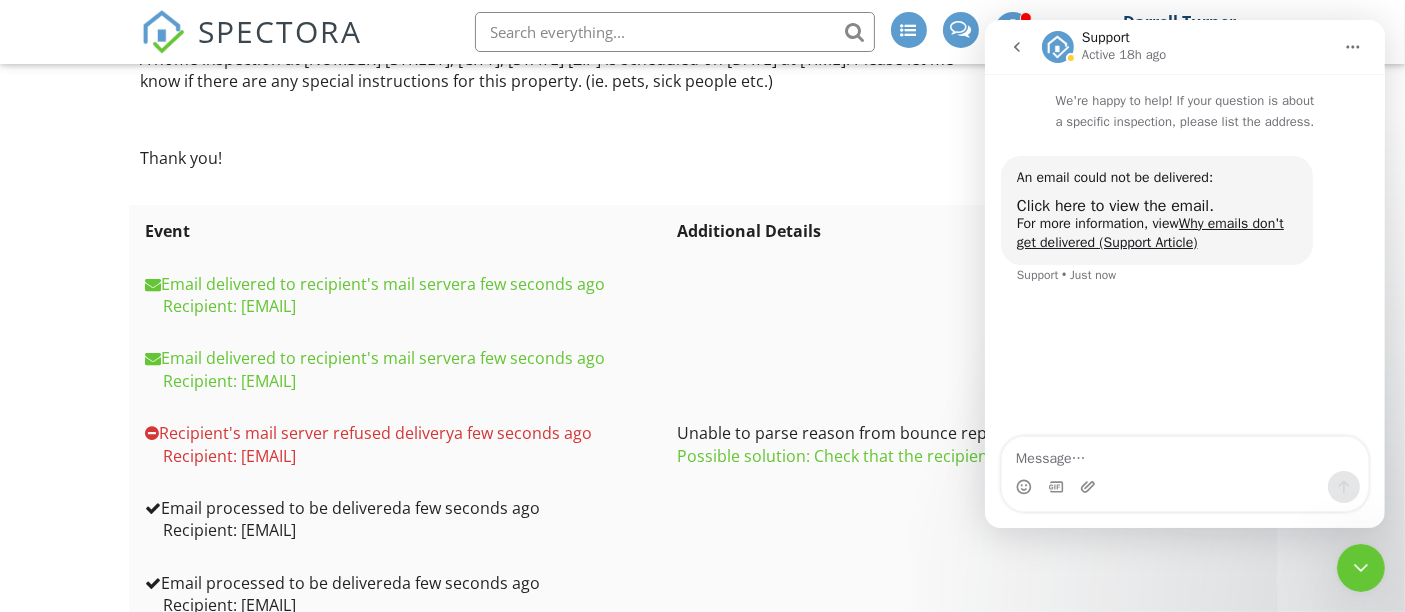 click at bounding box center [968, 295] 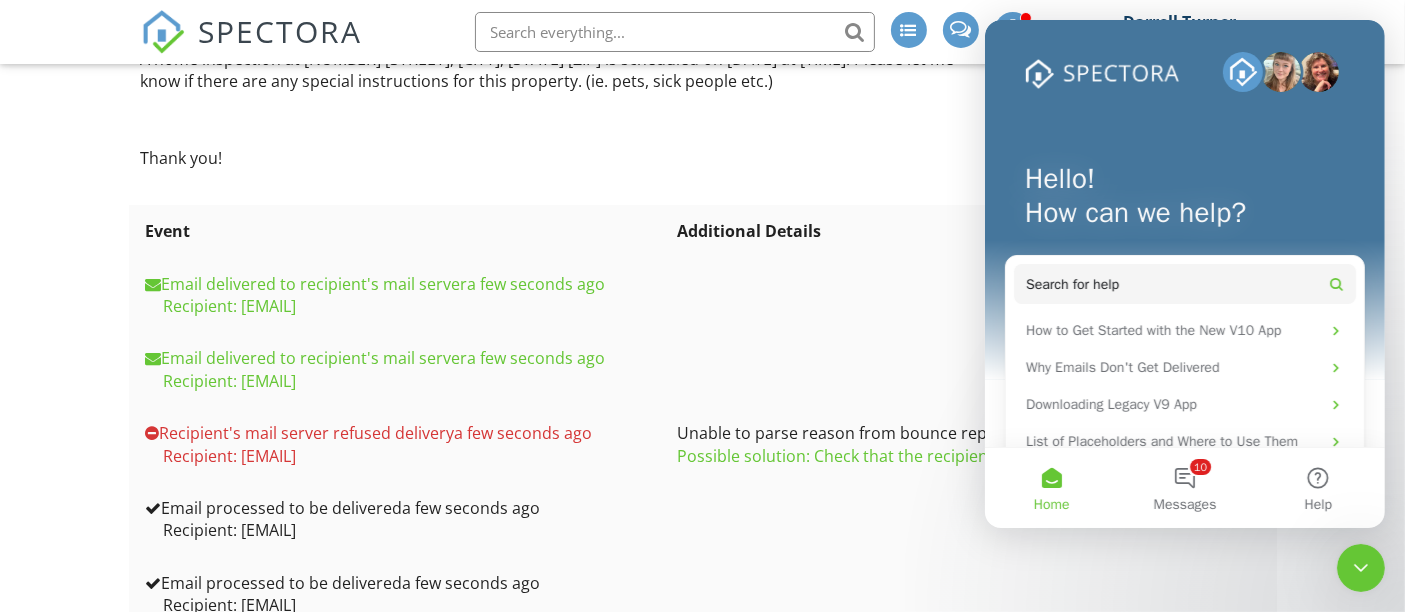 scroll, scrollTop: 0, scrollLeft: 0, axis: both 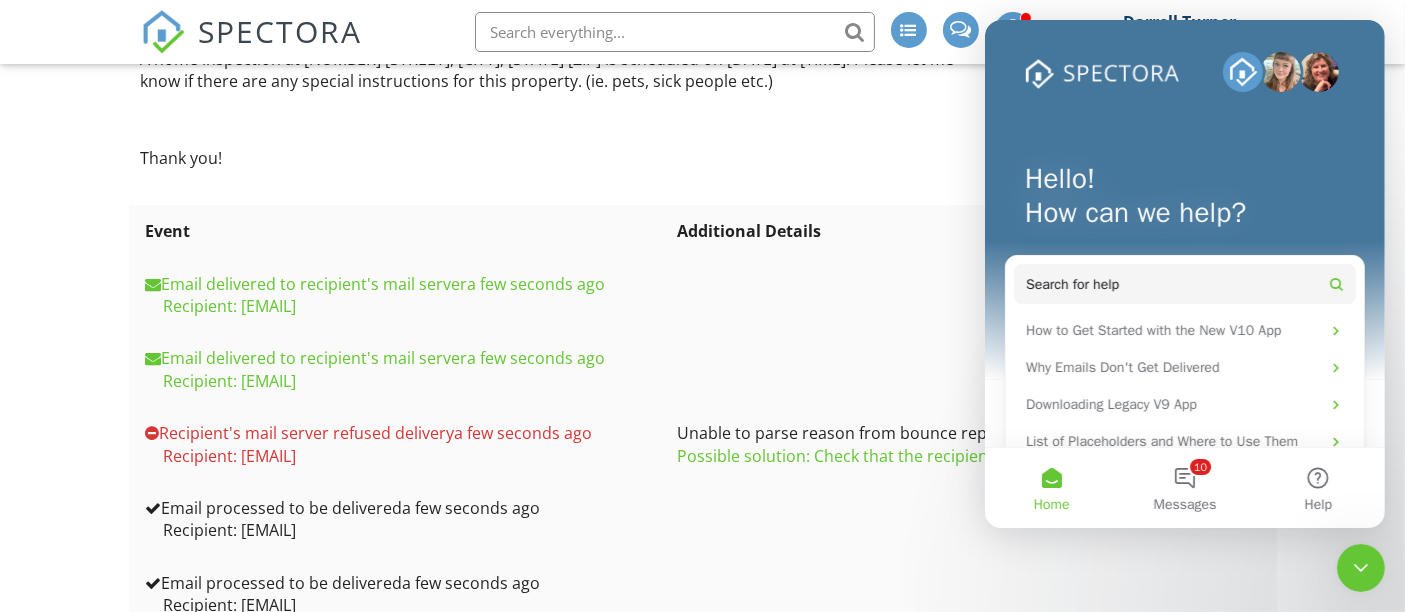 click at bounding box center (968, 295) 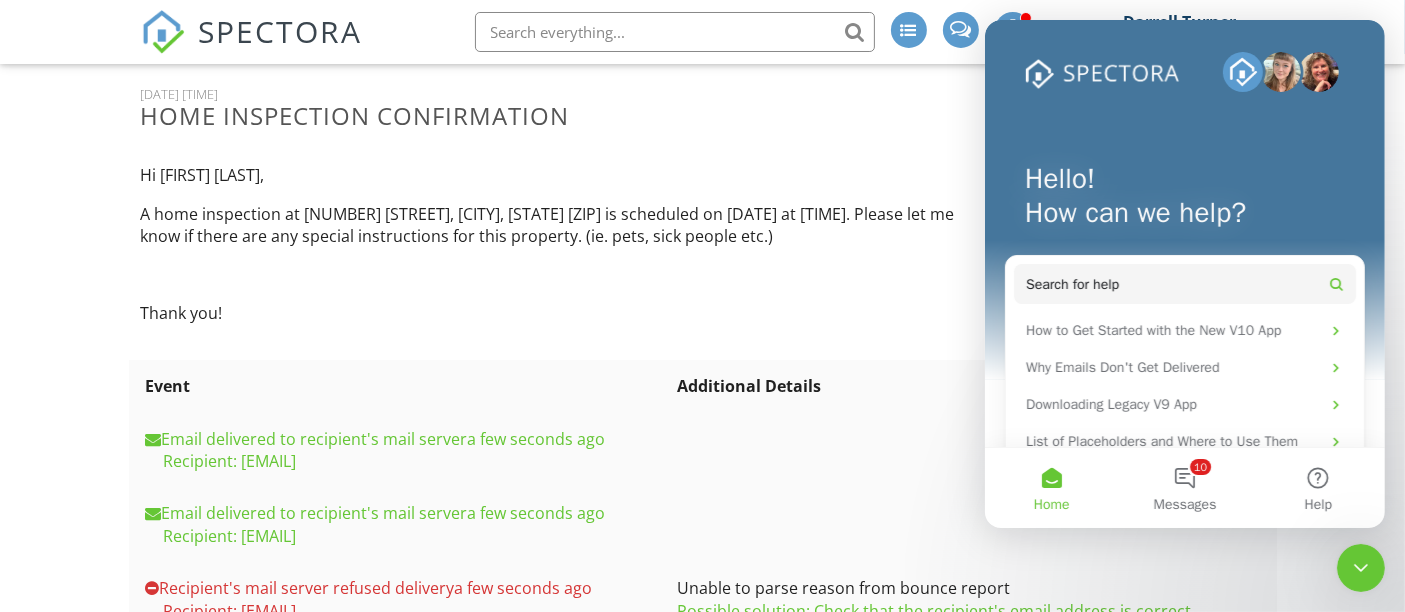 scroll, scrollTop: 0, scrollLeft: 0, axis: both 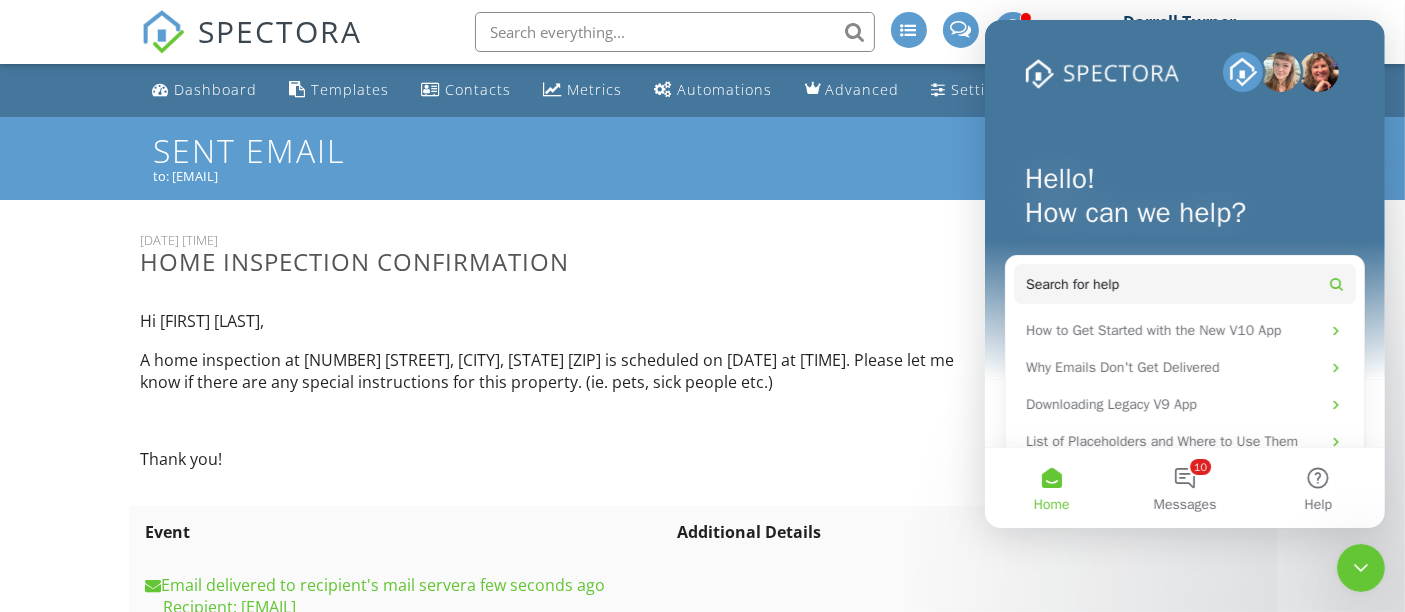 click on "Home Inspection Confirmation" at bounding box center [559, 261] 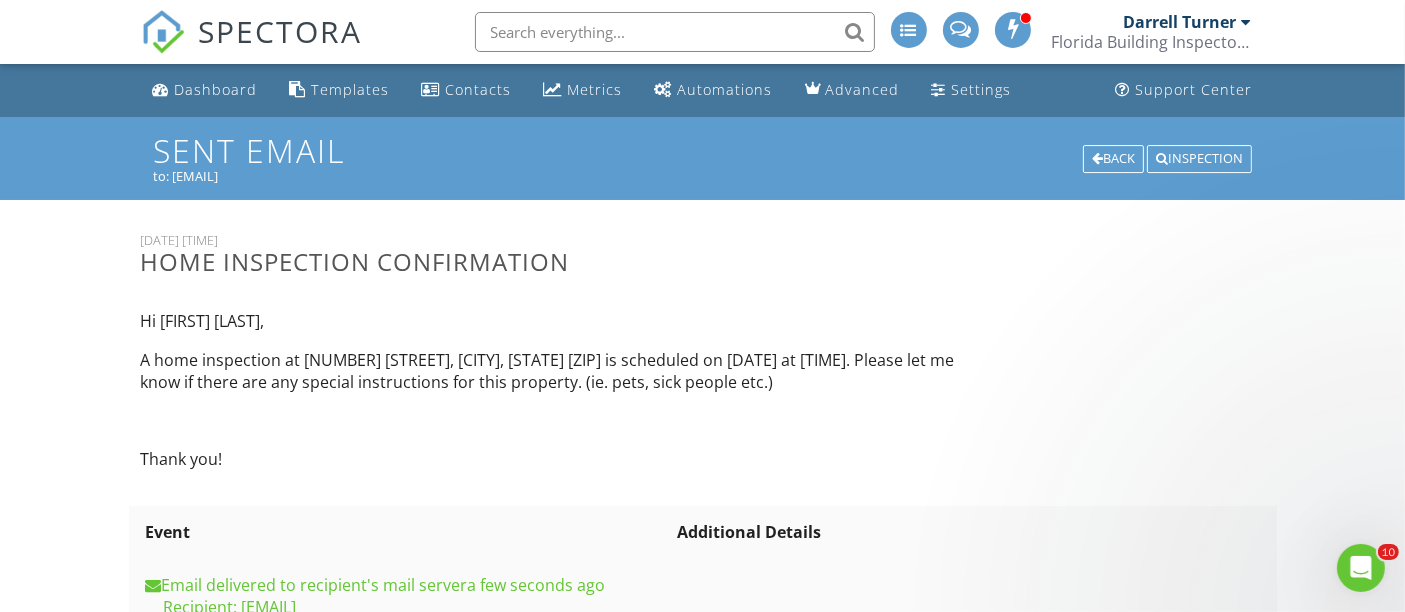 scroll, scrollTop: 0, scrollLeft: 0, axis: both 